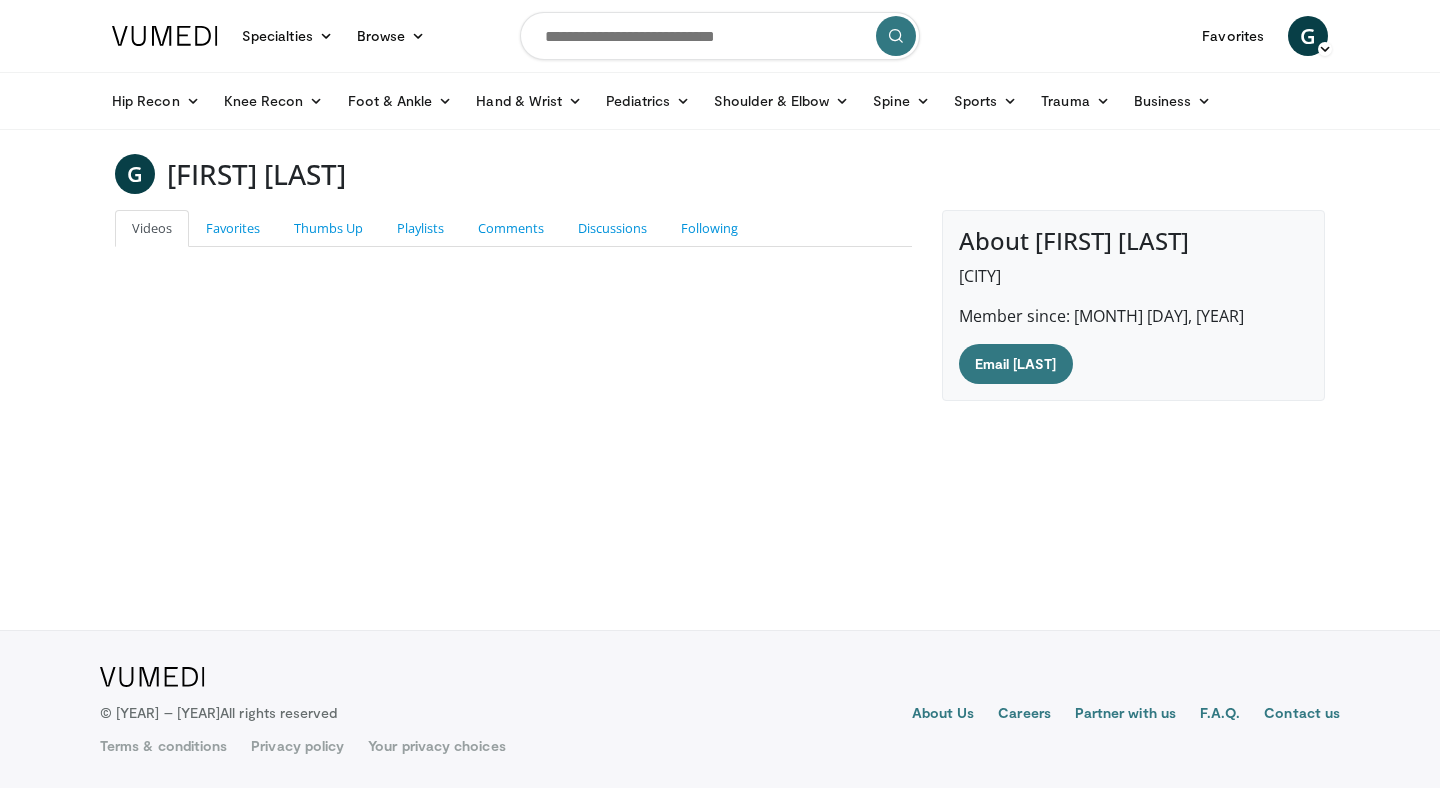 scroll, scrollTop: 0, scrollLeft: 0, axis: both 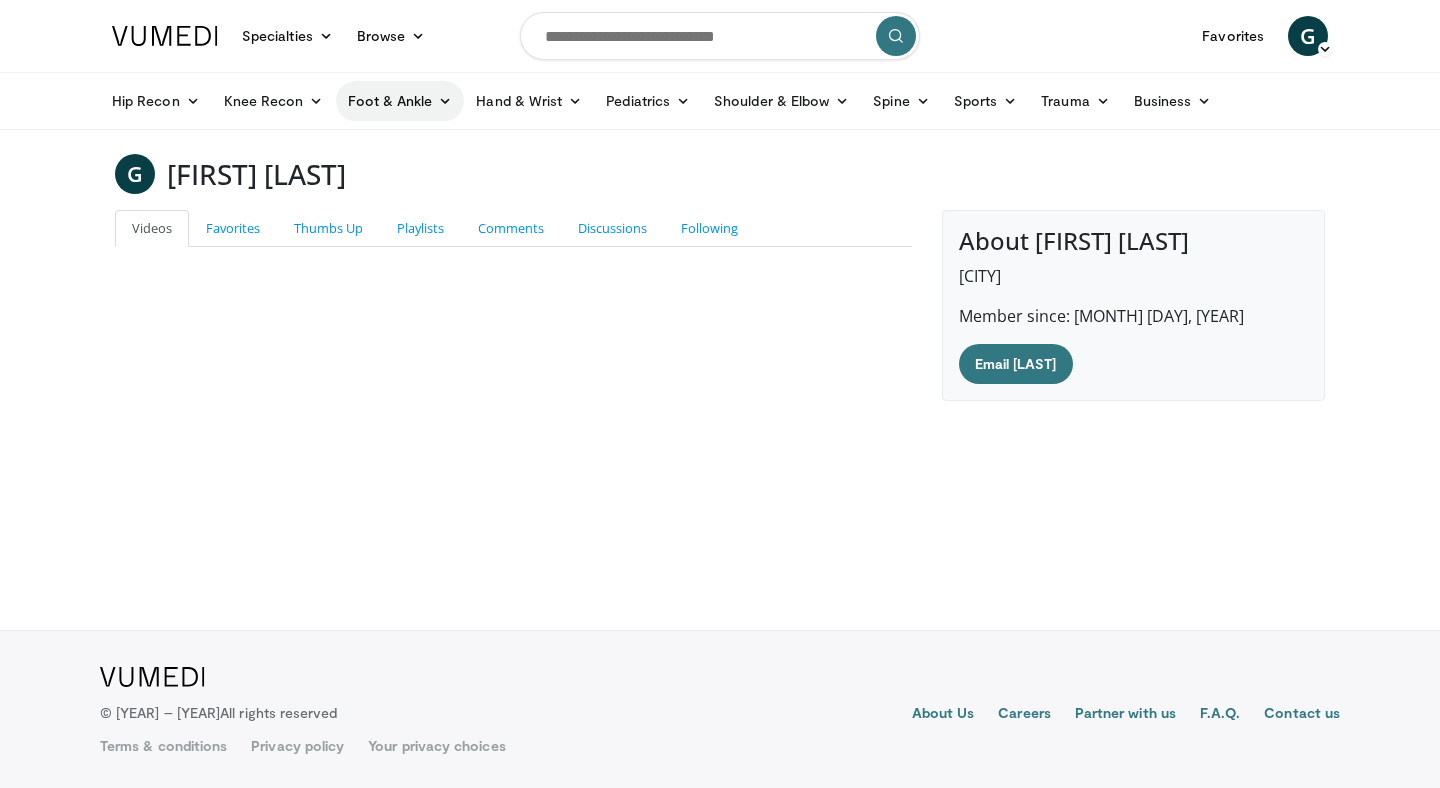 click on "Foot & Ankle" at bounding box center [400, 101] 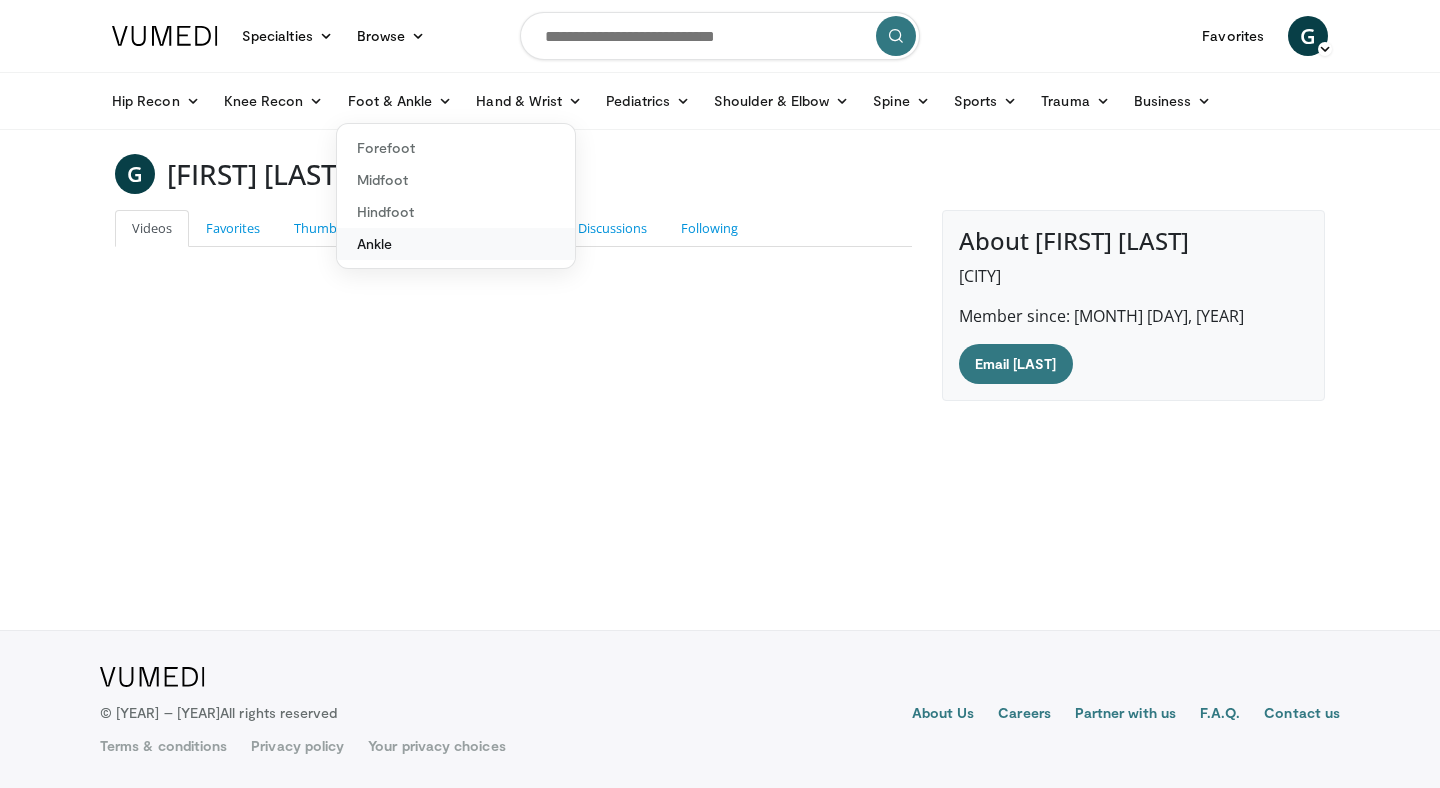 click on "Ankle" at bounding box center [456, 244] 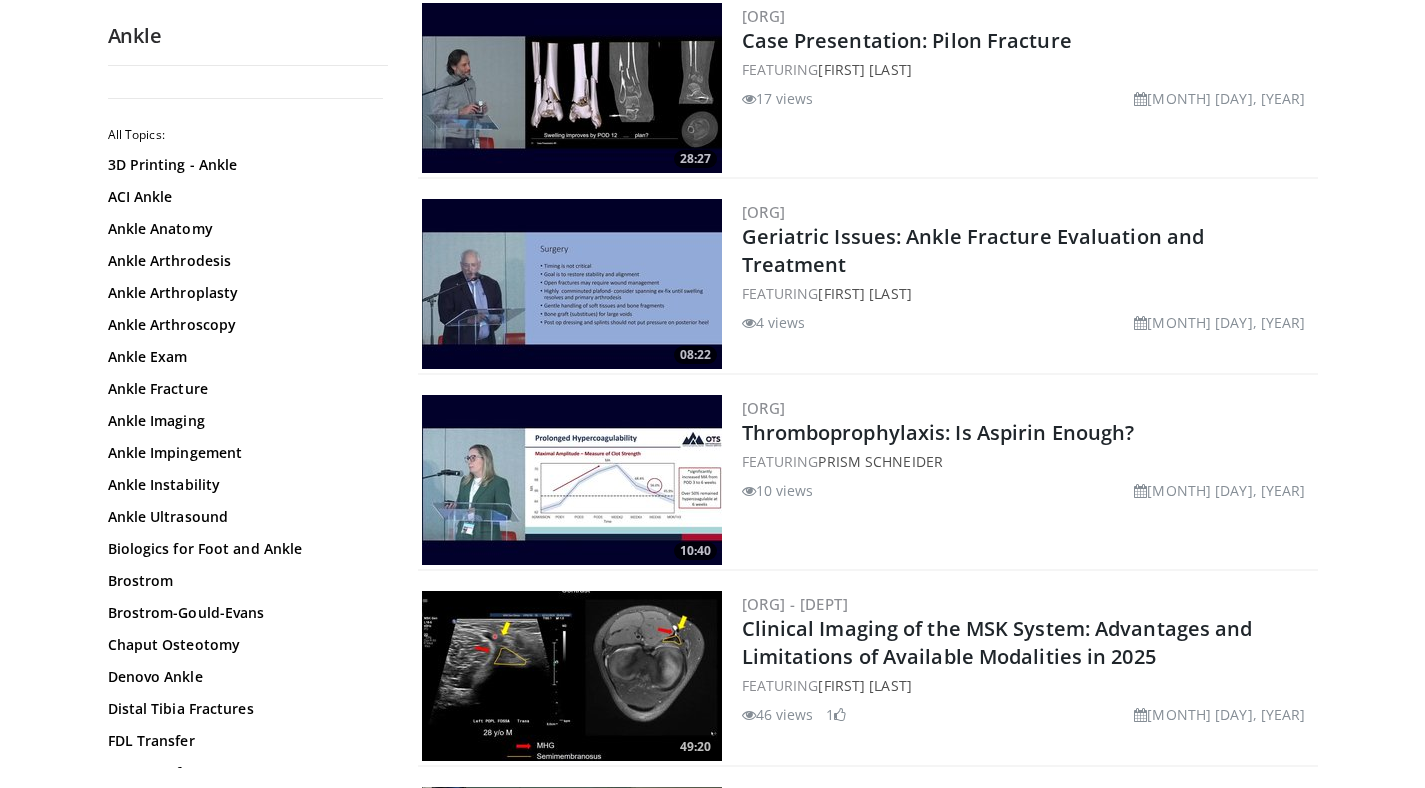 scroll, scrollTop: 856, scrollLeft: 0, axis: vertical 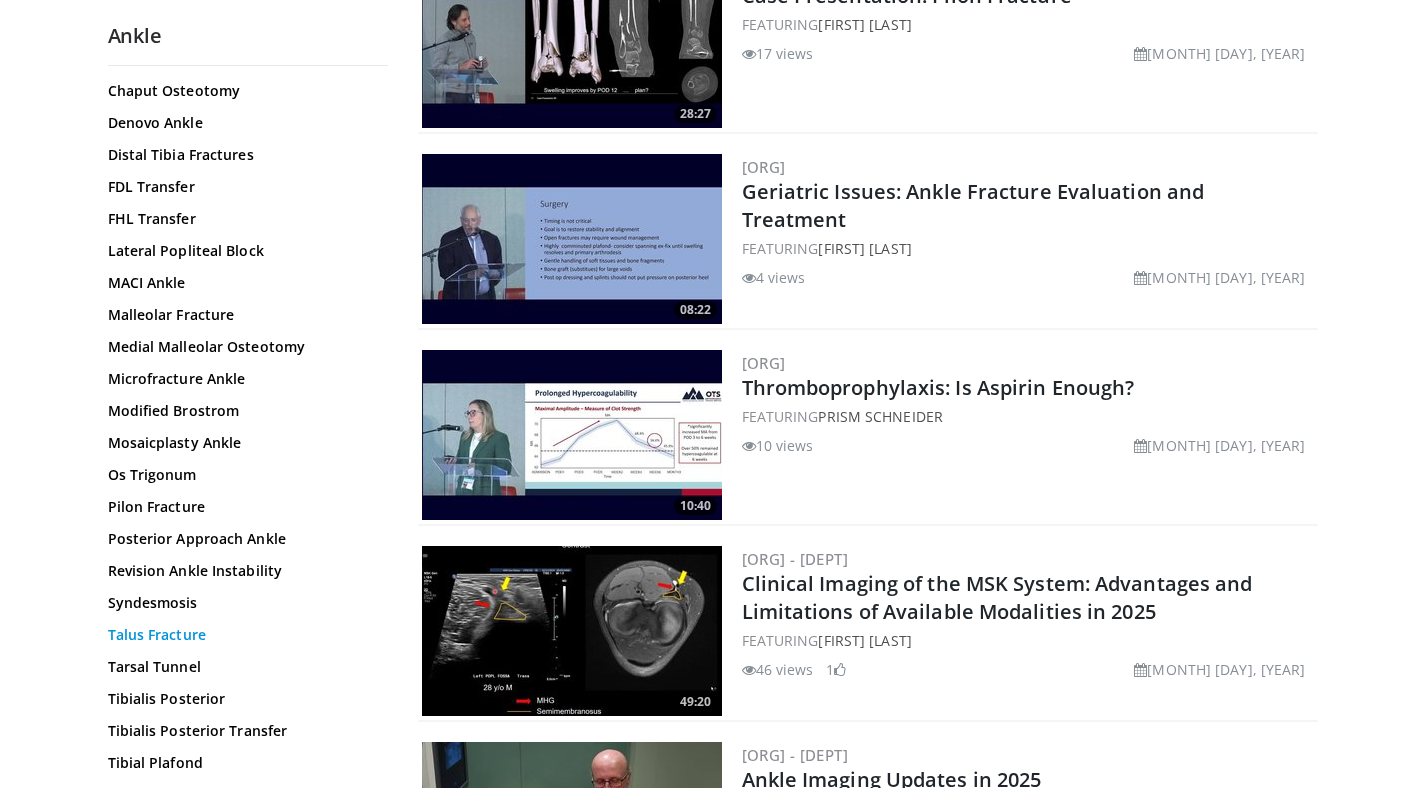 click on "Talus Fracture" at bounding box center (243, 635) 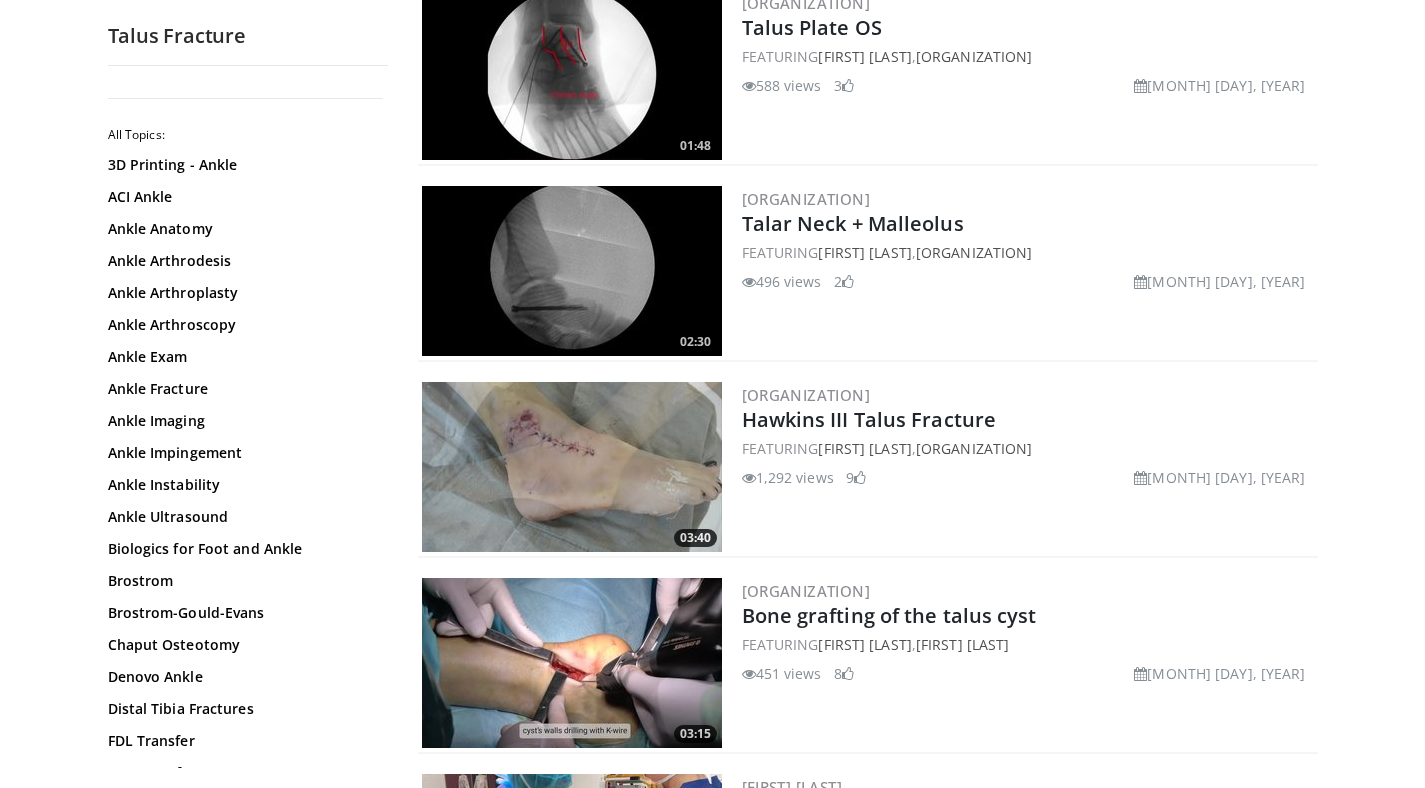 scroll, scrollTop: 3375, scrollLeft: 0, axis: vertical 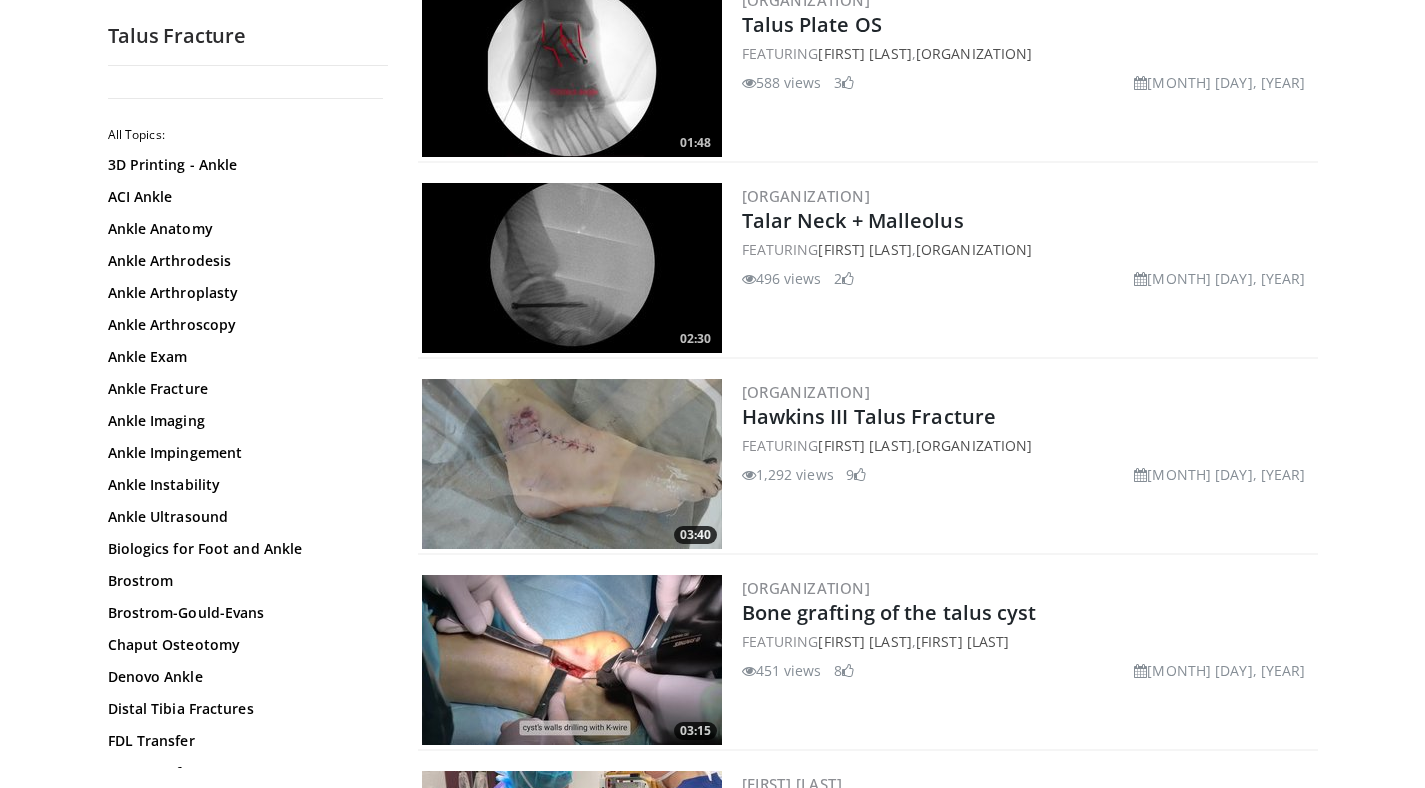 click at bounding box center [572, 464] 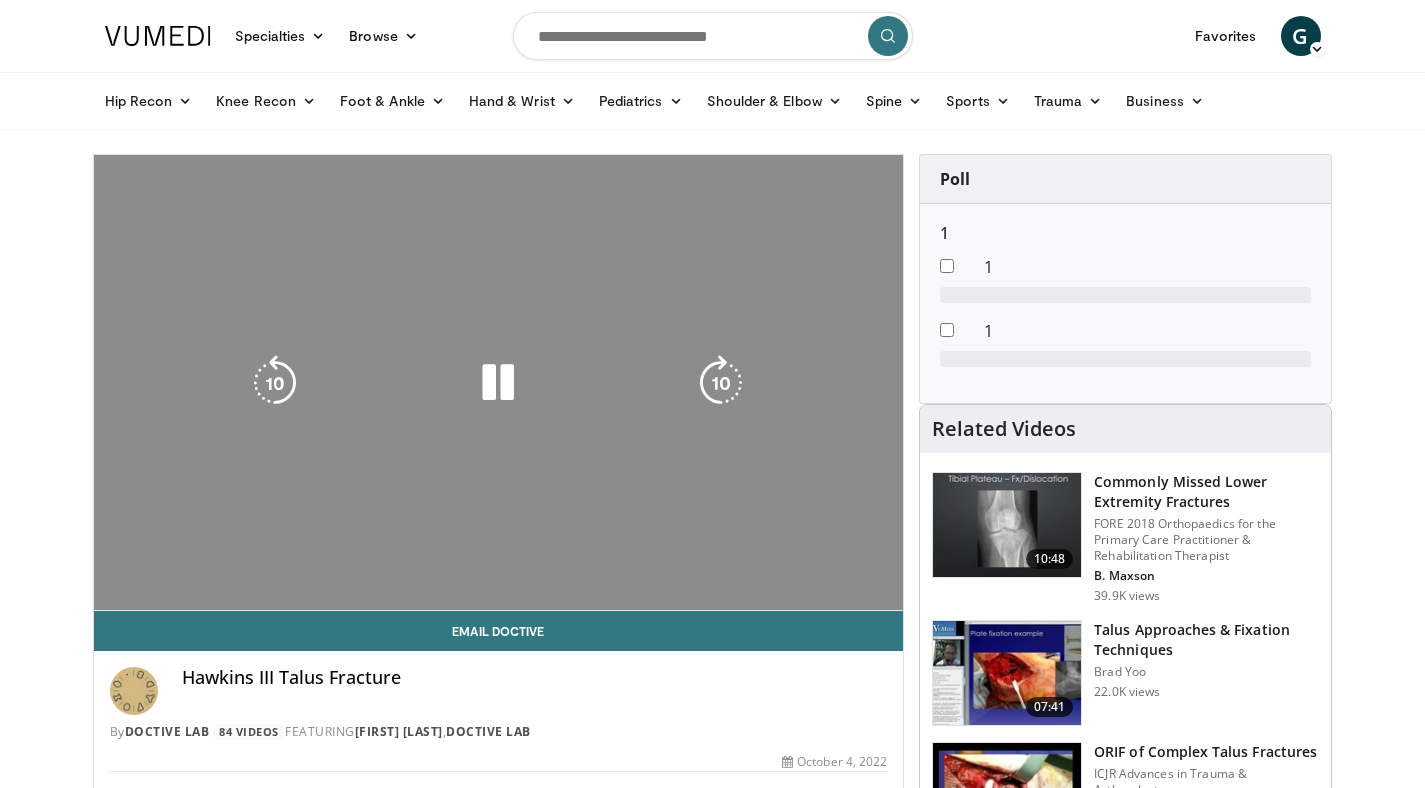 scroll, scrollTop: 0, scrollLeft: 0, axis: both 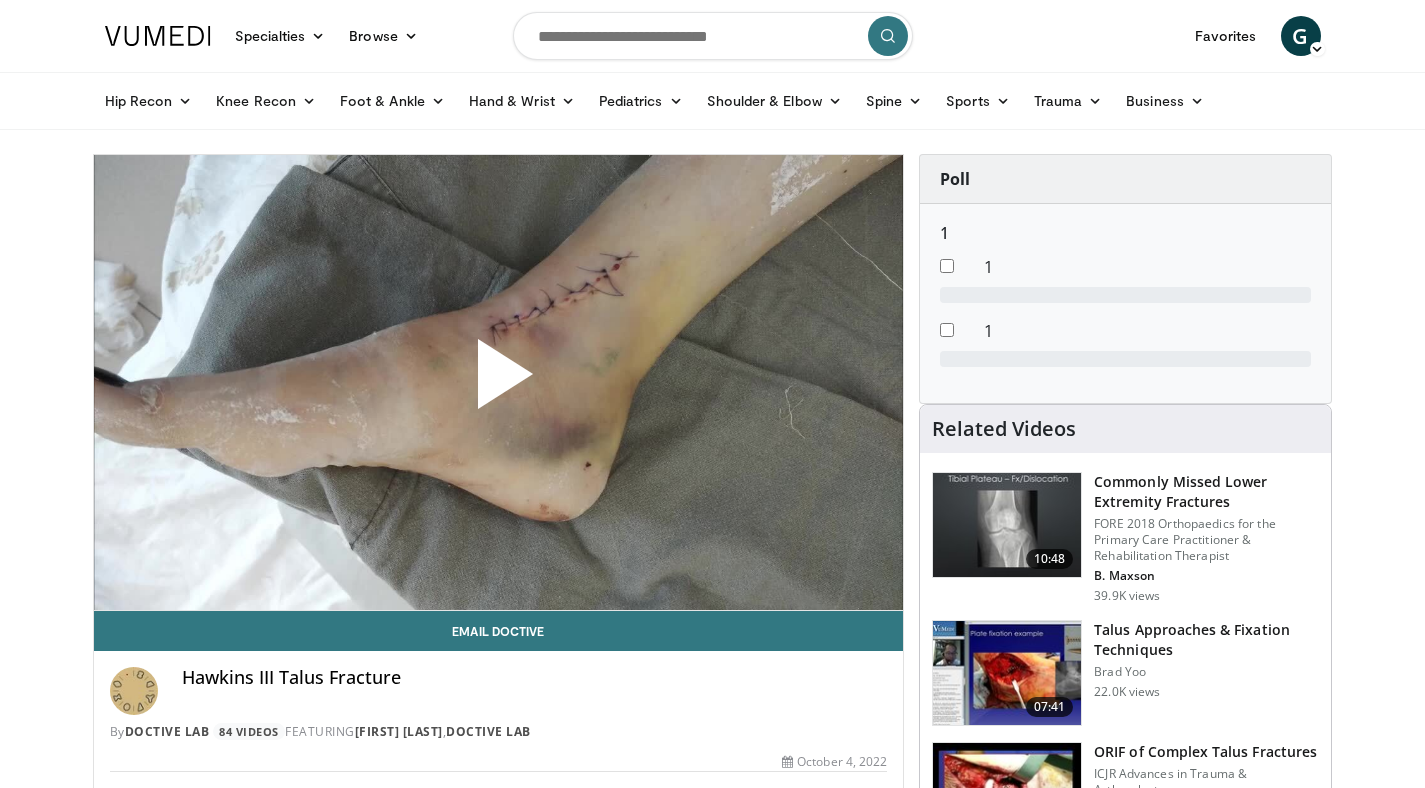 click at bounding box center [498, 382] 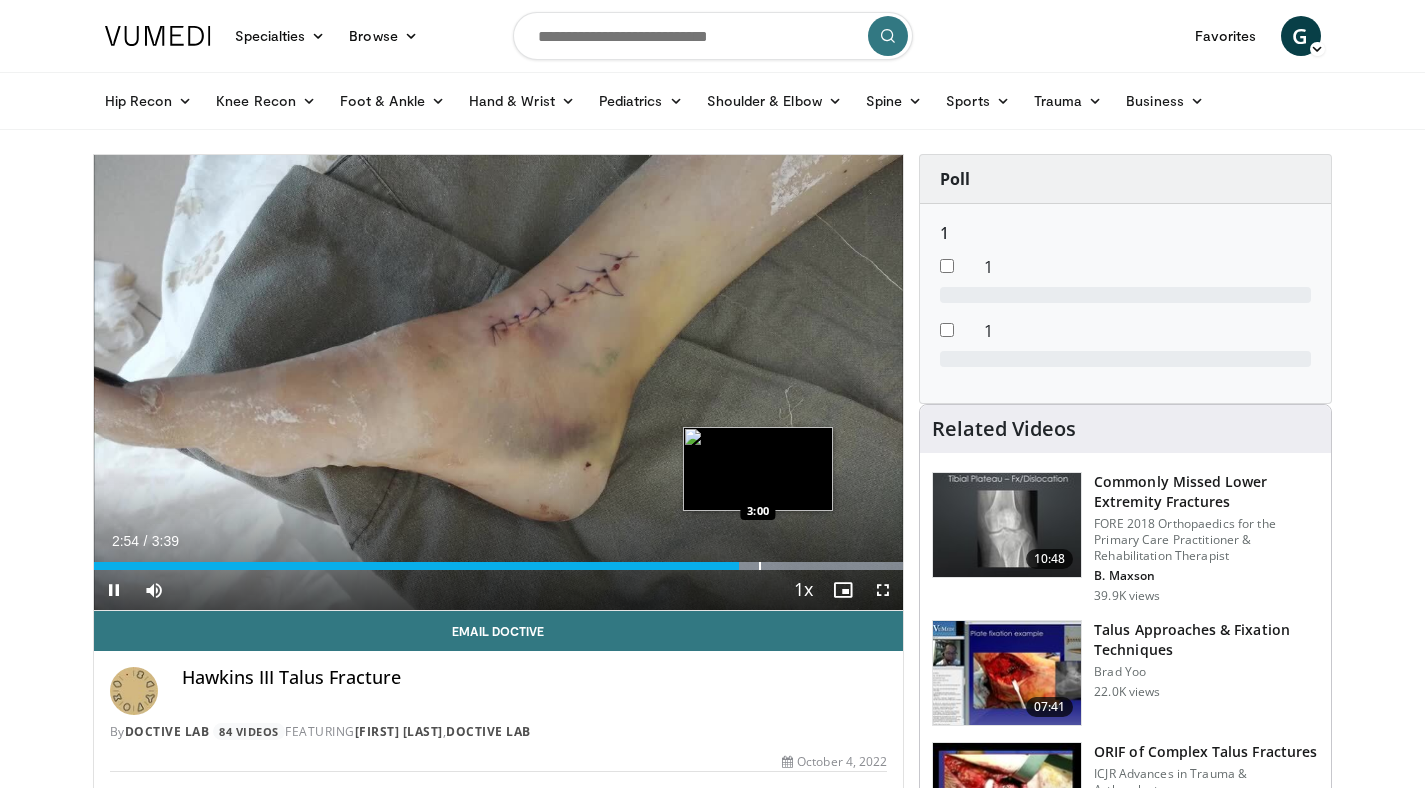 click on "Loaded :  100.00% 2:55 3:00" at bounding box center [499, 566] 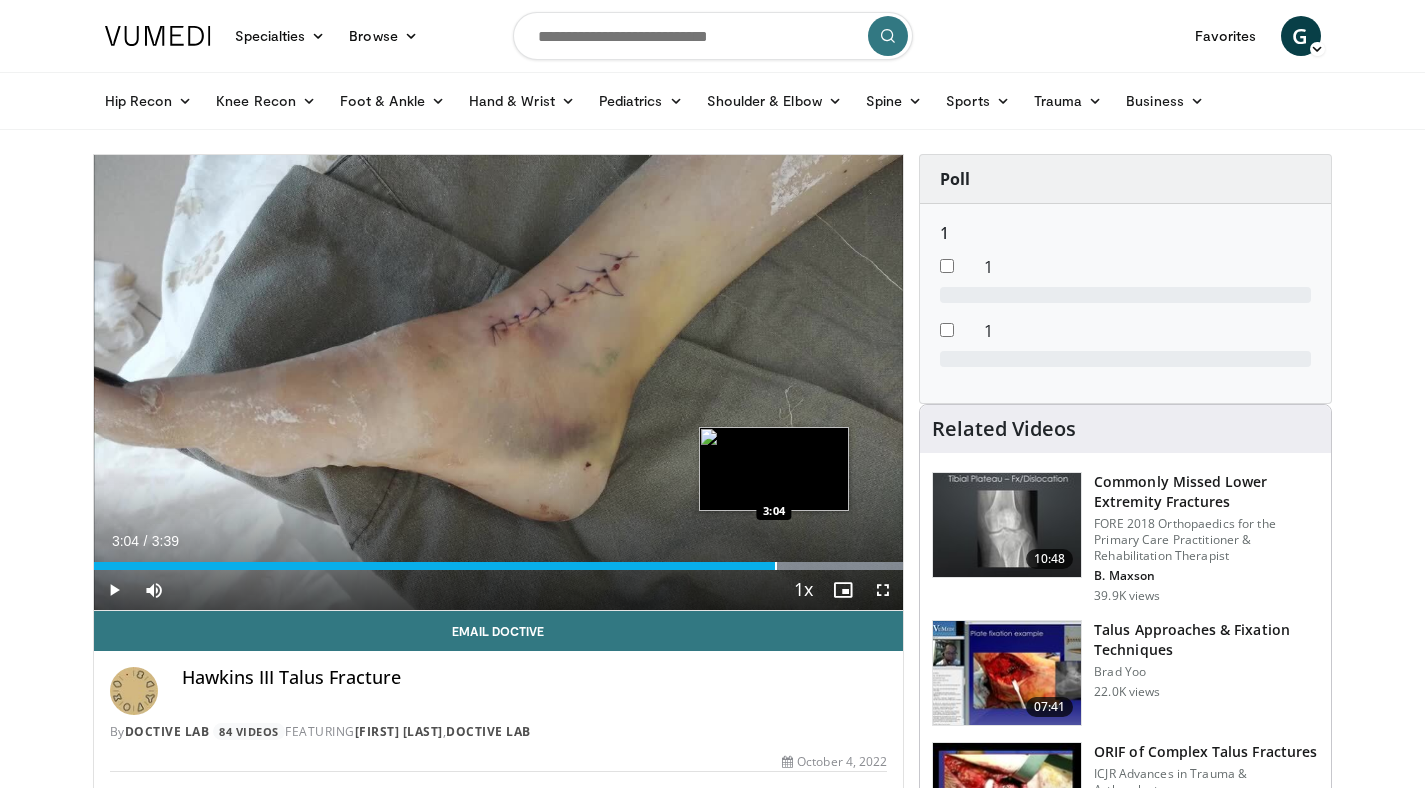 click at bounding box center (776, 566) 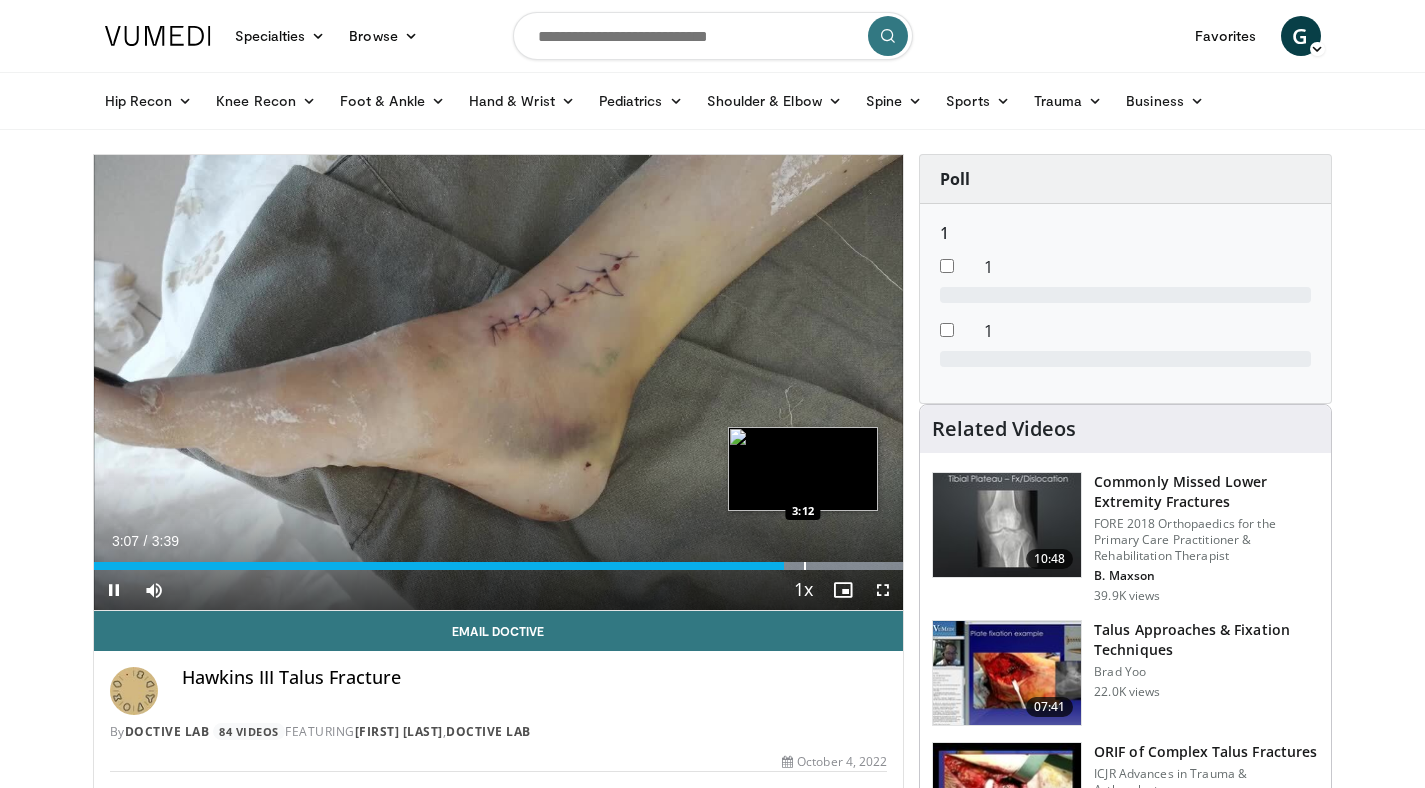 click on "Loaded :  100.00% 3:07 3:12" at bounding box center [499, 560] 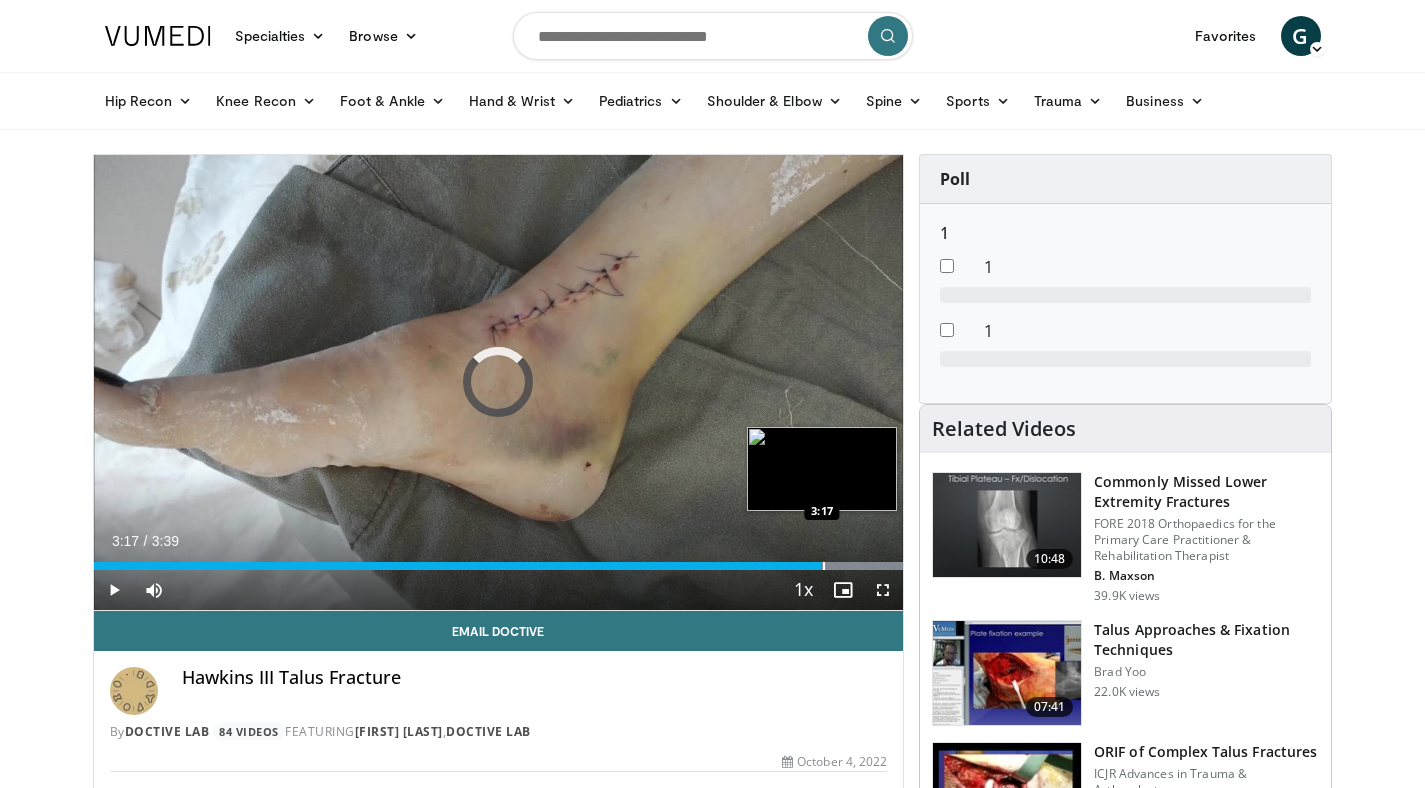 click at bounding box center [824, 566] 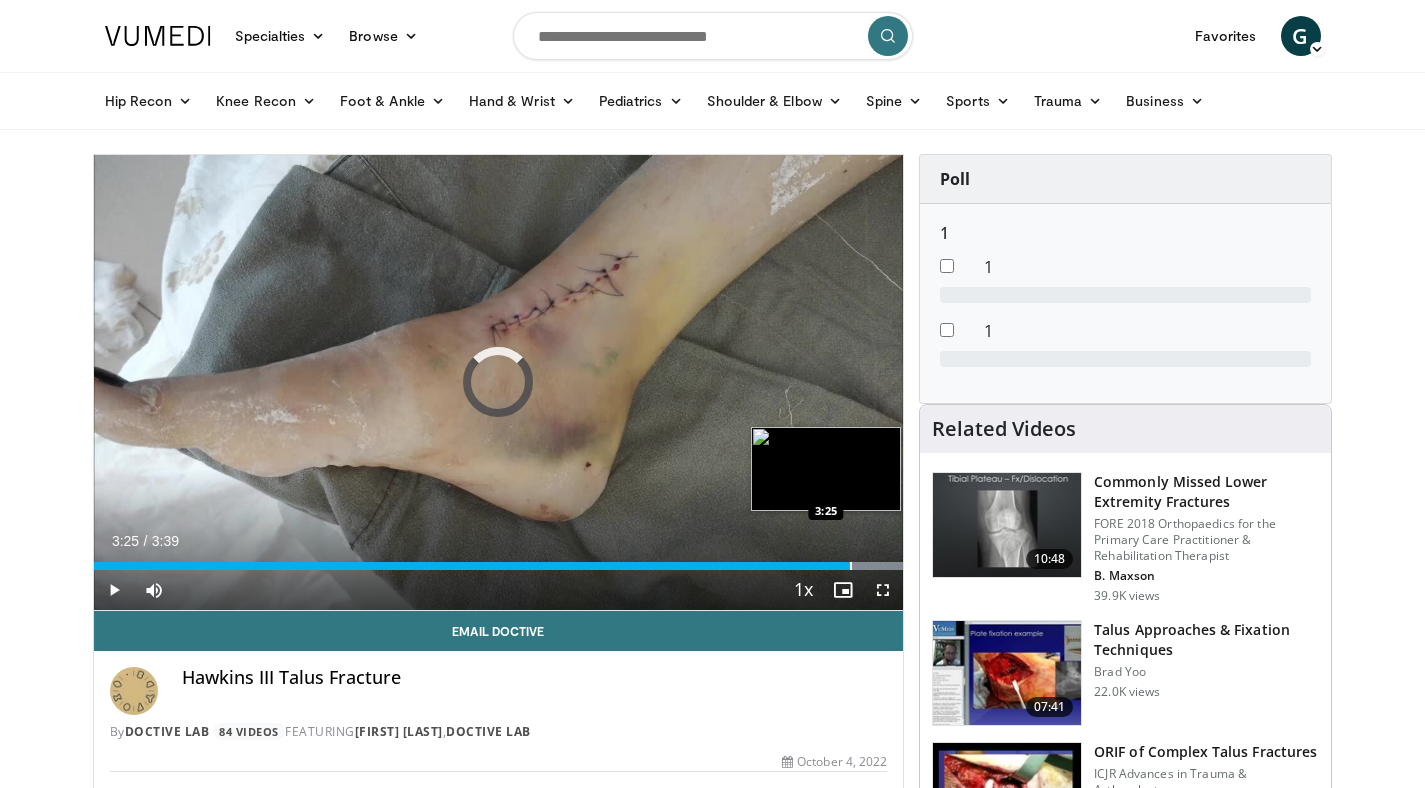 click at bounding box center [851, 566] 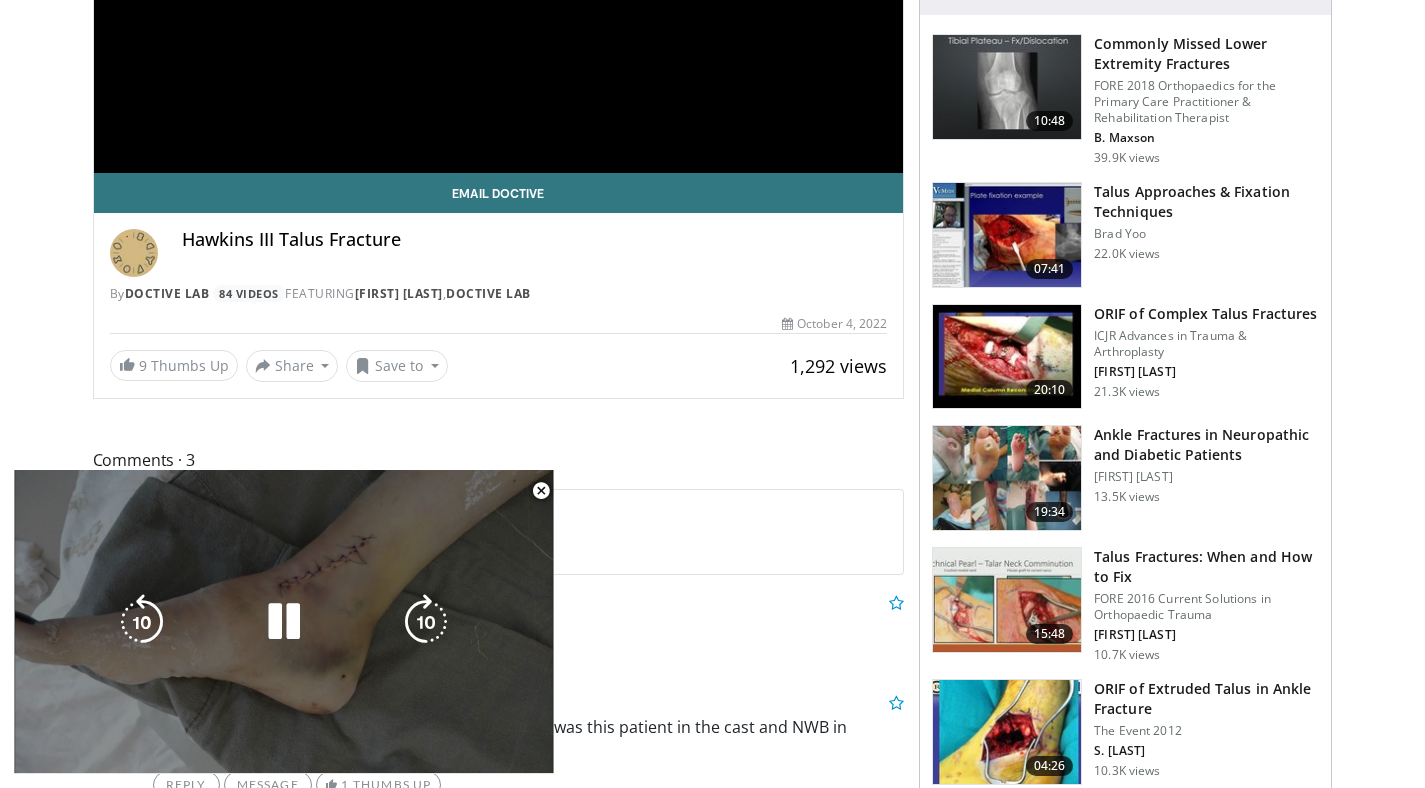 scroll, scrollTop: 450, scrollLeft: 0, axis: vertical 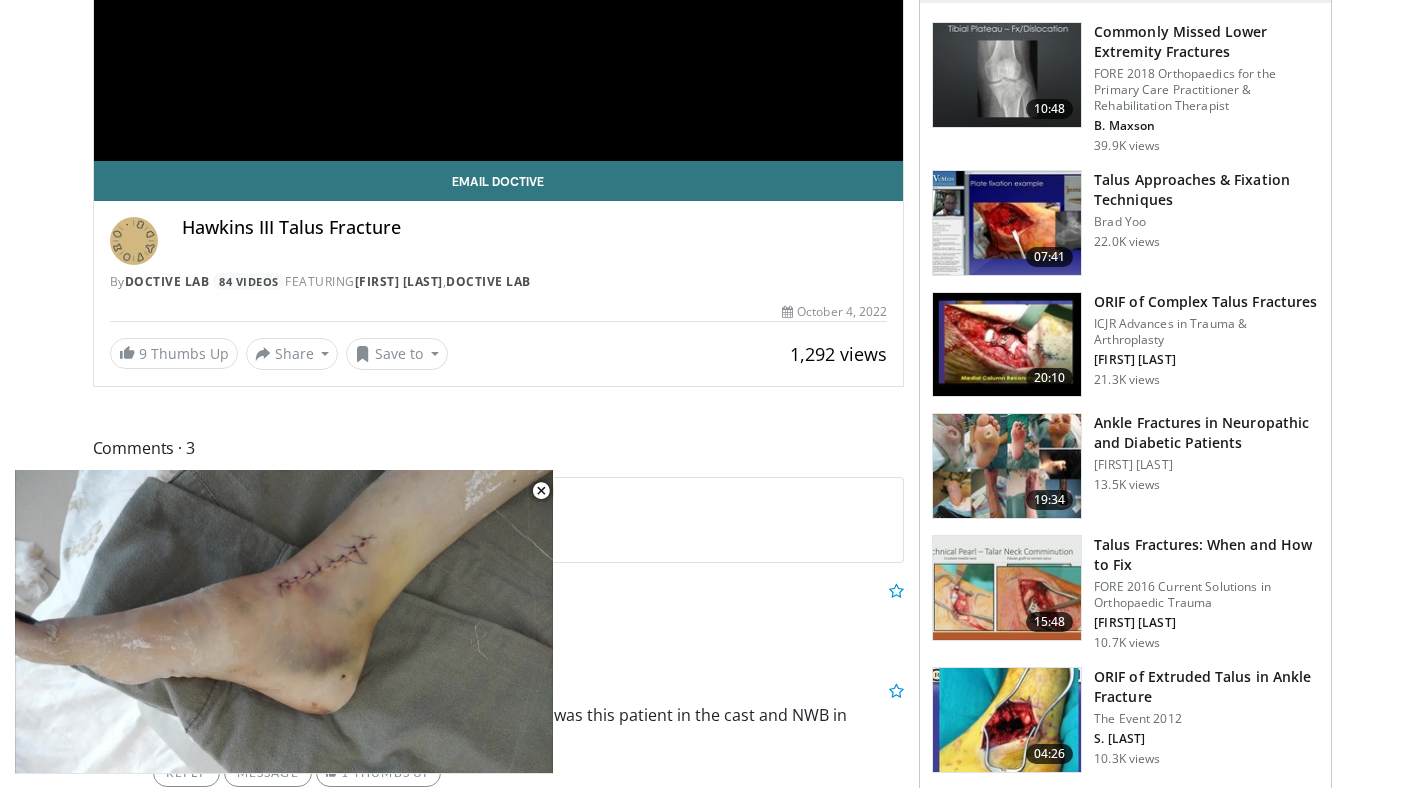 click at bounding box center (1007, 345) 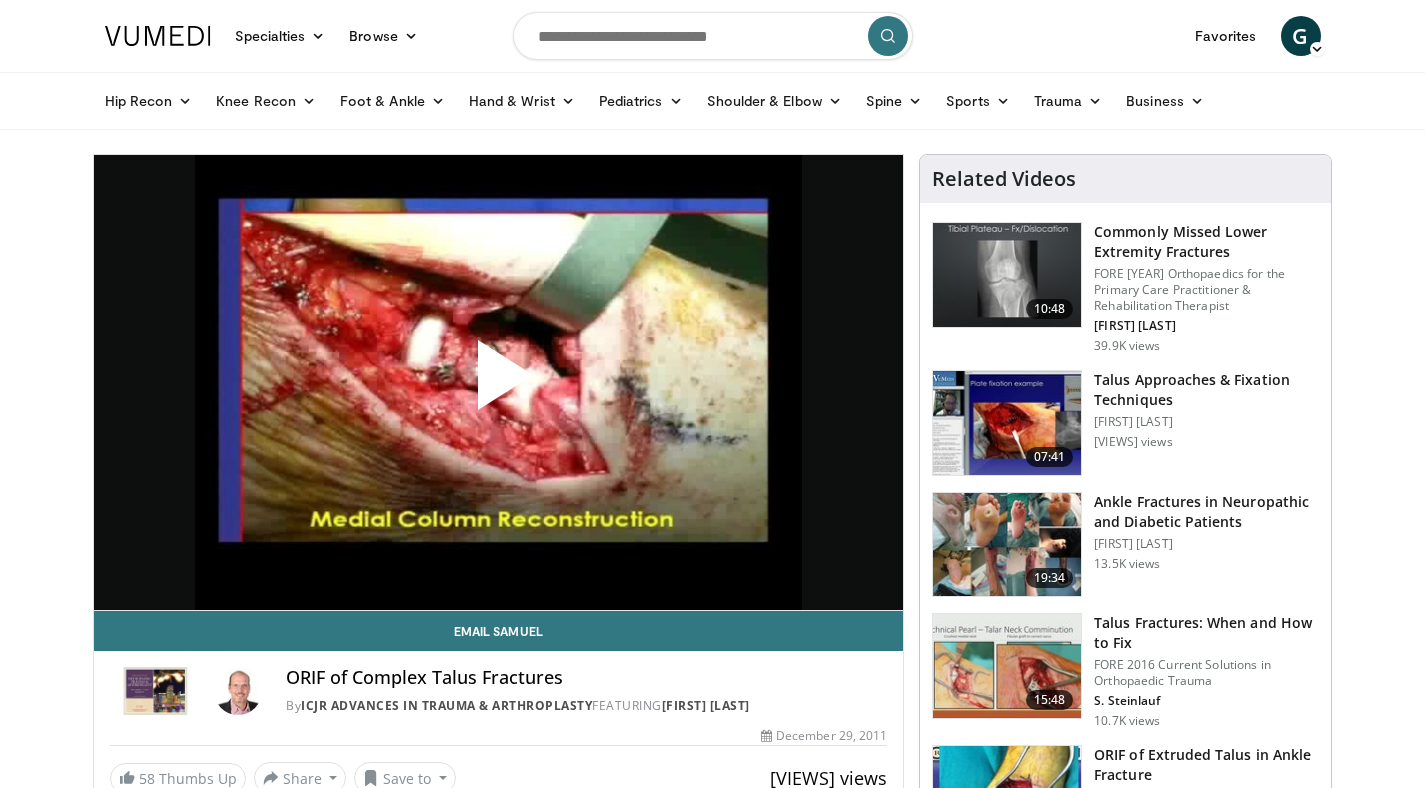 scroll, scrollTop: 0, scrollLeft: 0, axis: both 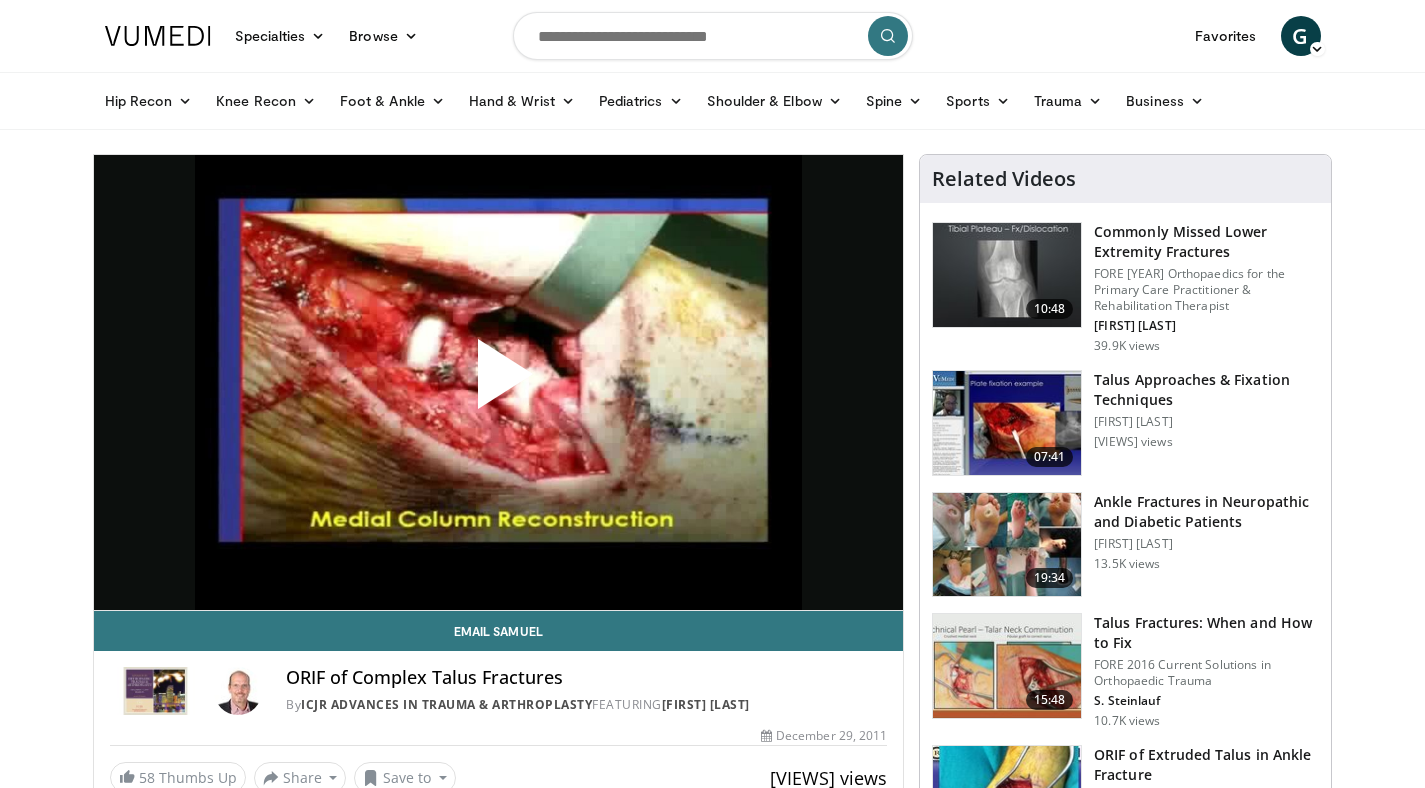 click at bounding box center (498, 382) 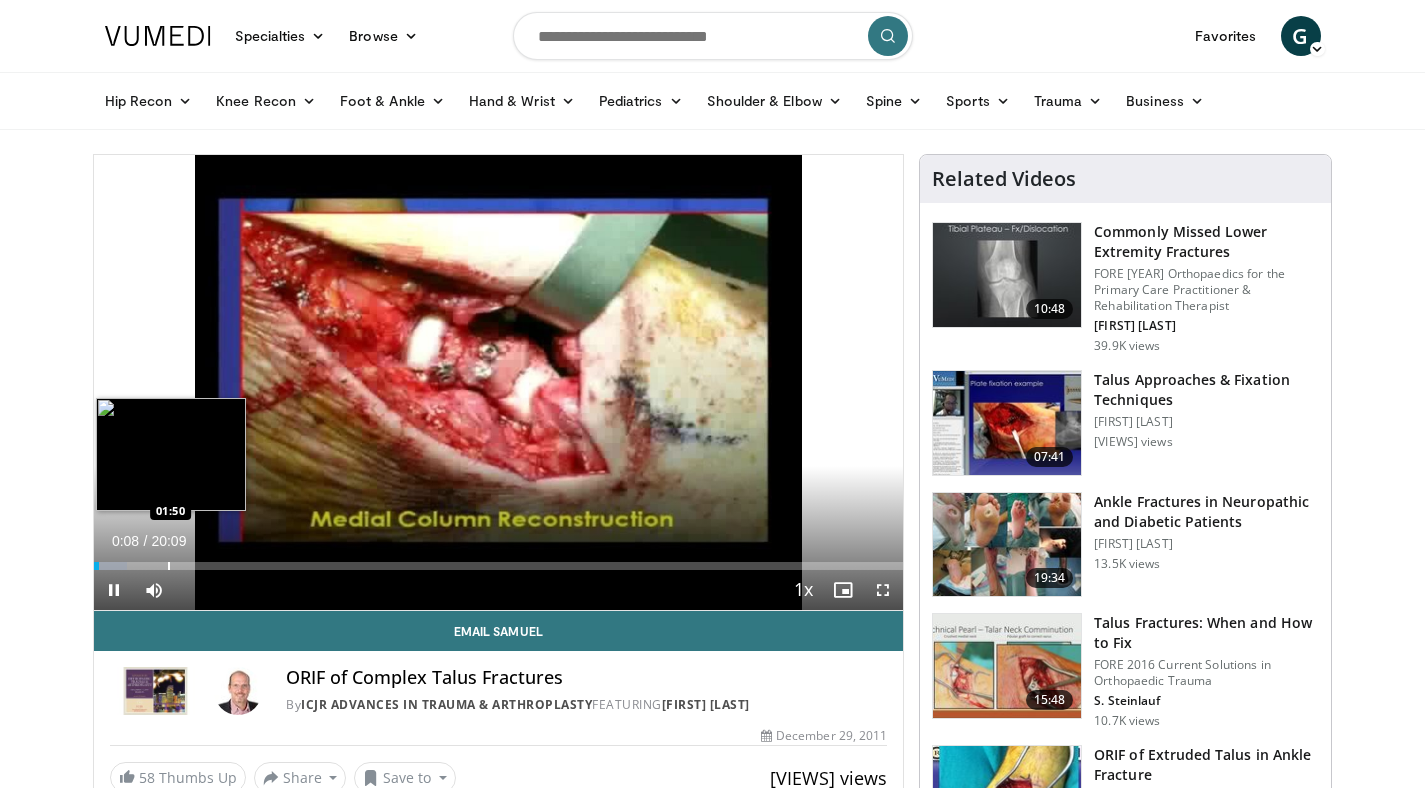 click on "Loaded :  4.12% 00:08 01:50" at bounding box center [499, 566] 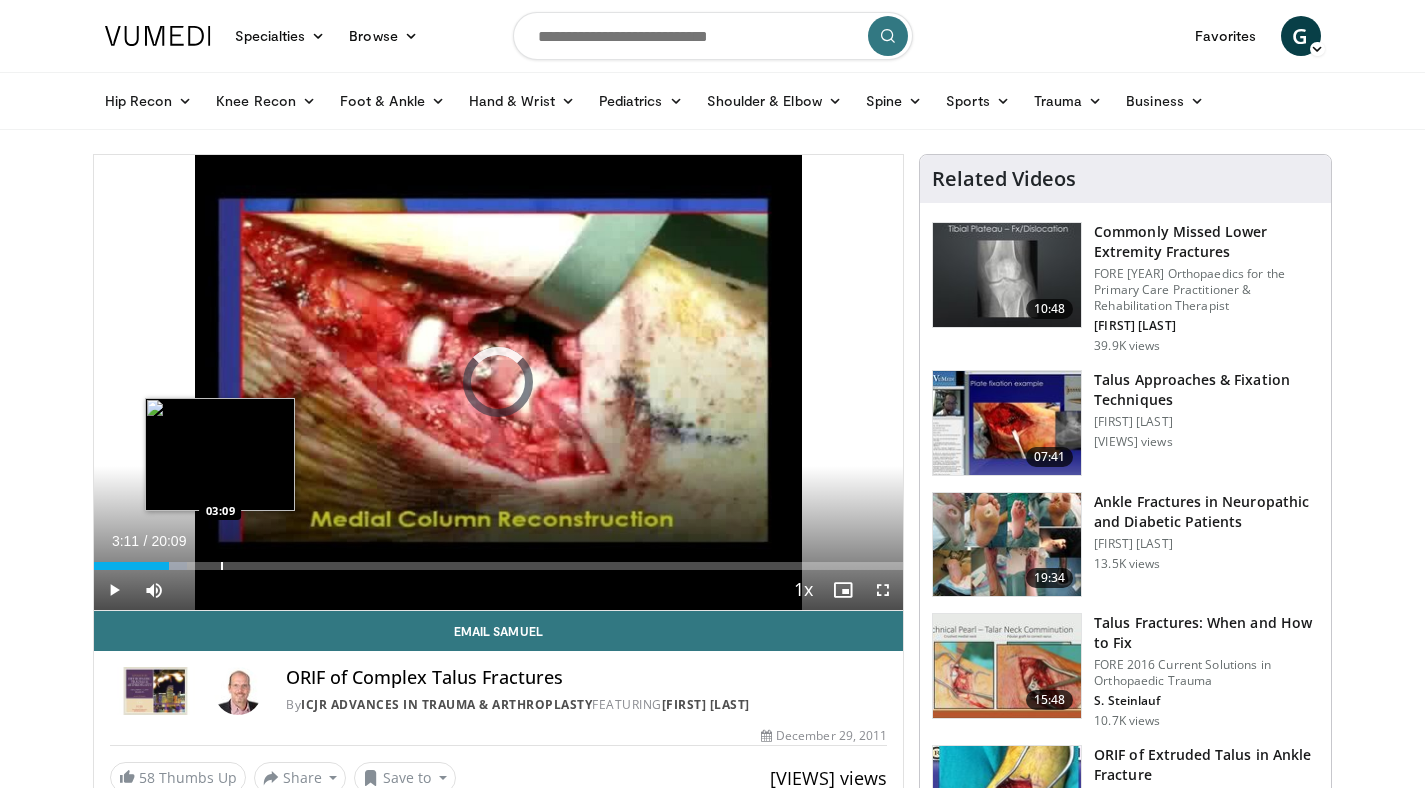click at bounding box center (222, 566) 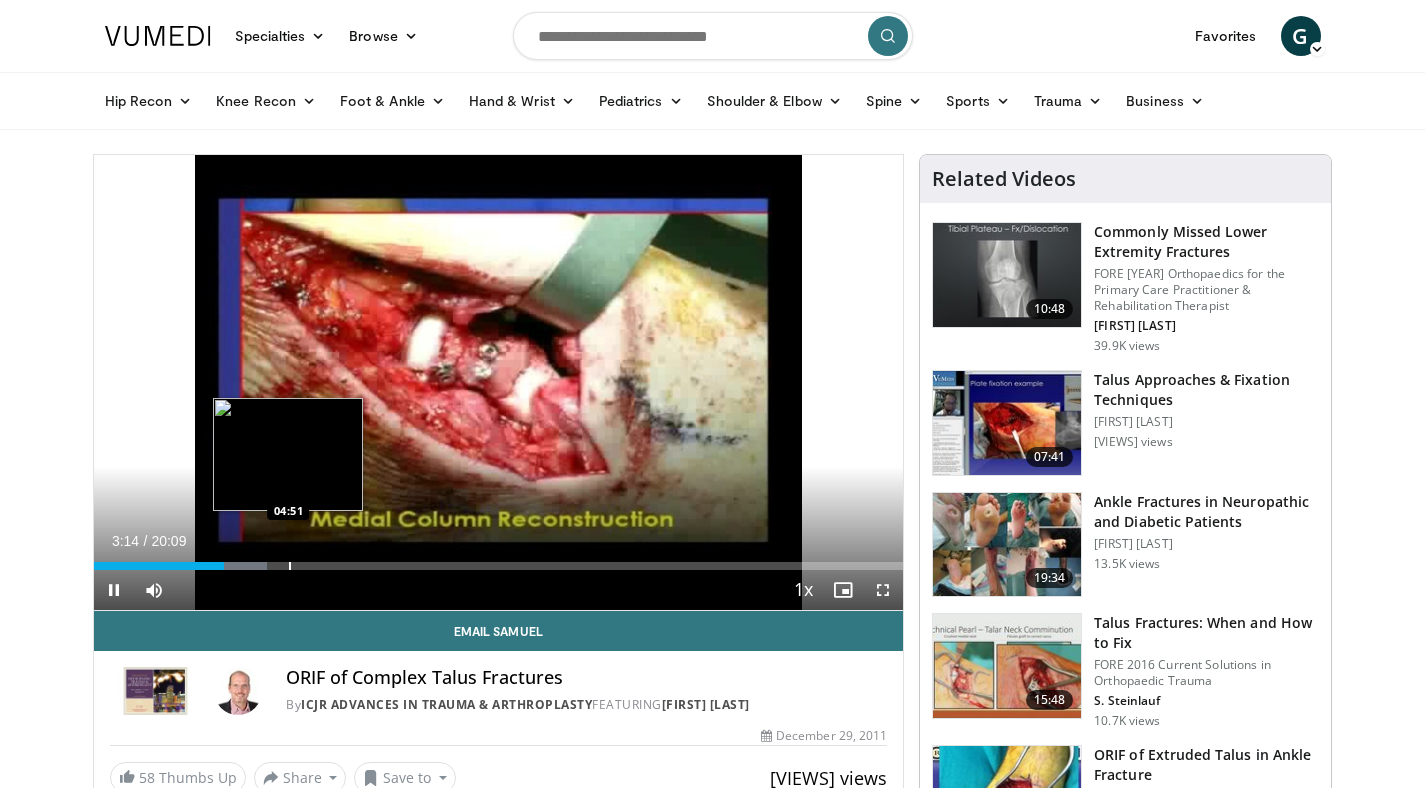 click on "Loaded :  21.46% 03:14 04:51" at bounding box center (499, 566) 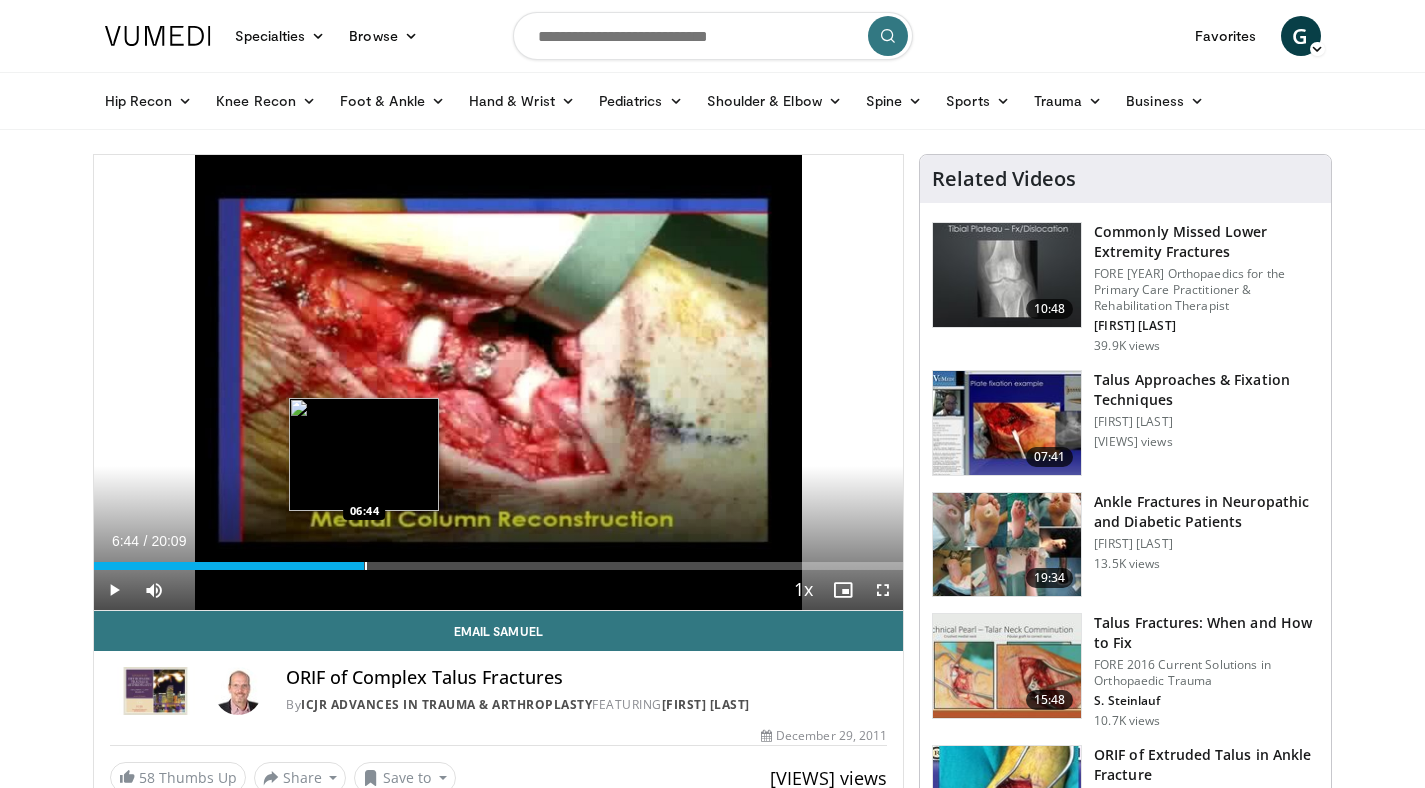 click on "Loaded :  27.29% 04:53 06:44" at bounding box center (499, 566) 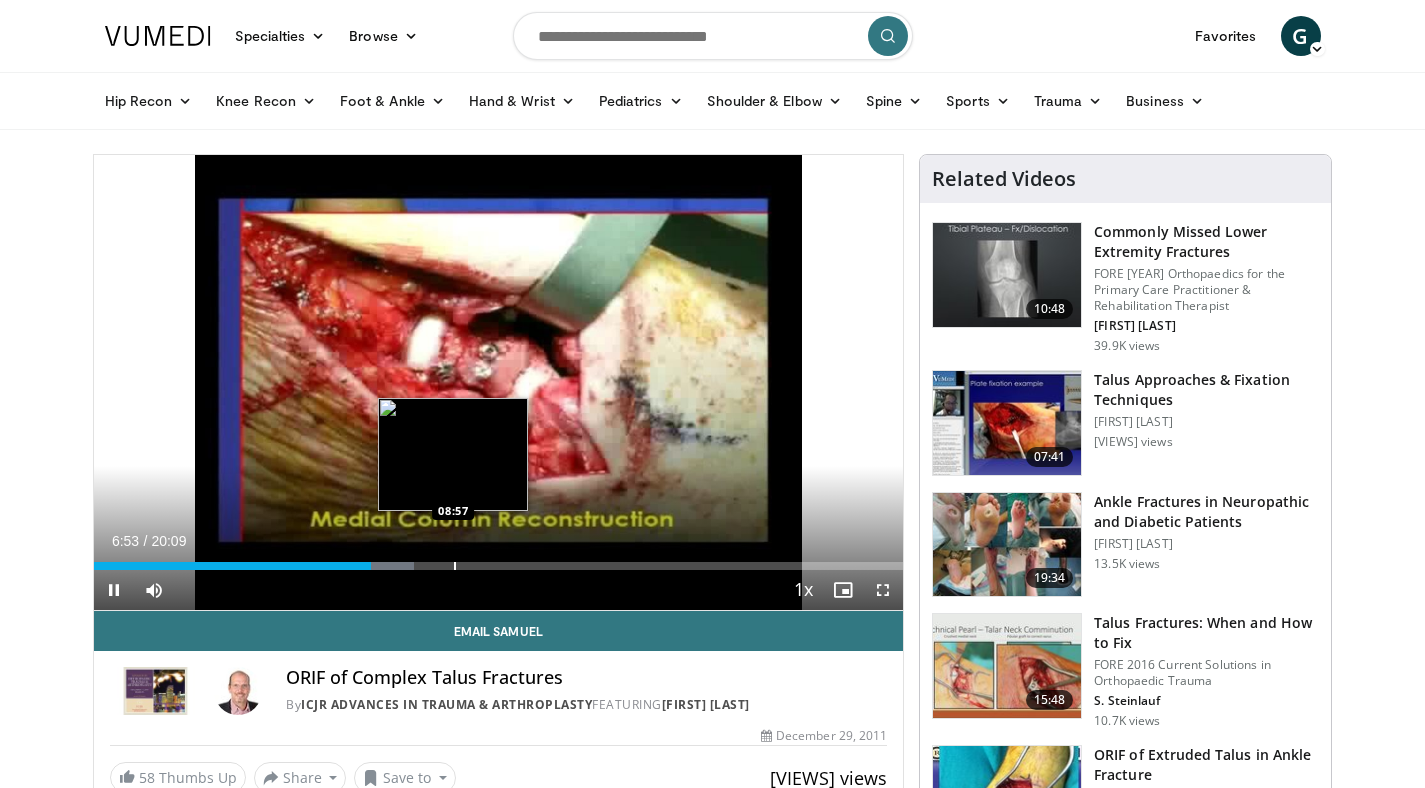click on "Loaded :  39.63% 06:53 08:57" at bounding box center [499, 566] 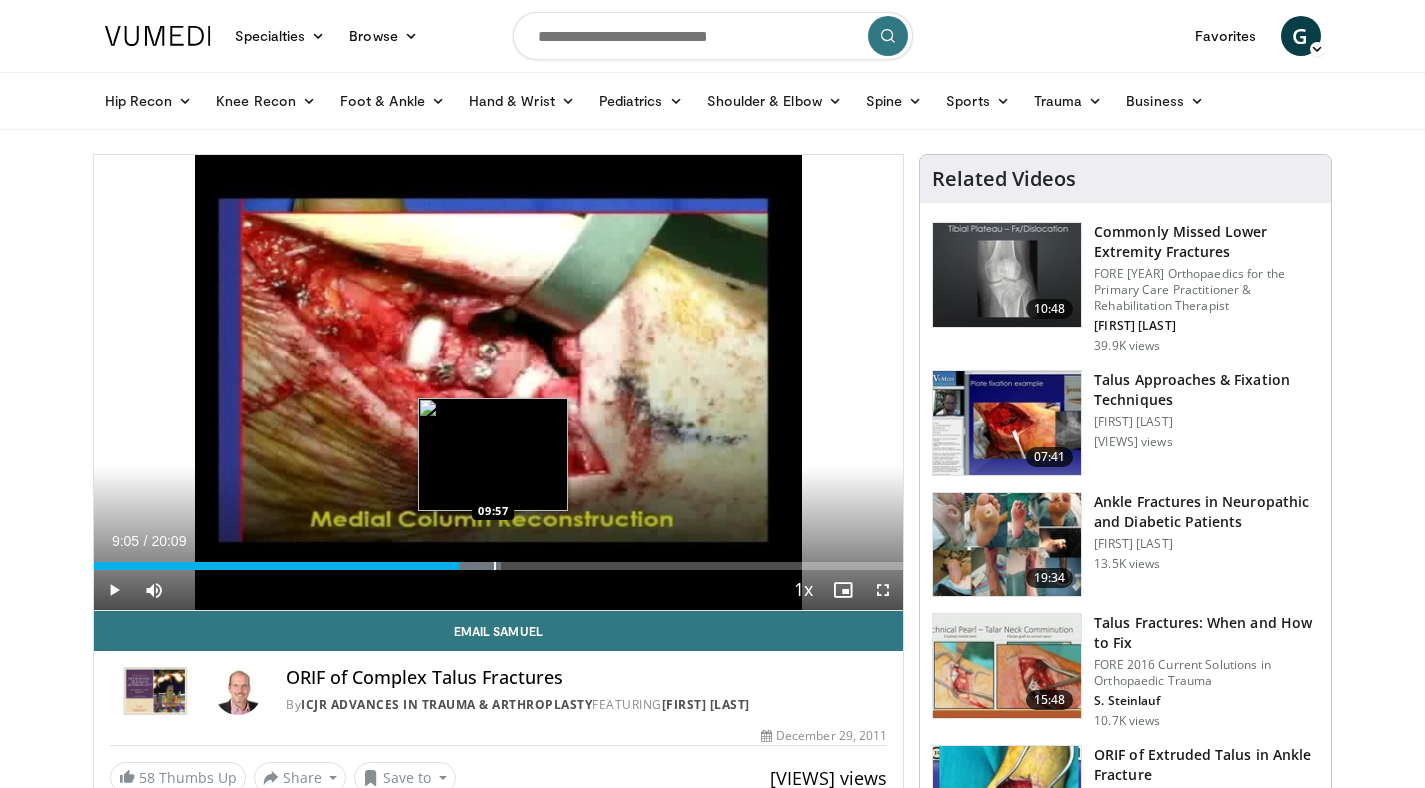 click on "Loaded :  50.37% 09:06 09:57" at bounding box center (499, 566) 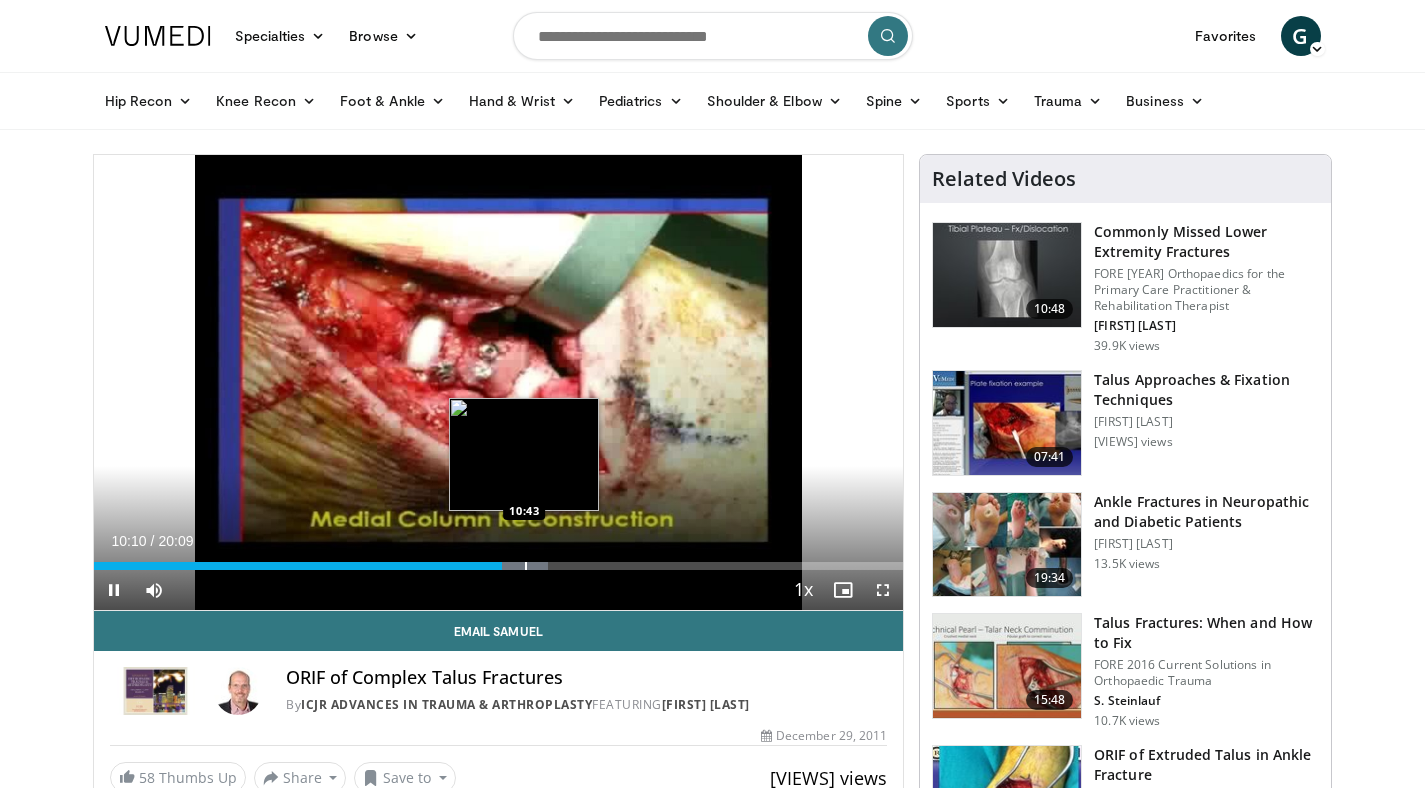 click at bounding box center (526, 566) 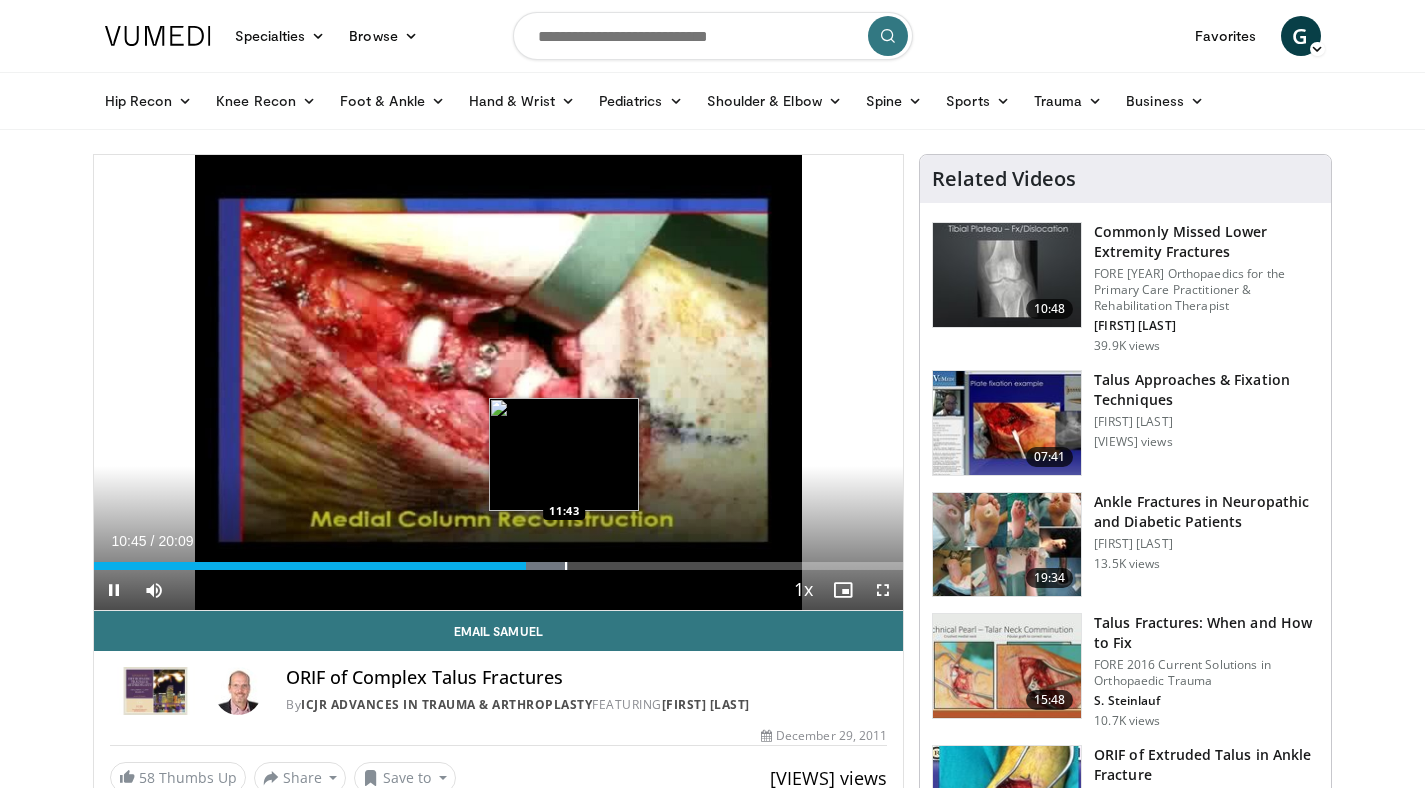 click at bounding box center (566, 566) 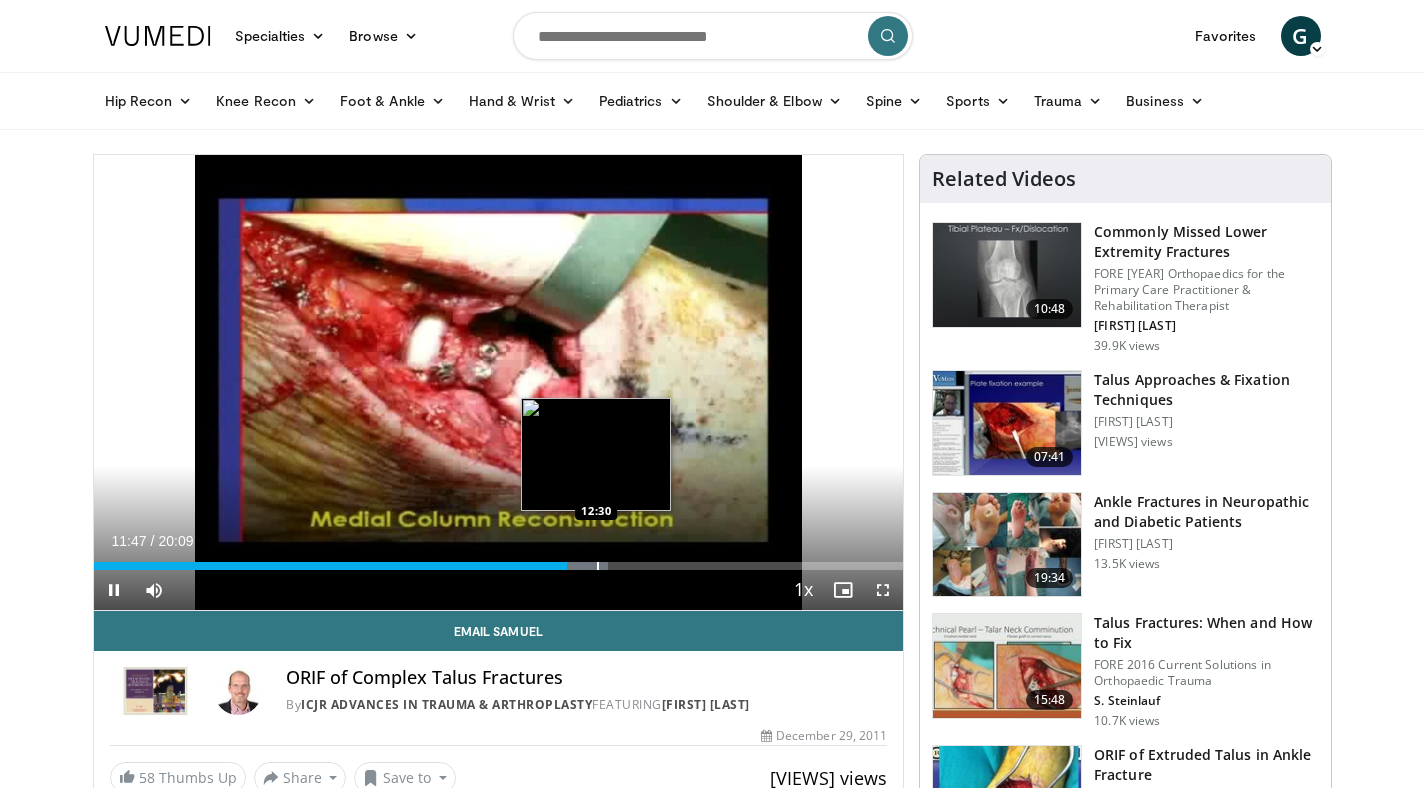 click at bounding box center [577, 566] 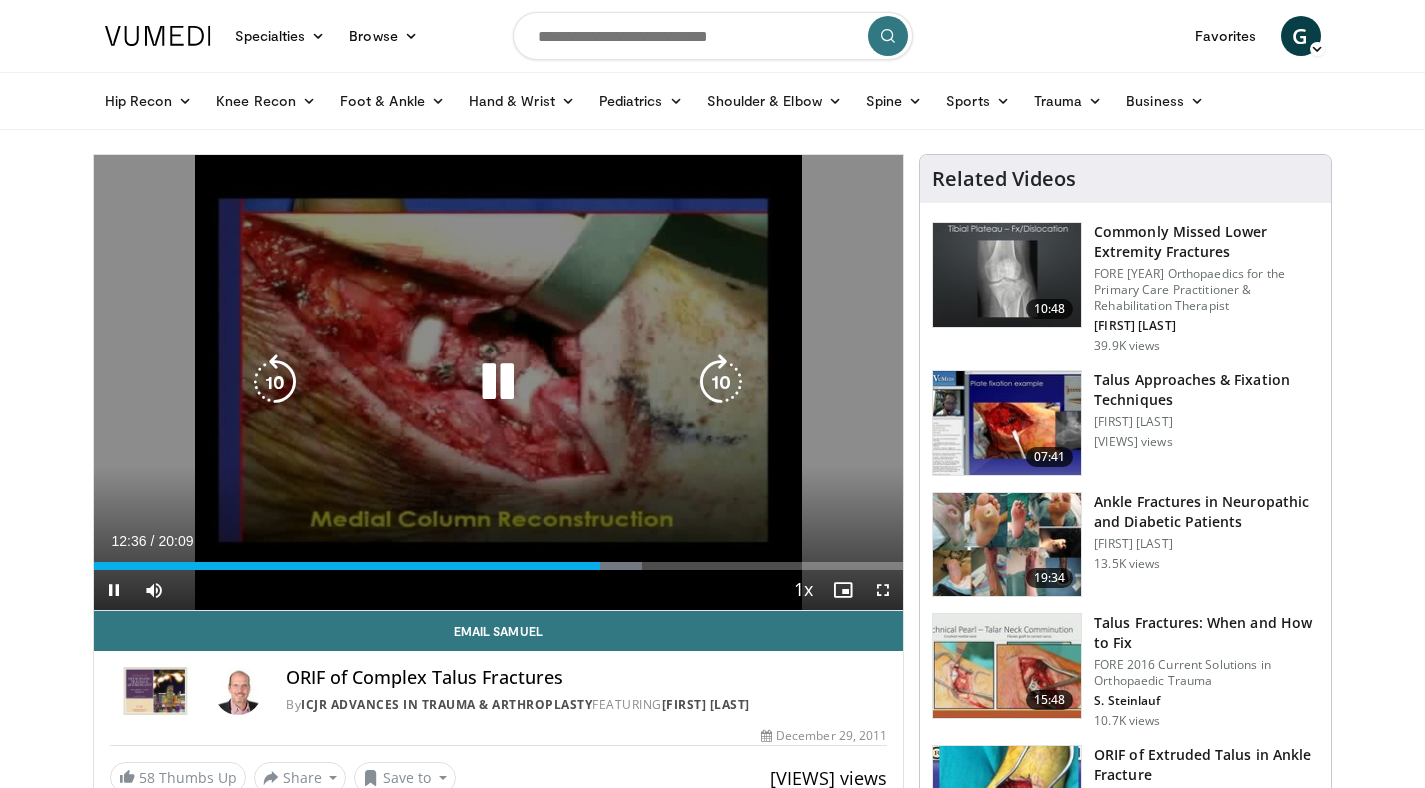 click at bounding box center (609, 566) 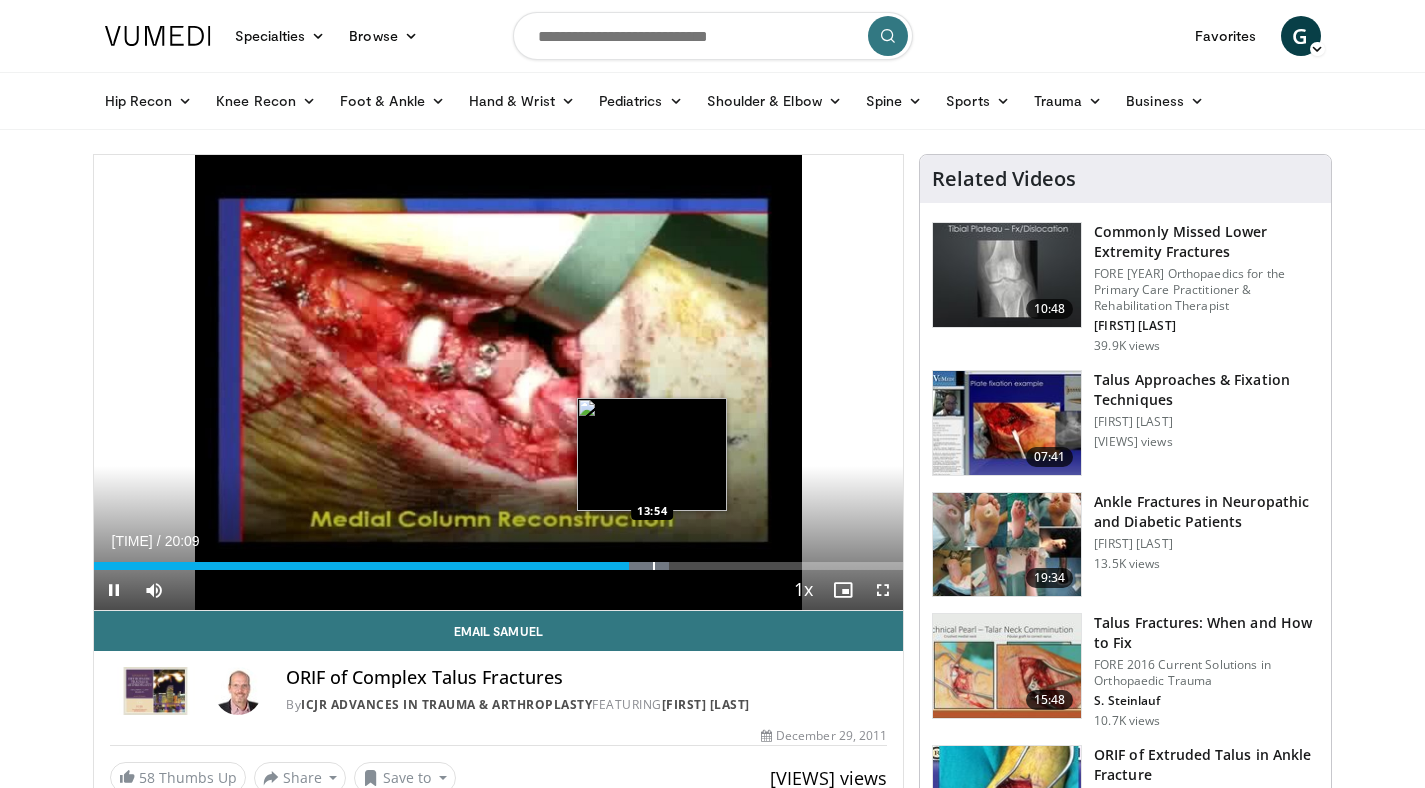 click on "Loaded :  71.13% 13:19 13:54" at bounding box center (499, 566) 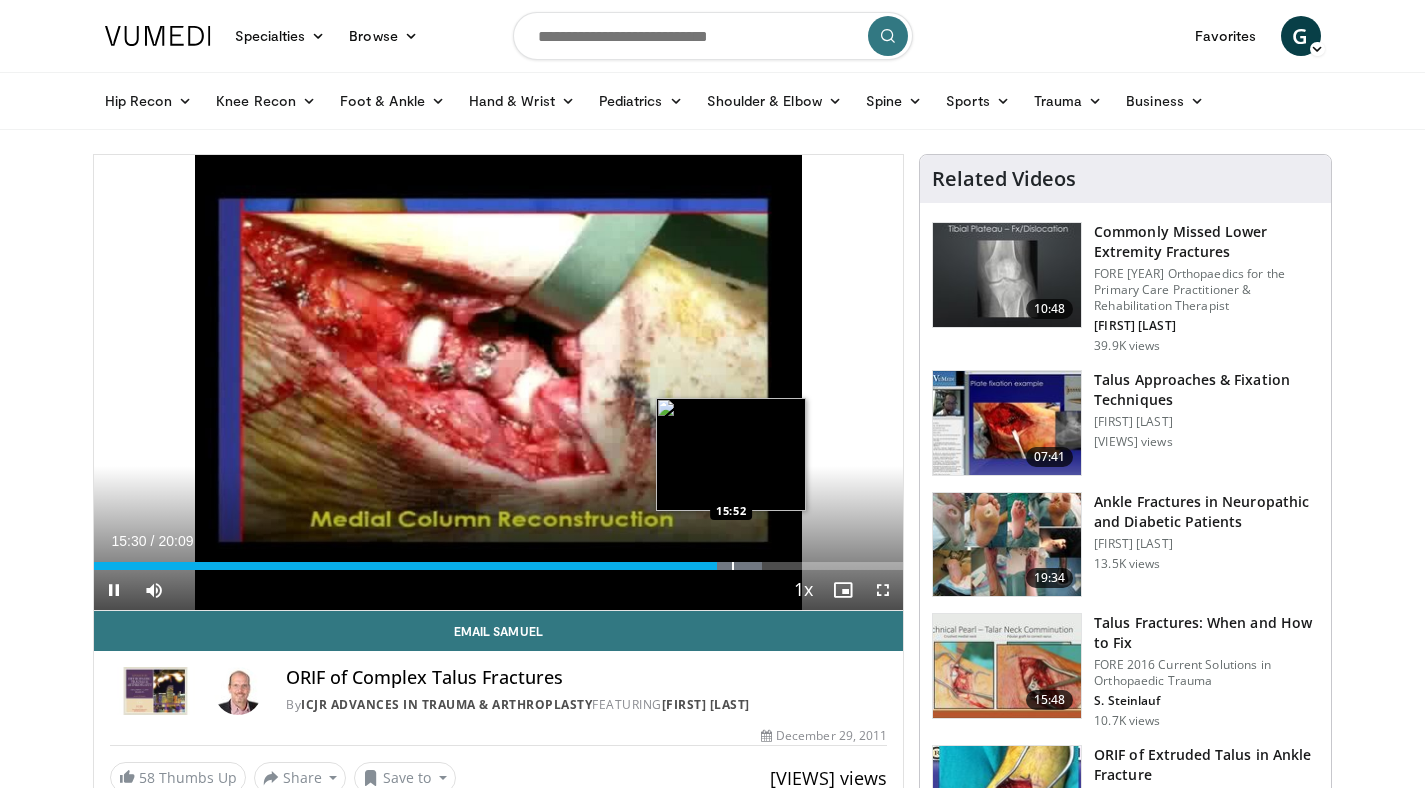 click at bounding box center (729, 566) 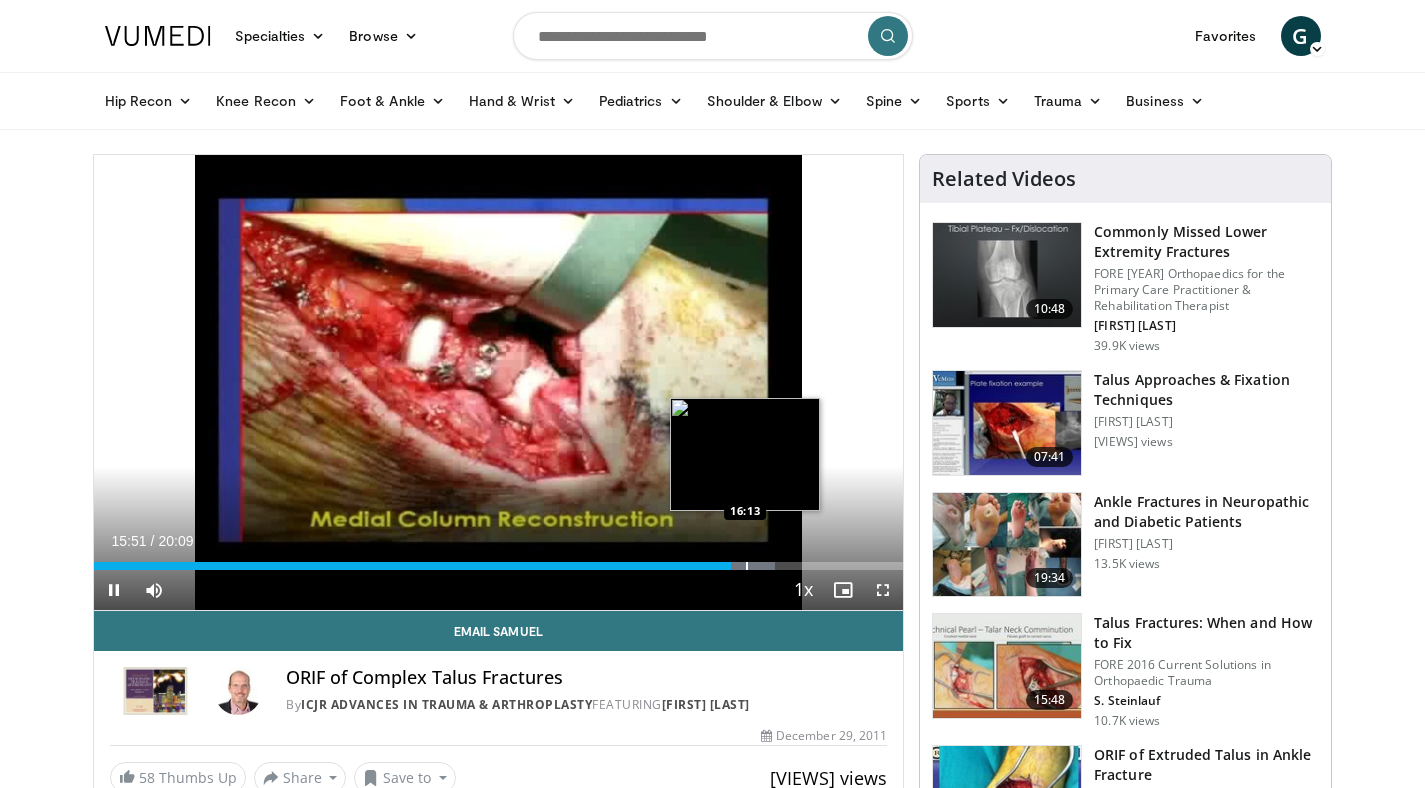 click at bounding box center (747, 566) 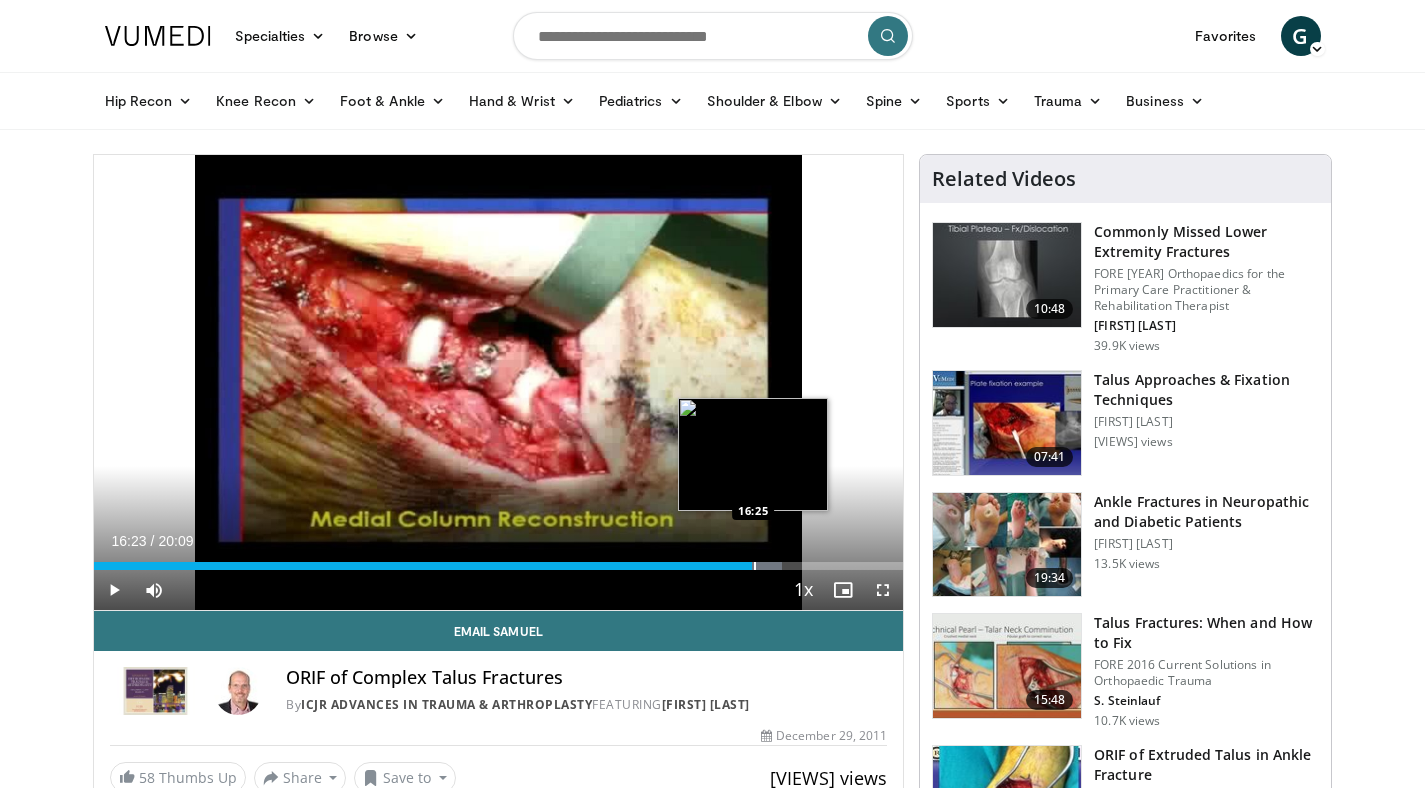 click at bounding box center (754, 566) 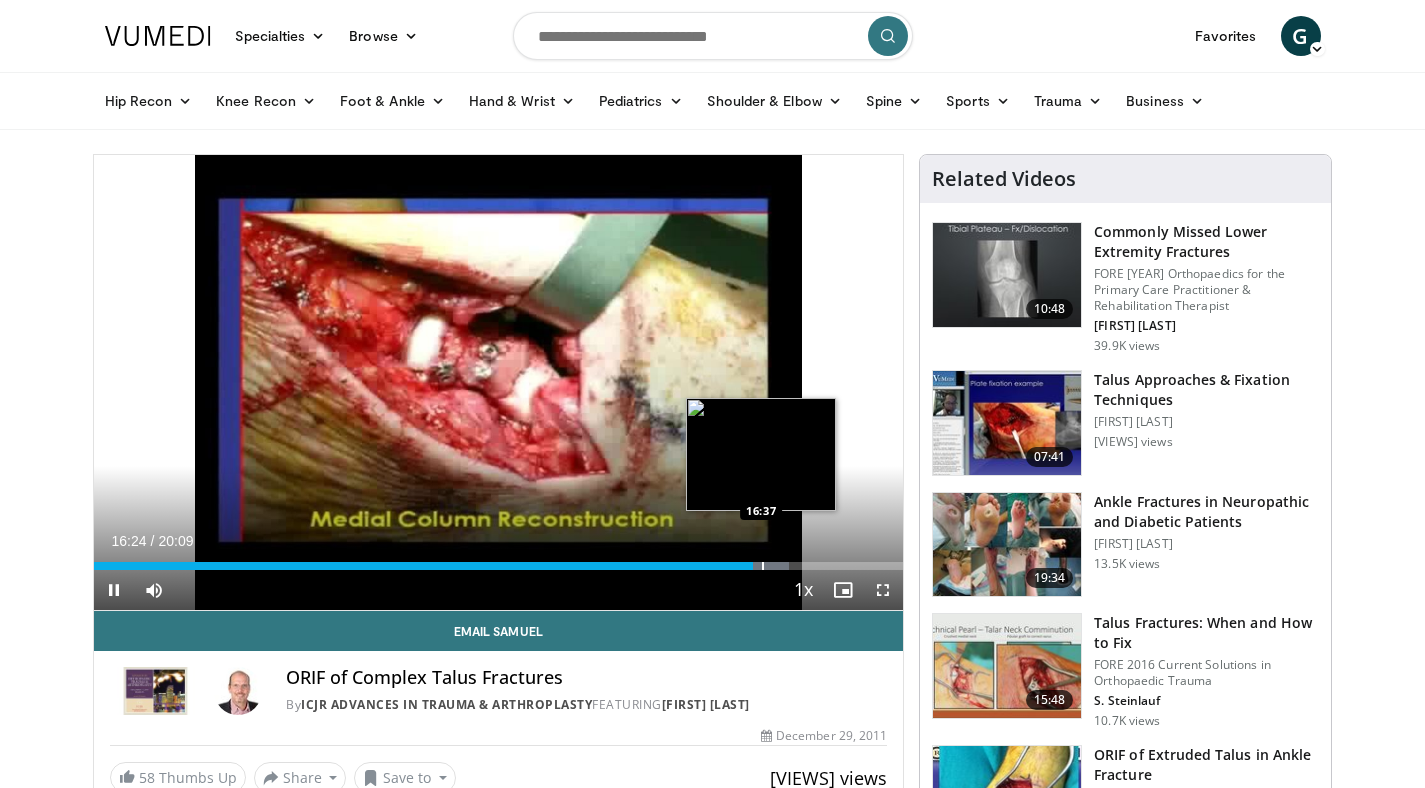 click on "Loaded :  85.88% 16:24 16:37" at bounding box center (499, 566) 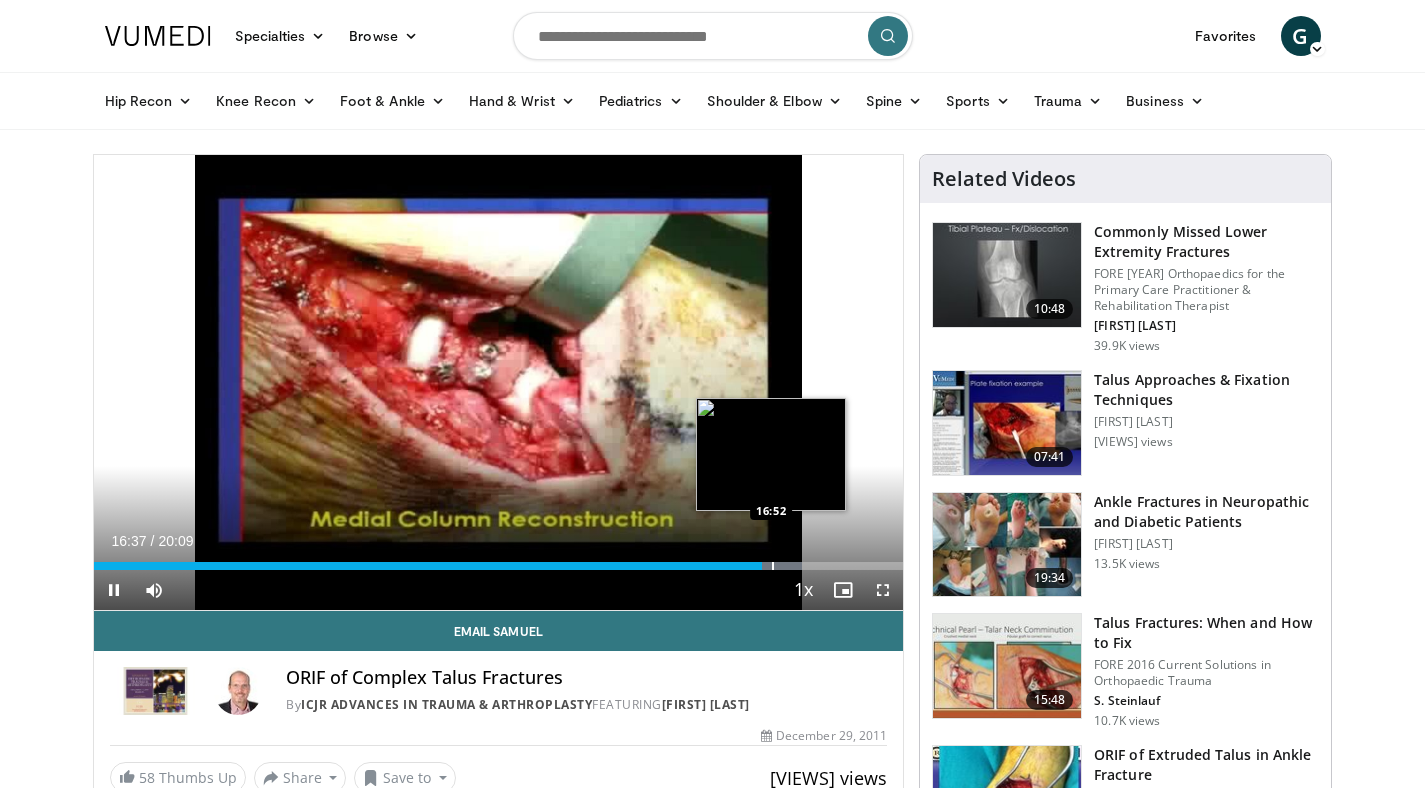 click at bounding box center [773, 566] 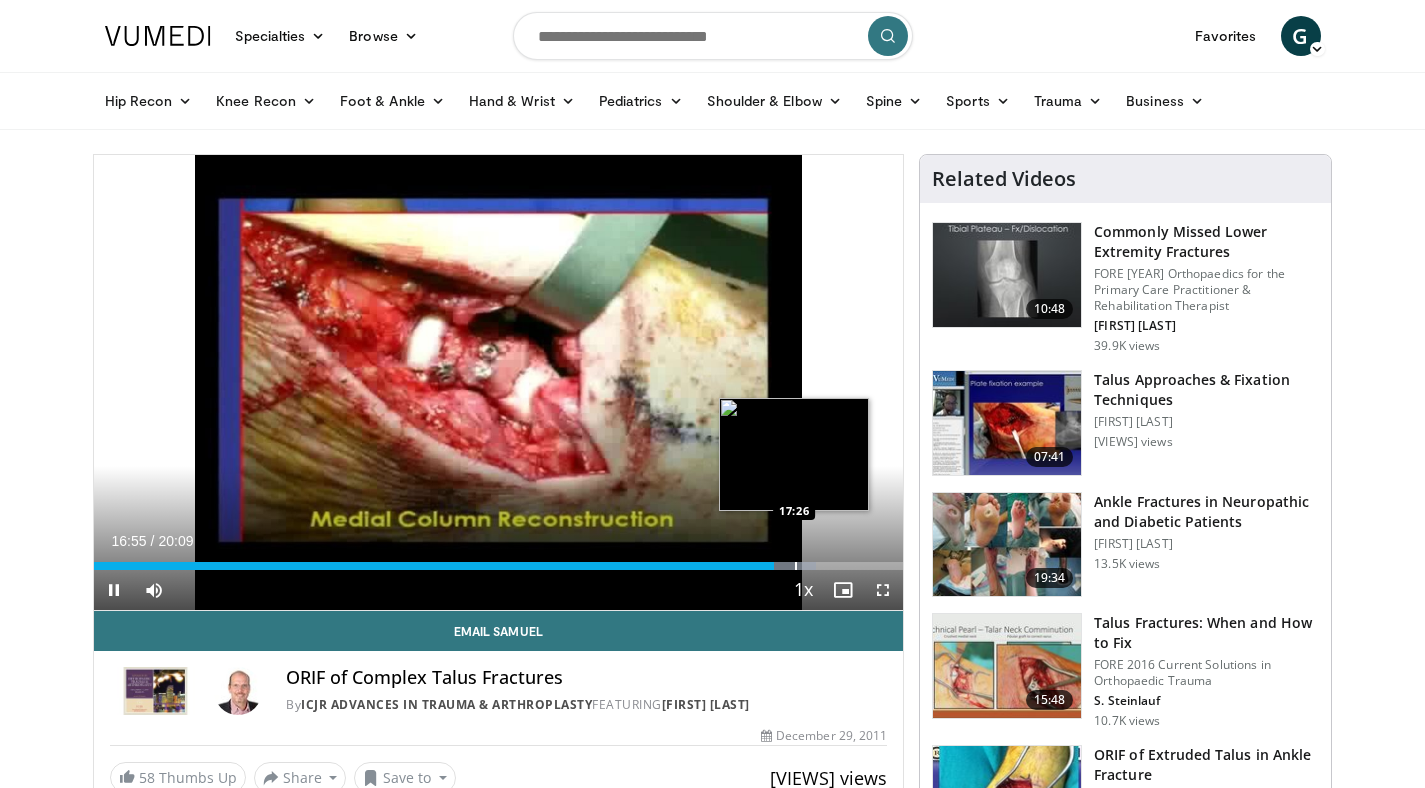 click on "Loaded :  89.18% 16:56 17:26" at bounding box center [499, 560] 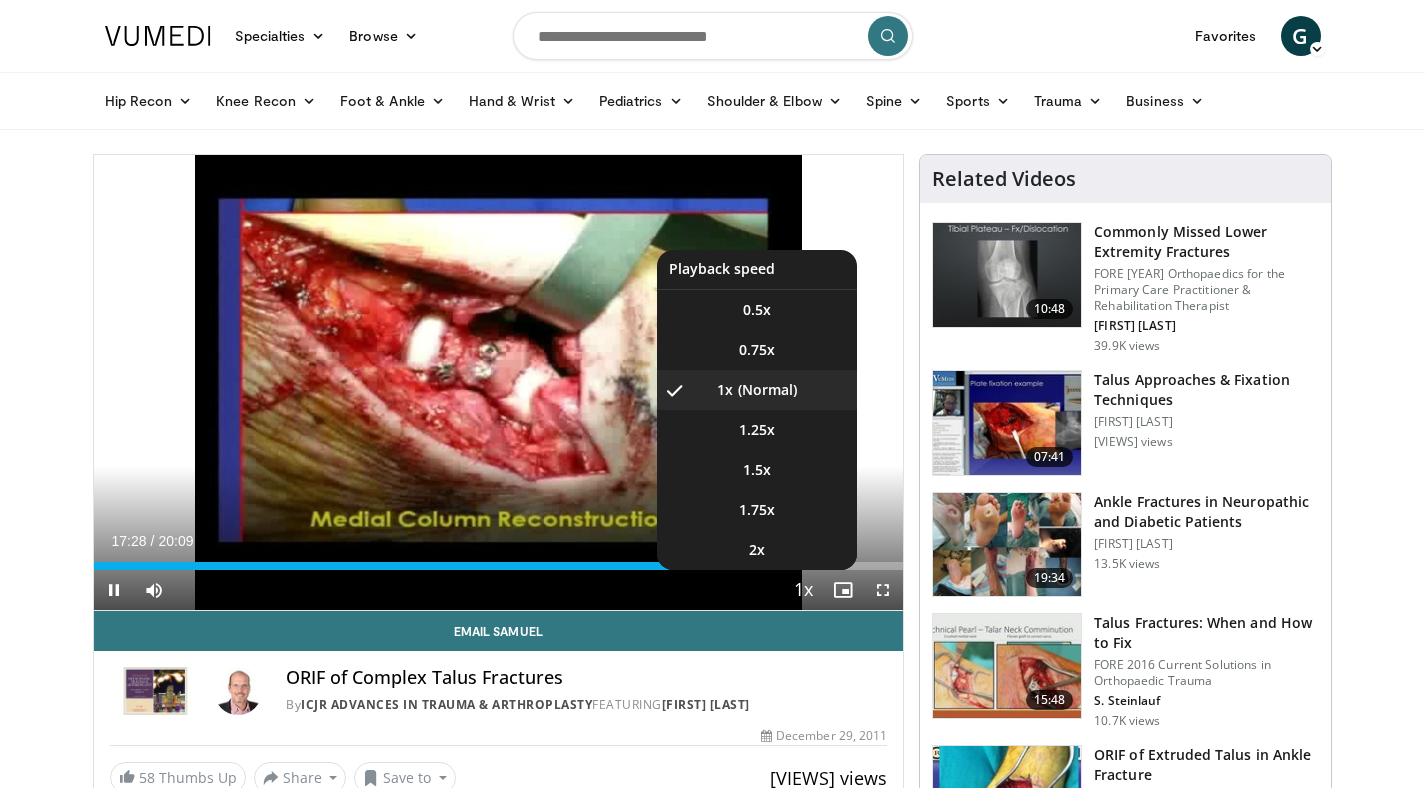 click on "Playback Rate" at bounding box center (803, 590) 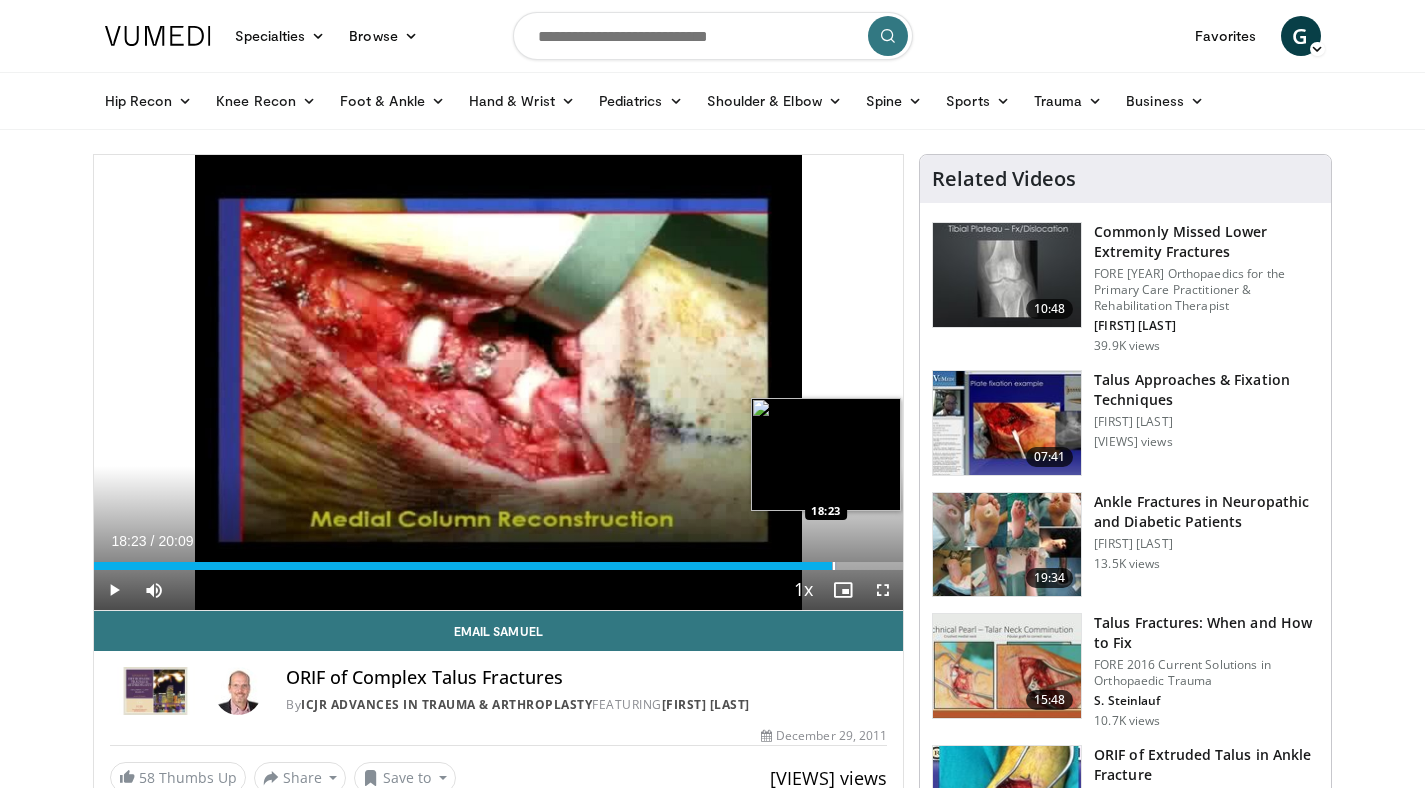 click on "Loaded :  91.81% 17:30 18:23" at bounding box center (499, 566) 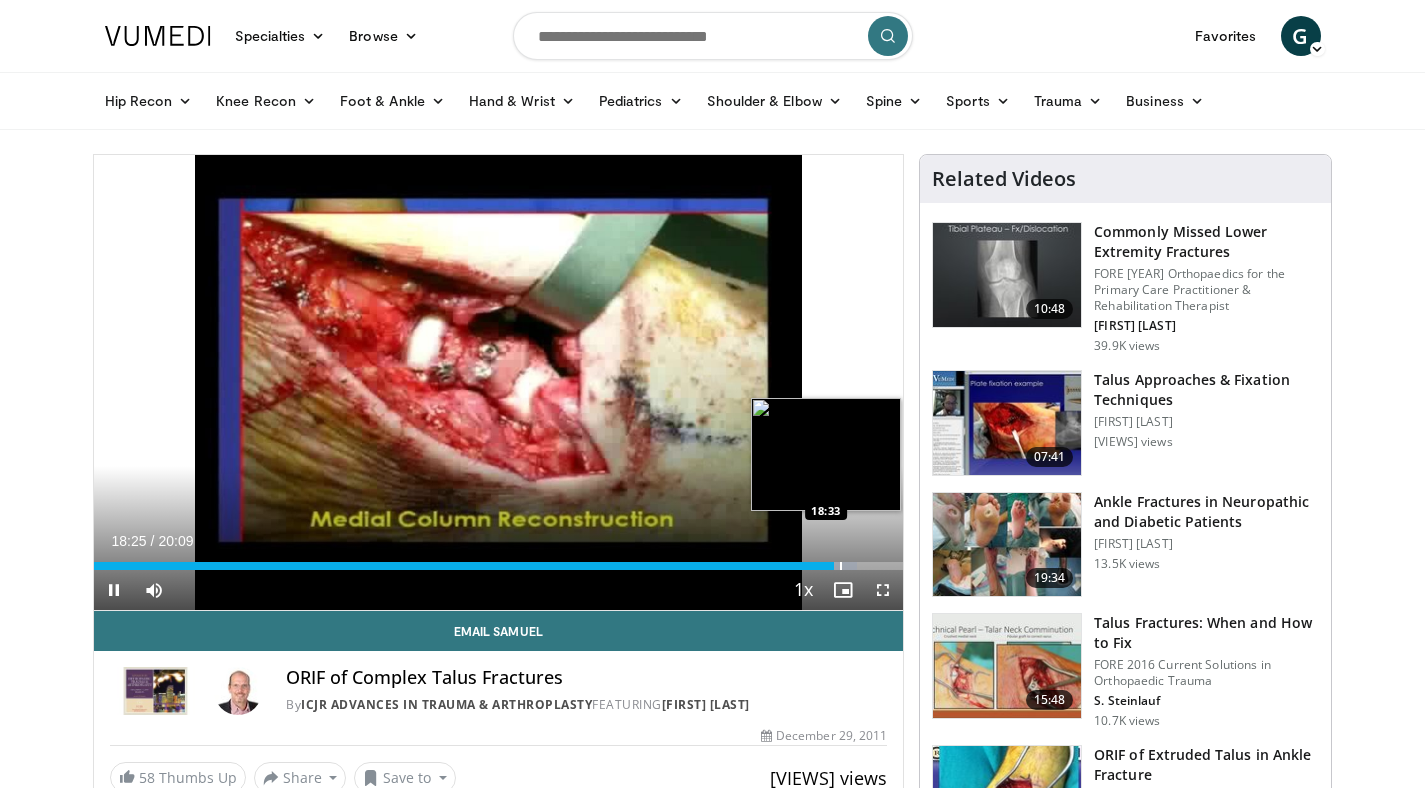 click at bounding box center [841, 566] 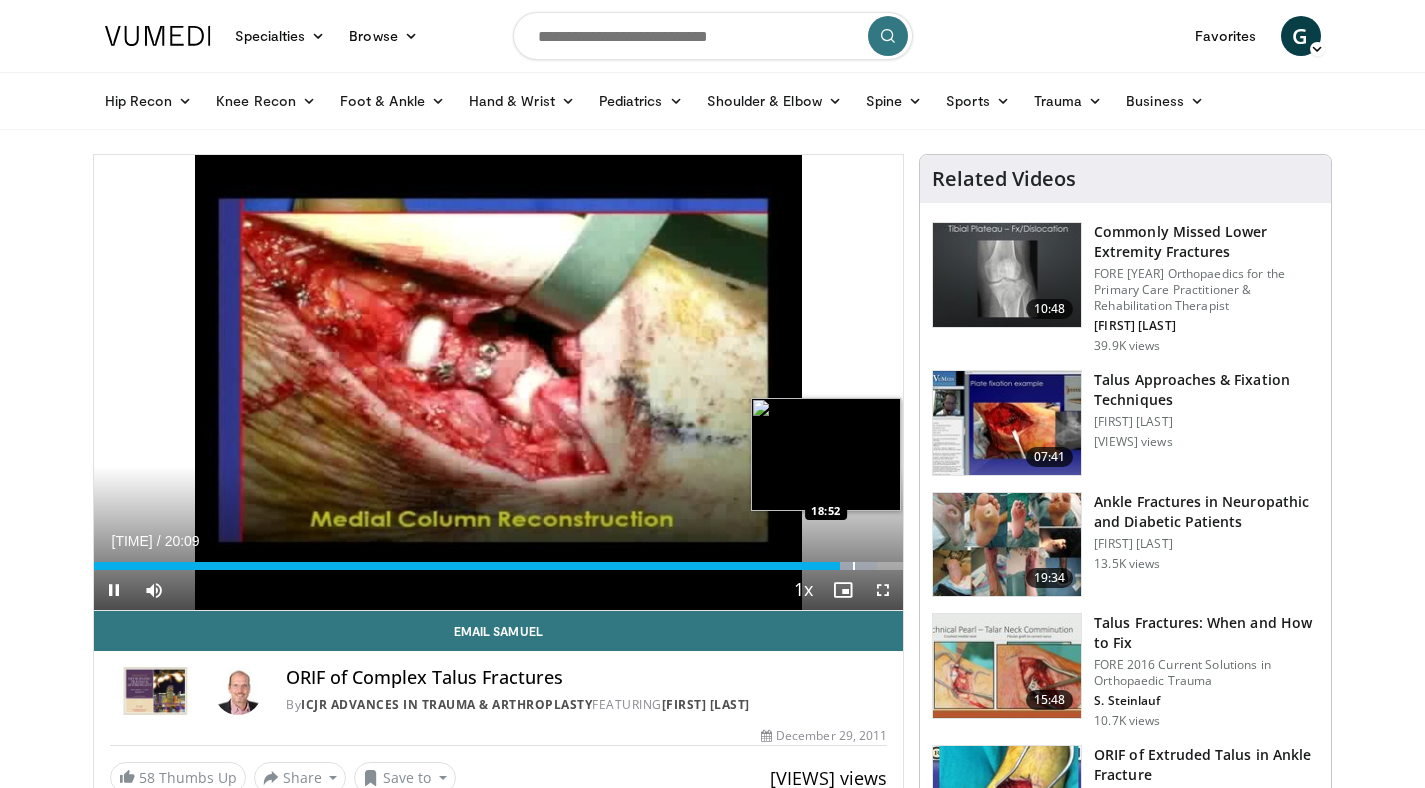 click at bounding box center [854, 566] 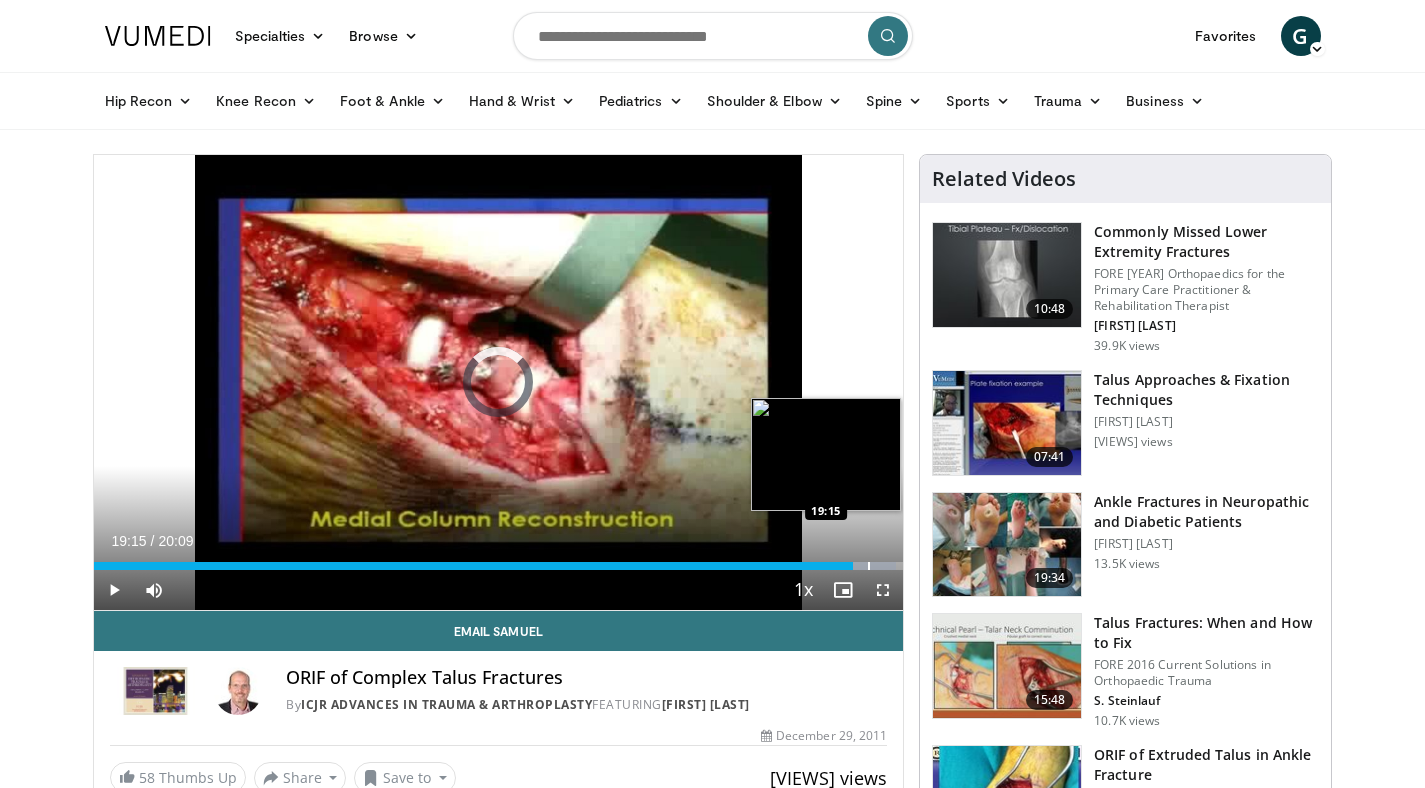 click at bounding box center [869, 566] 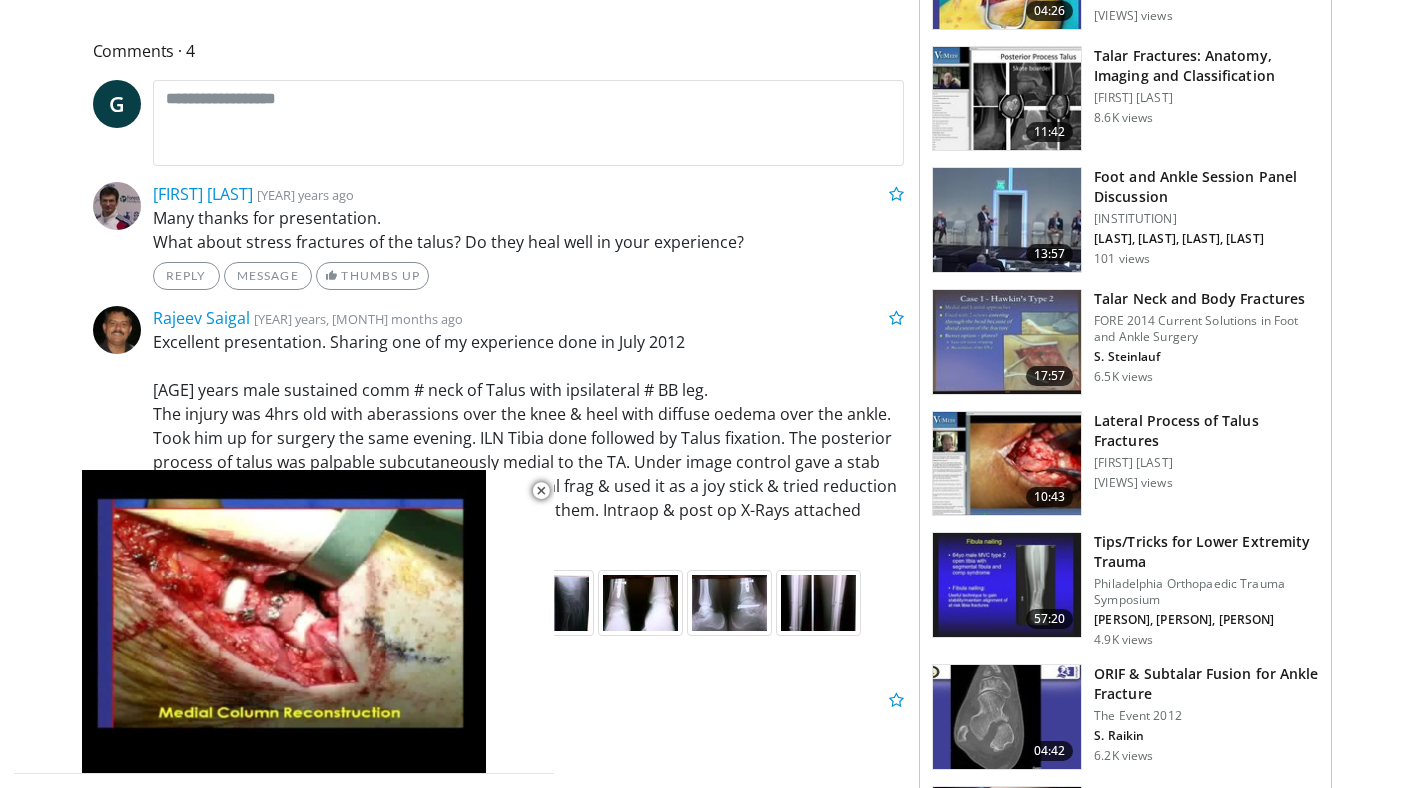 scroll, scrollTop: 813, scrollLeft: 0, axis: vertical 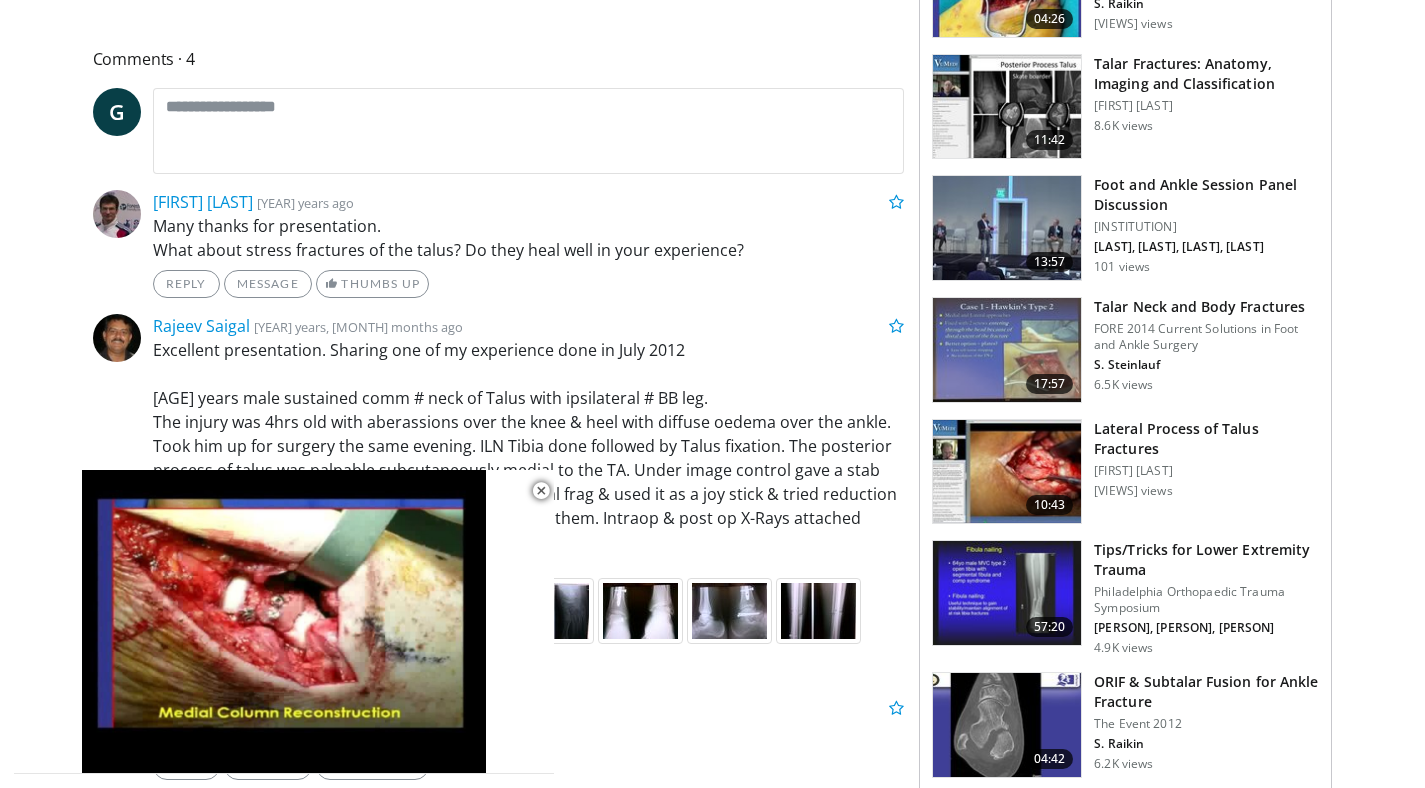 click at bounding box center (1007, 350) 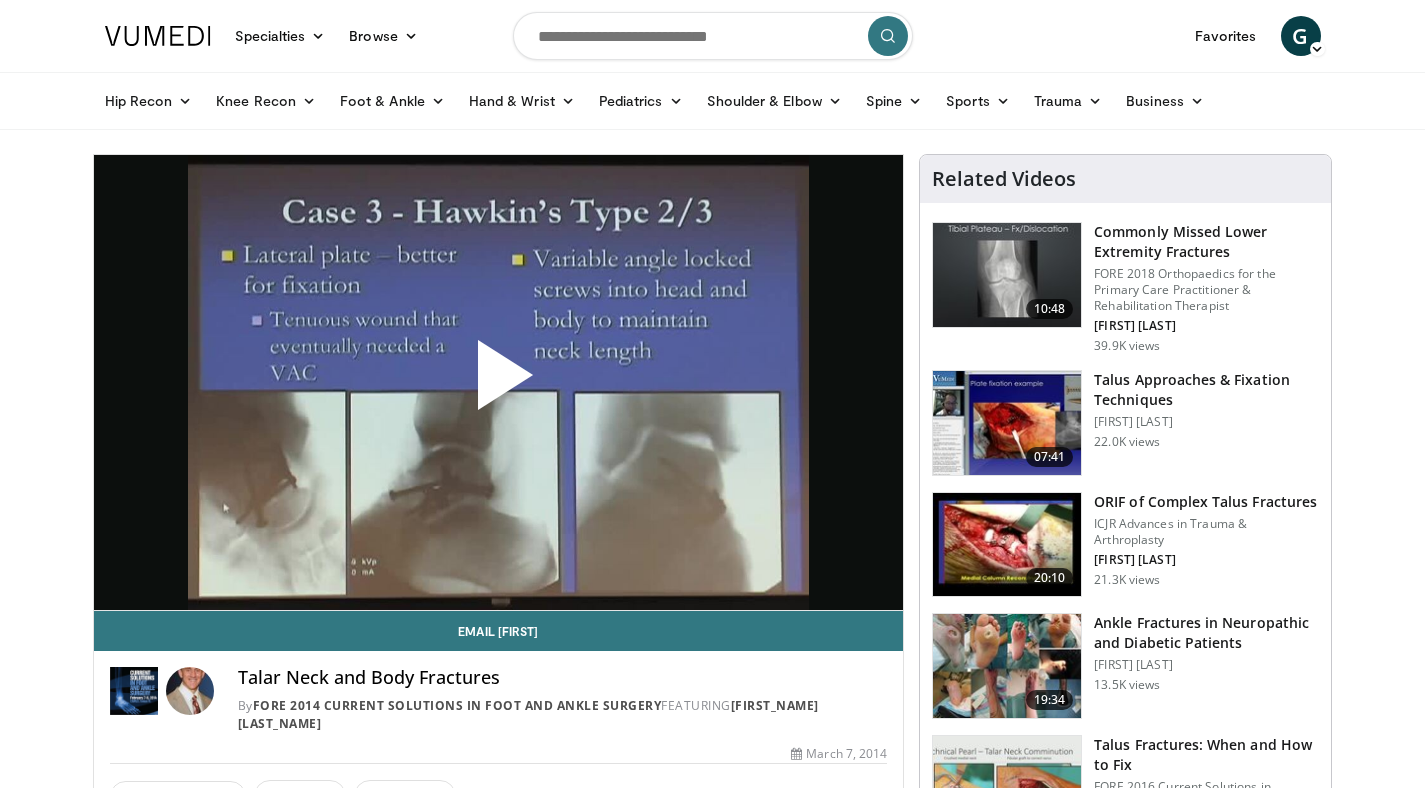 scroll, scrollTop: 0, scrollLeft: 0, axis: both 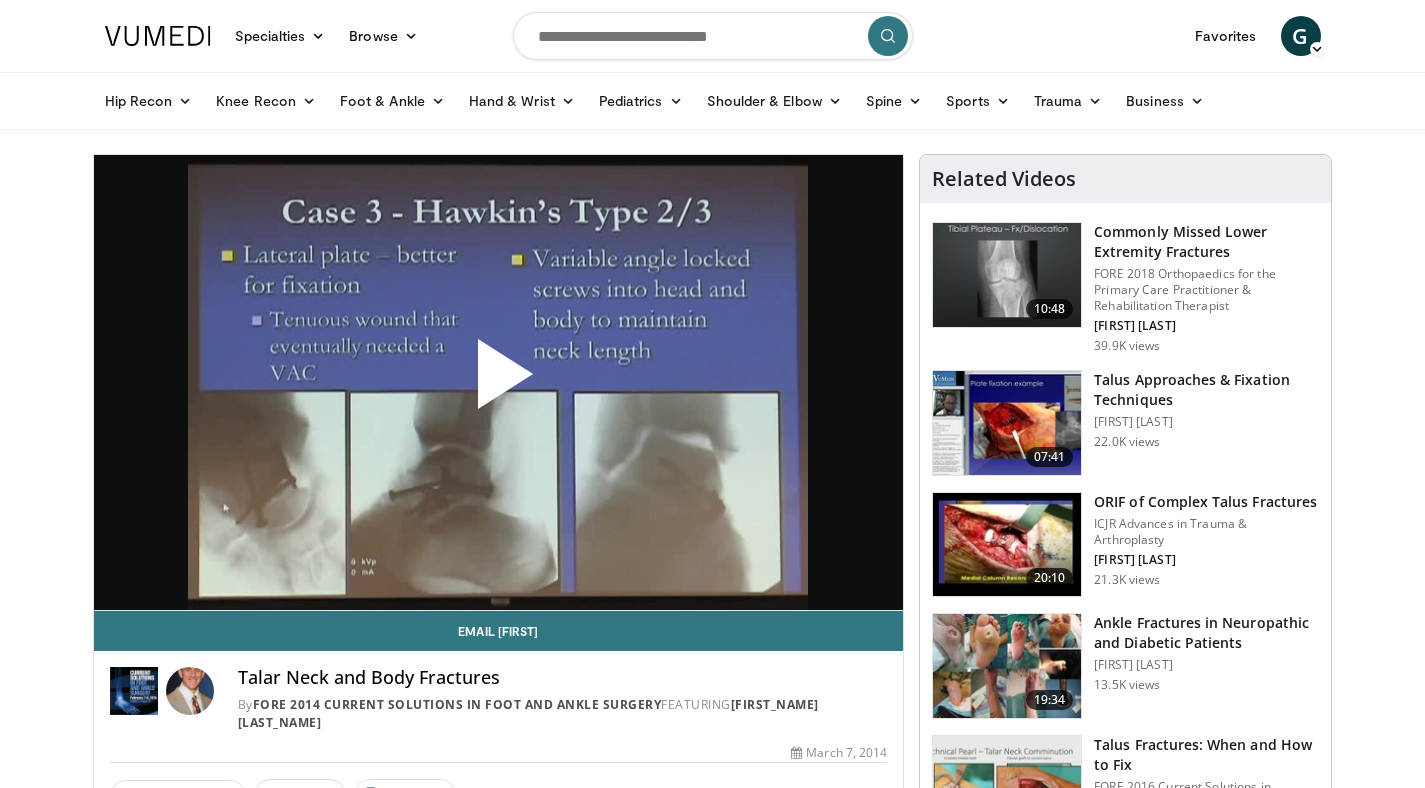 click at bounding box center [498, 382] 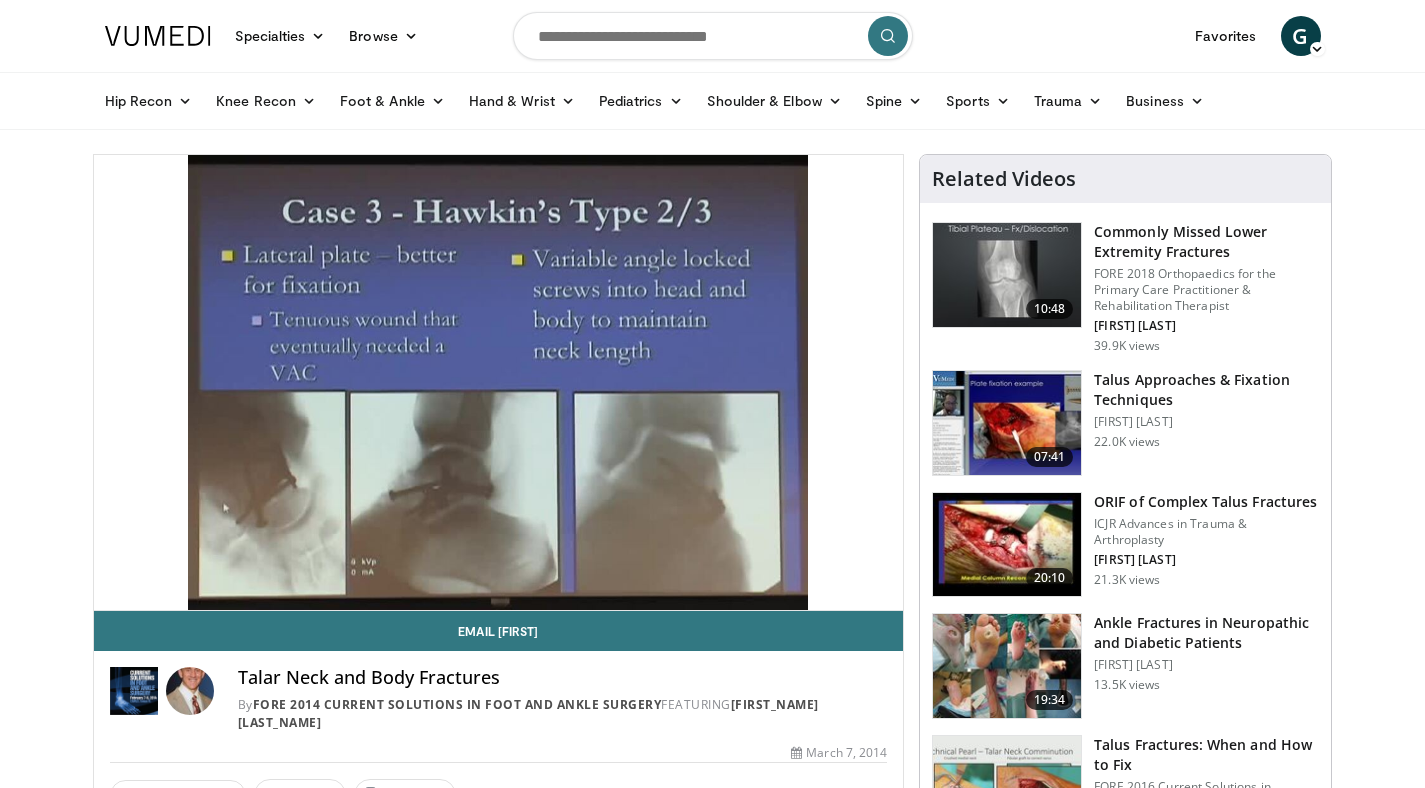 click on "10 seconds
Tap to unmute" at bounding box center (499, 382) 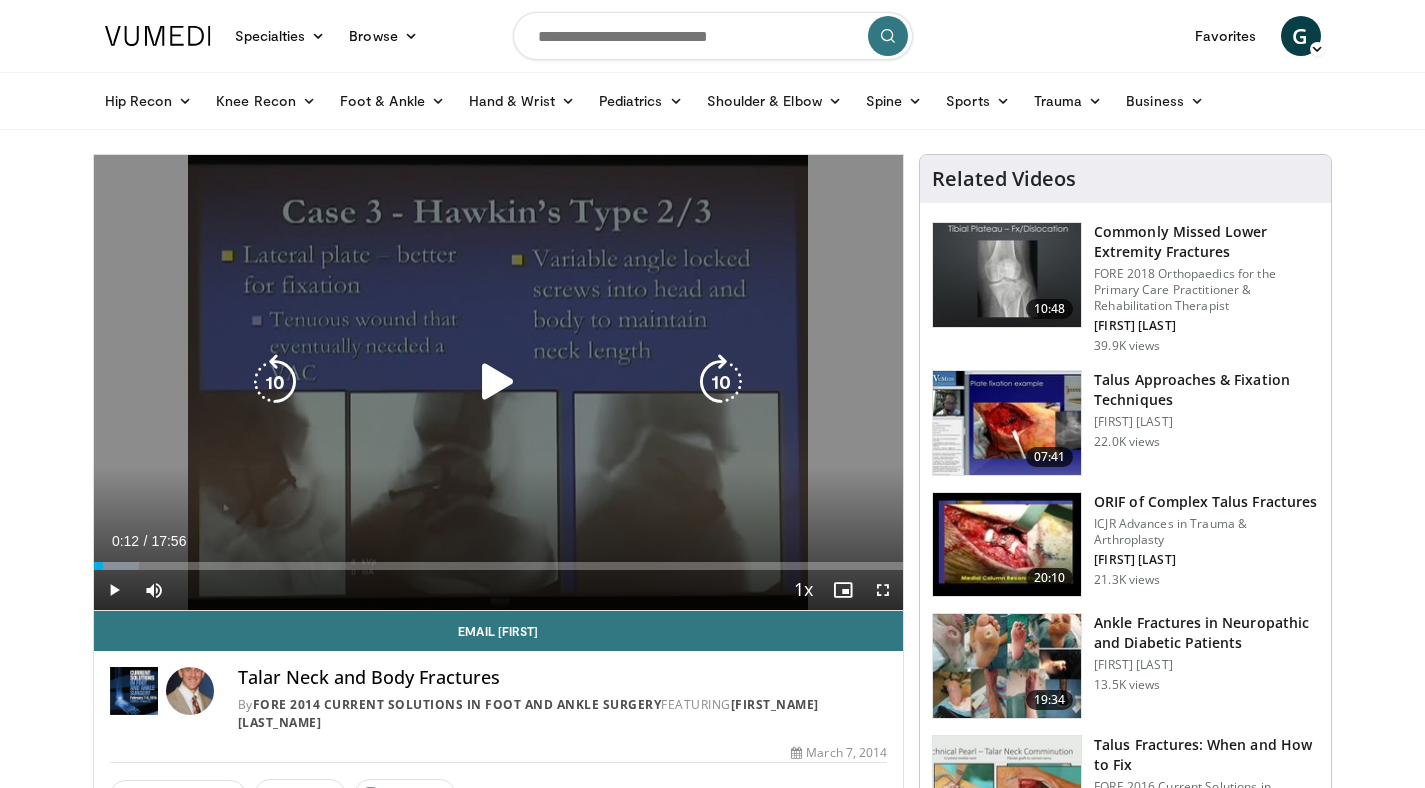 click at bounding box center (498, 382) 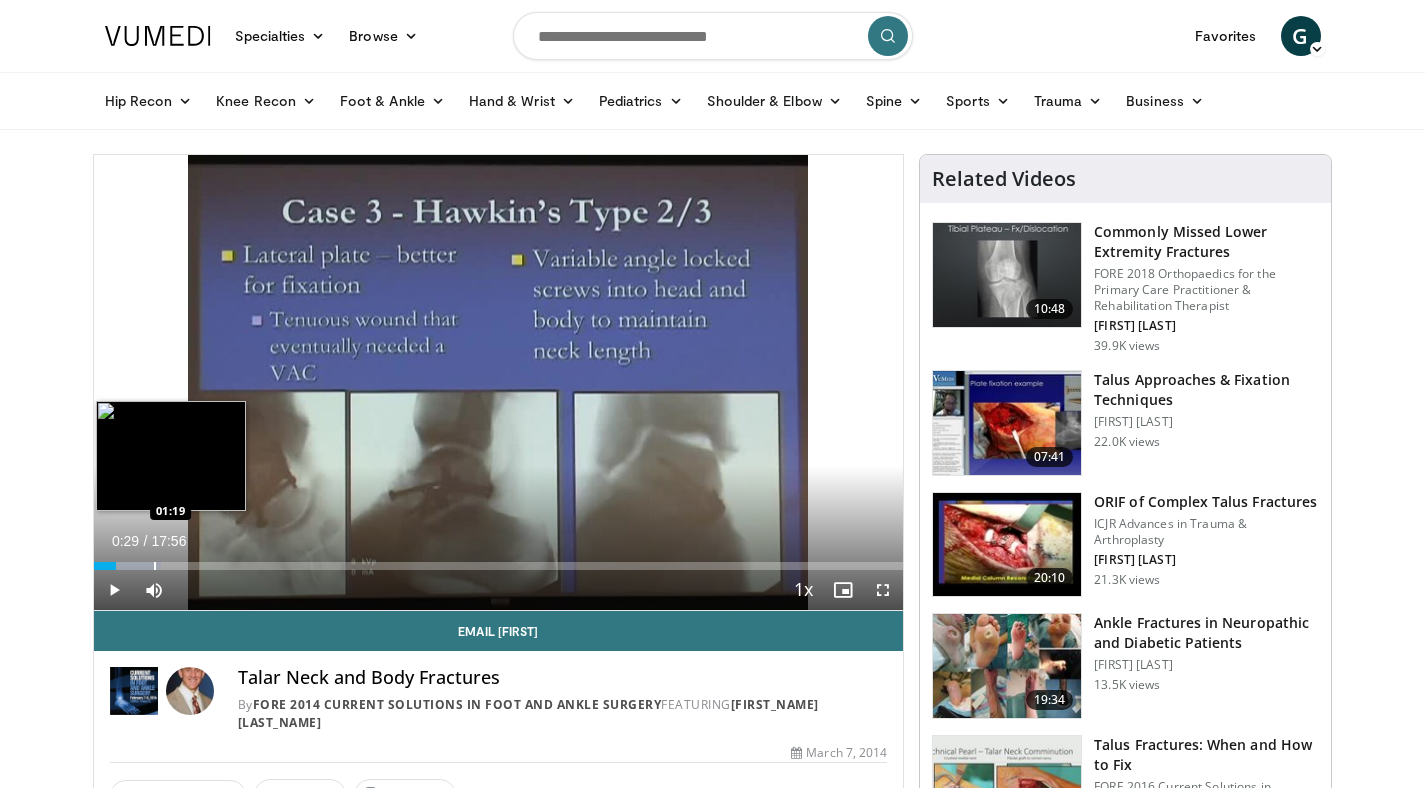 click at bounding box center [155, 566] 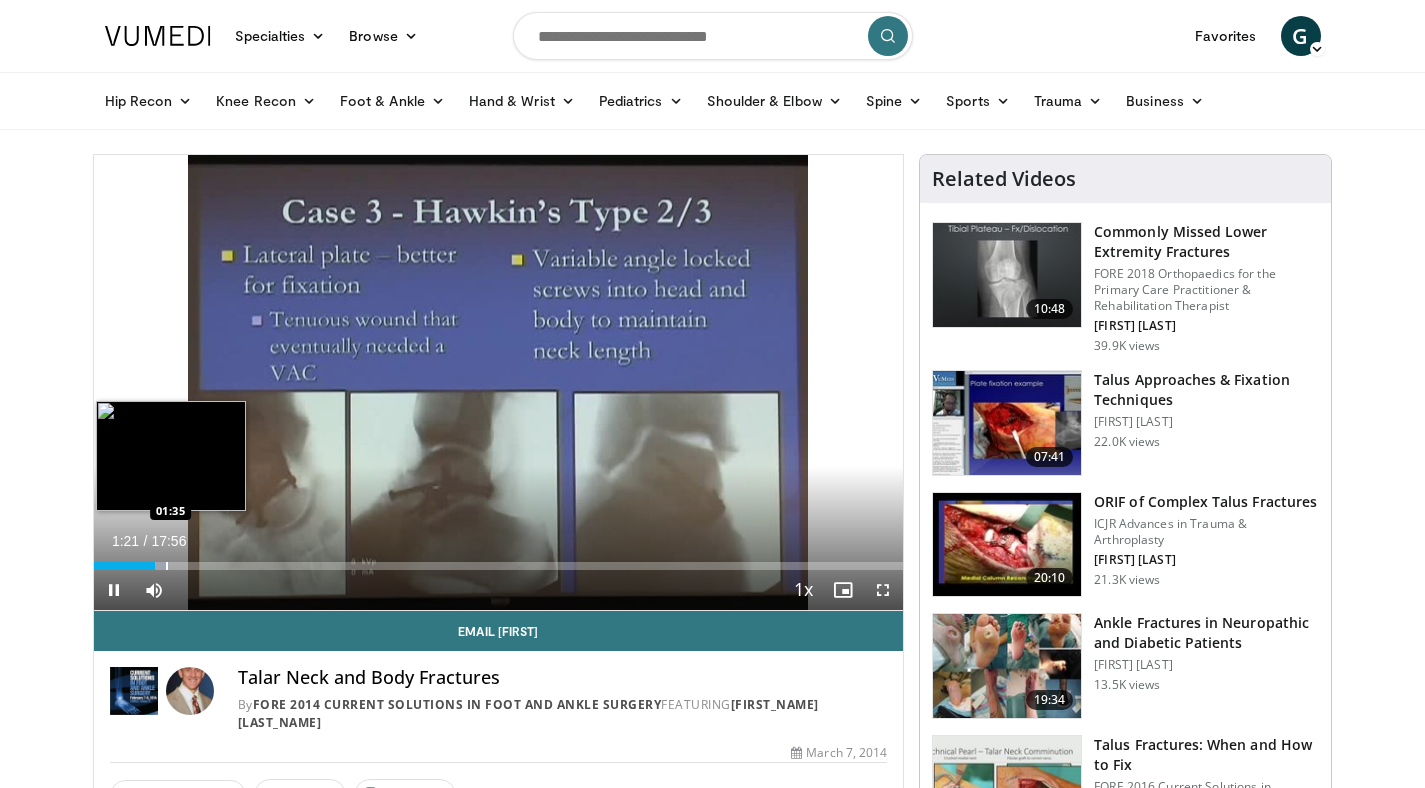 click on "Loaded :  9.30% 01:21 01:35" at bounding box center [499, 566] 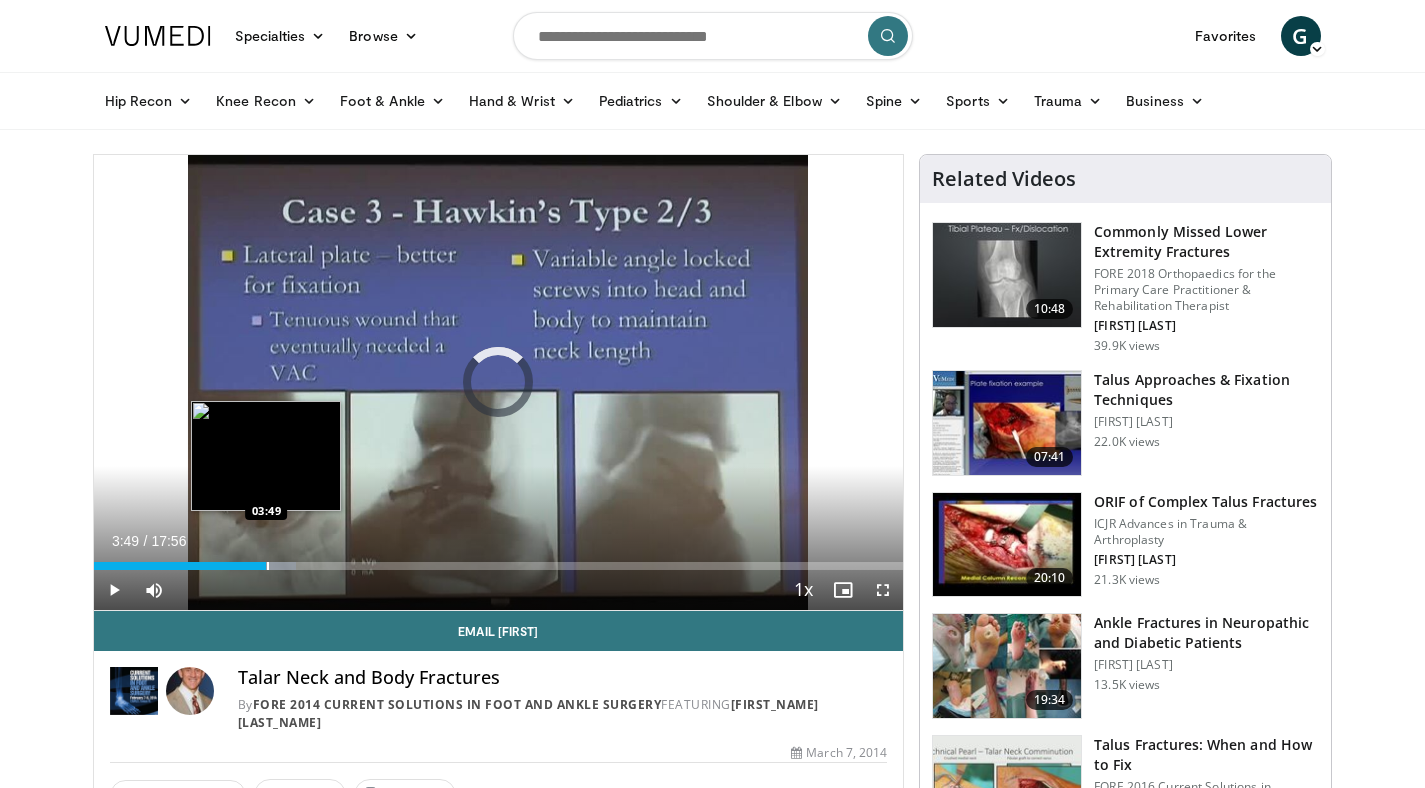 click at bounding box center [268, 566] 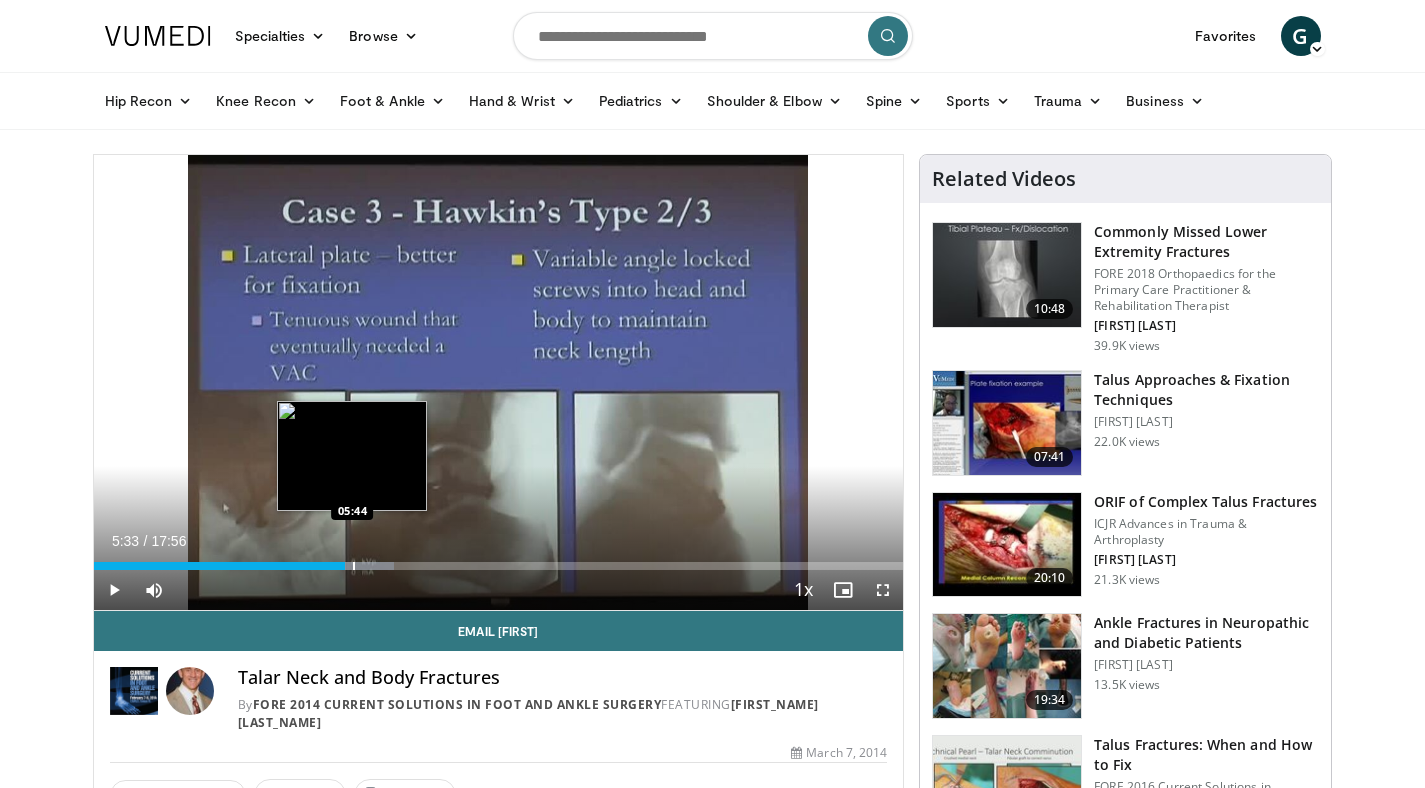 click at bounding box center [354, 566] 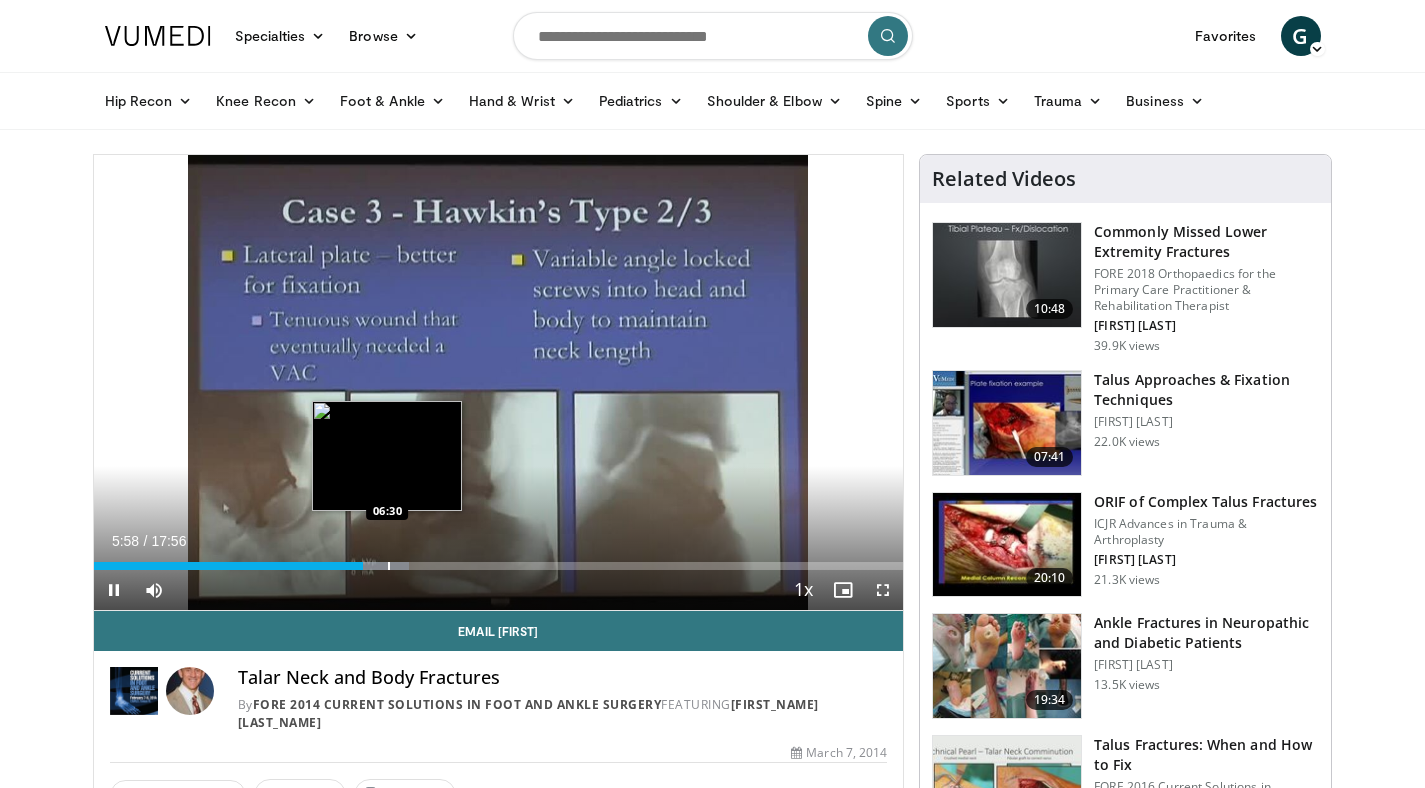 click at bounding box center (389, 566) 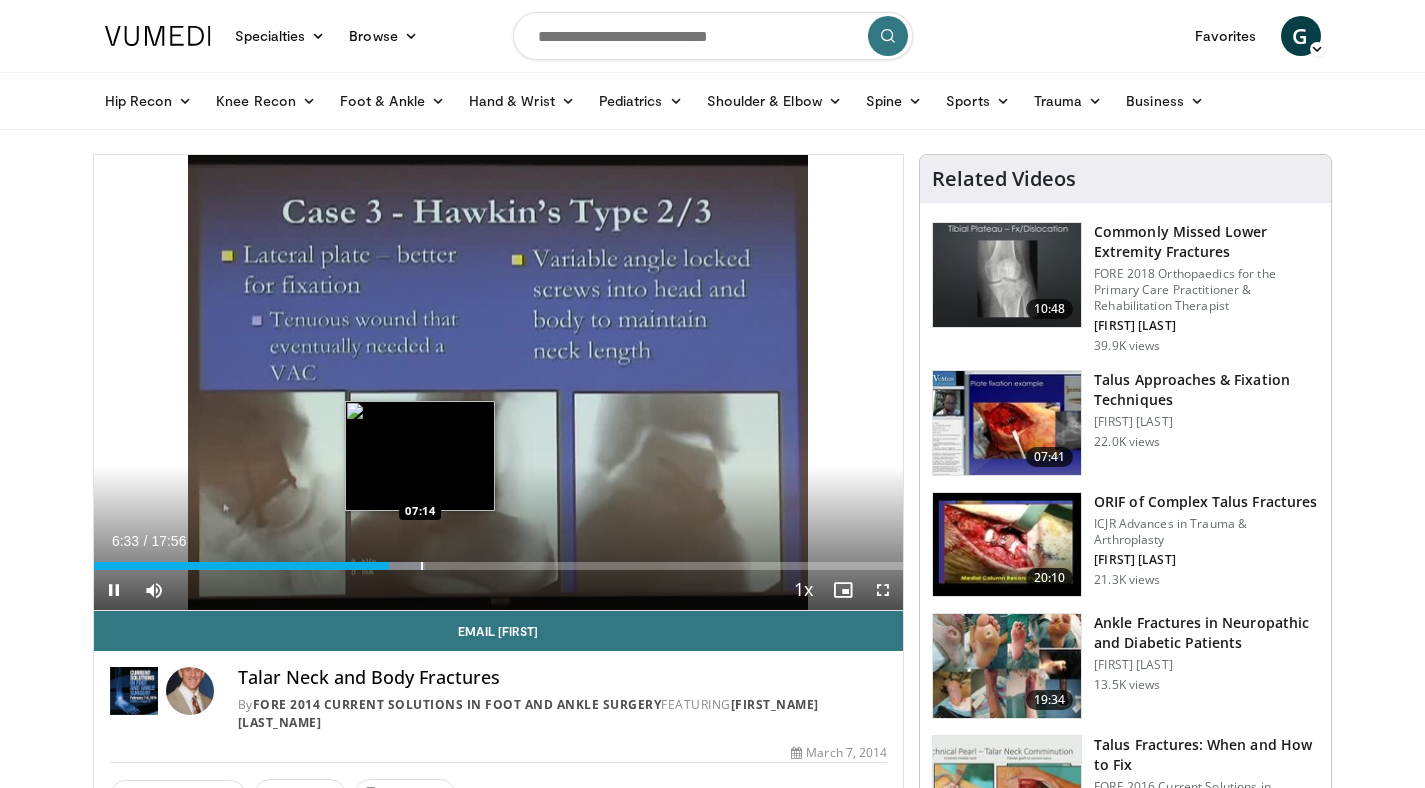 click at bounding box center [422, 566] 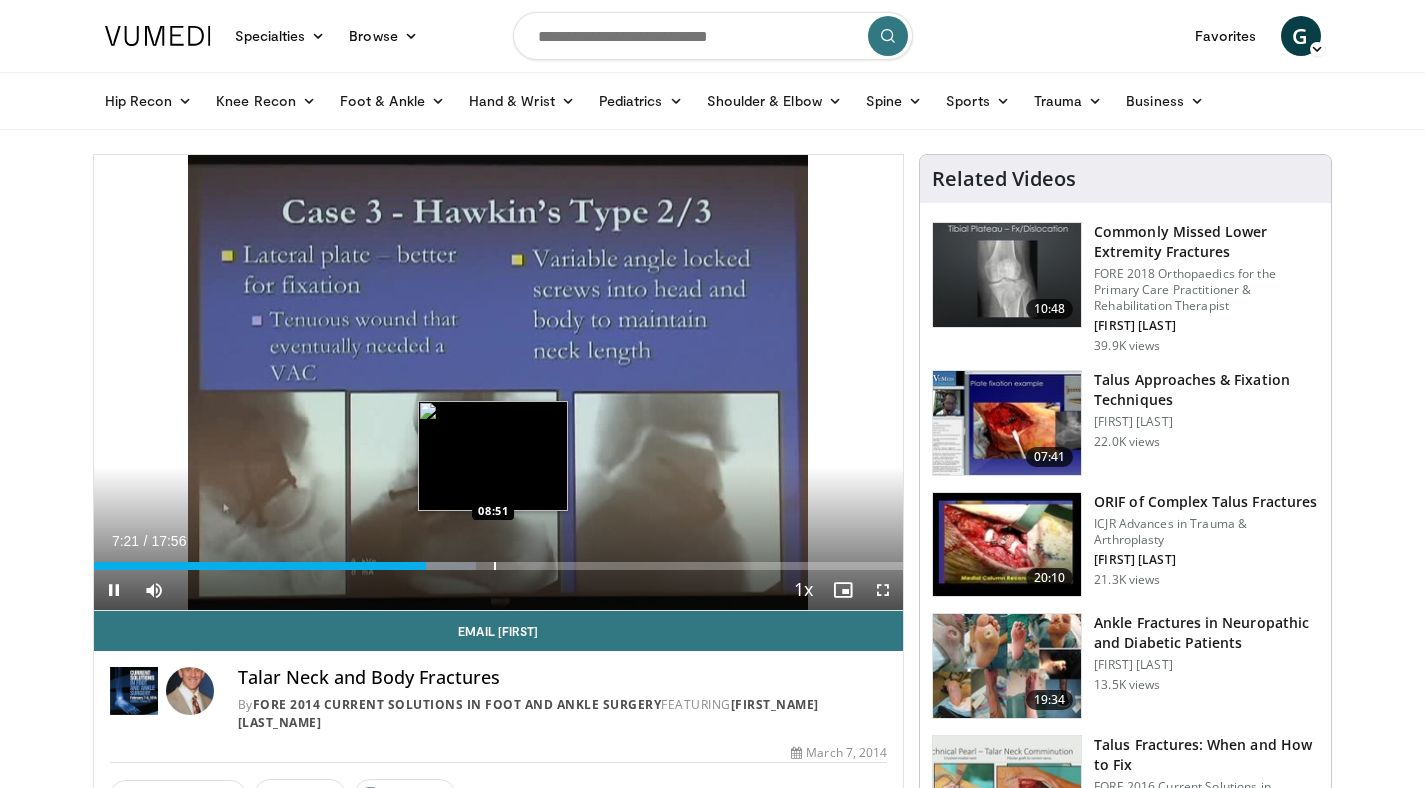 click at bounding box center [495, 566] 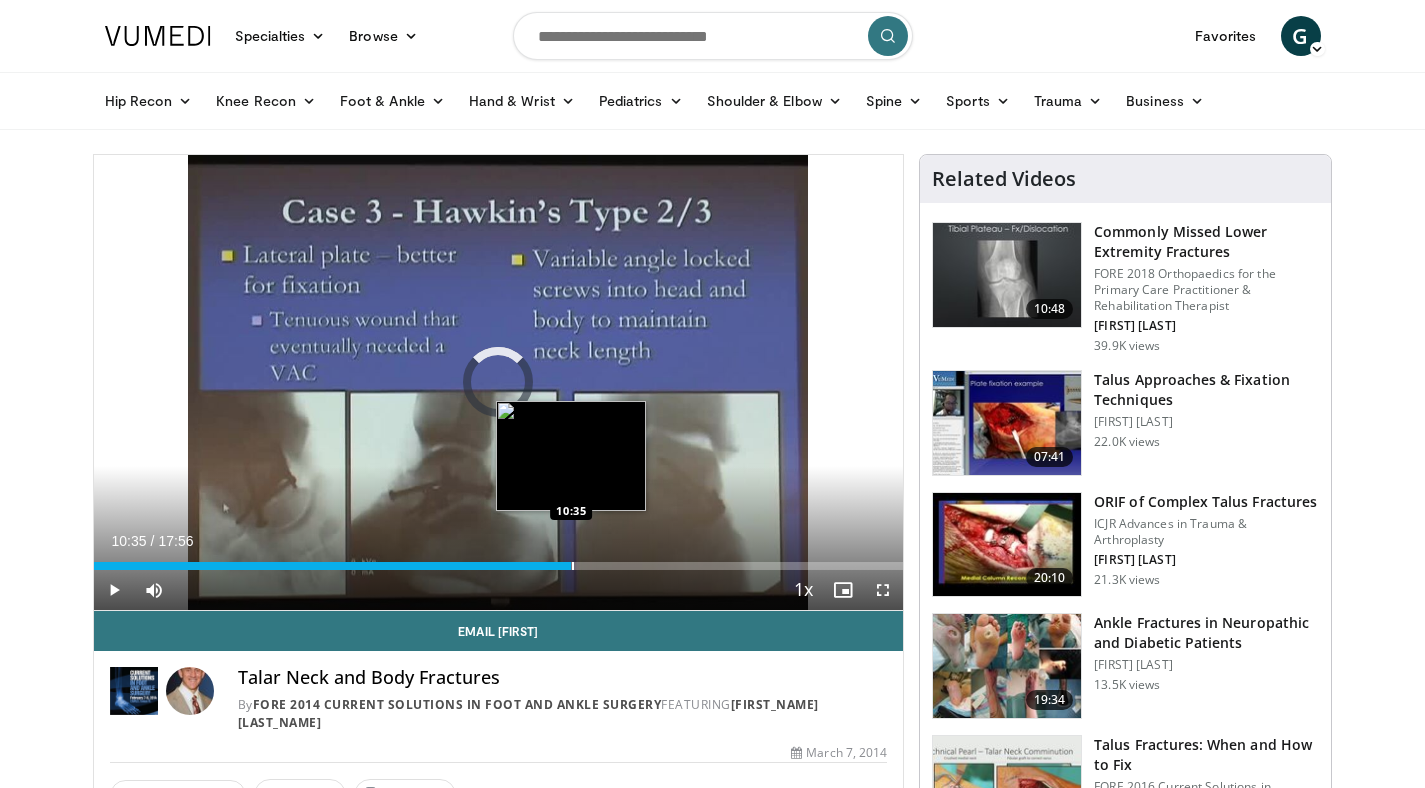 click on "Loaded :  54.87% 08:57 10:35" at bounding box center (499, 560) 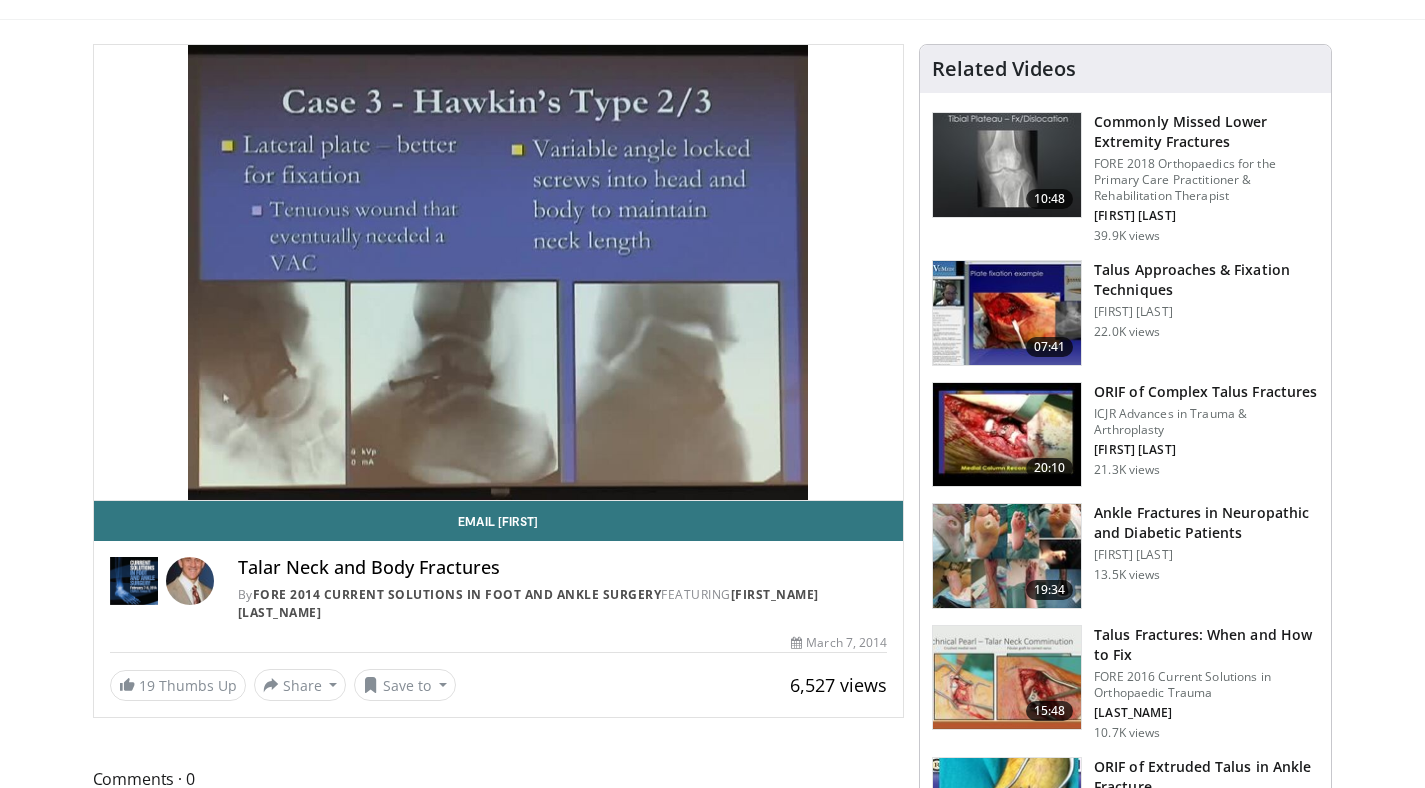 scroll, scrollTop: 145, scrollLeft: 0, axis: vertical 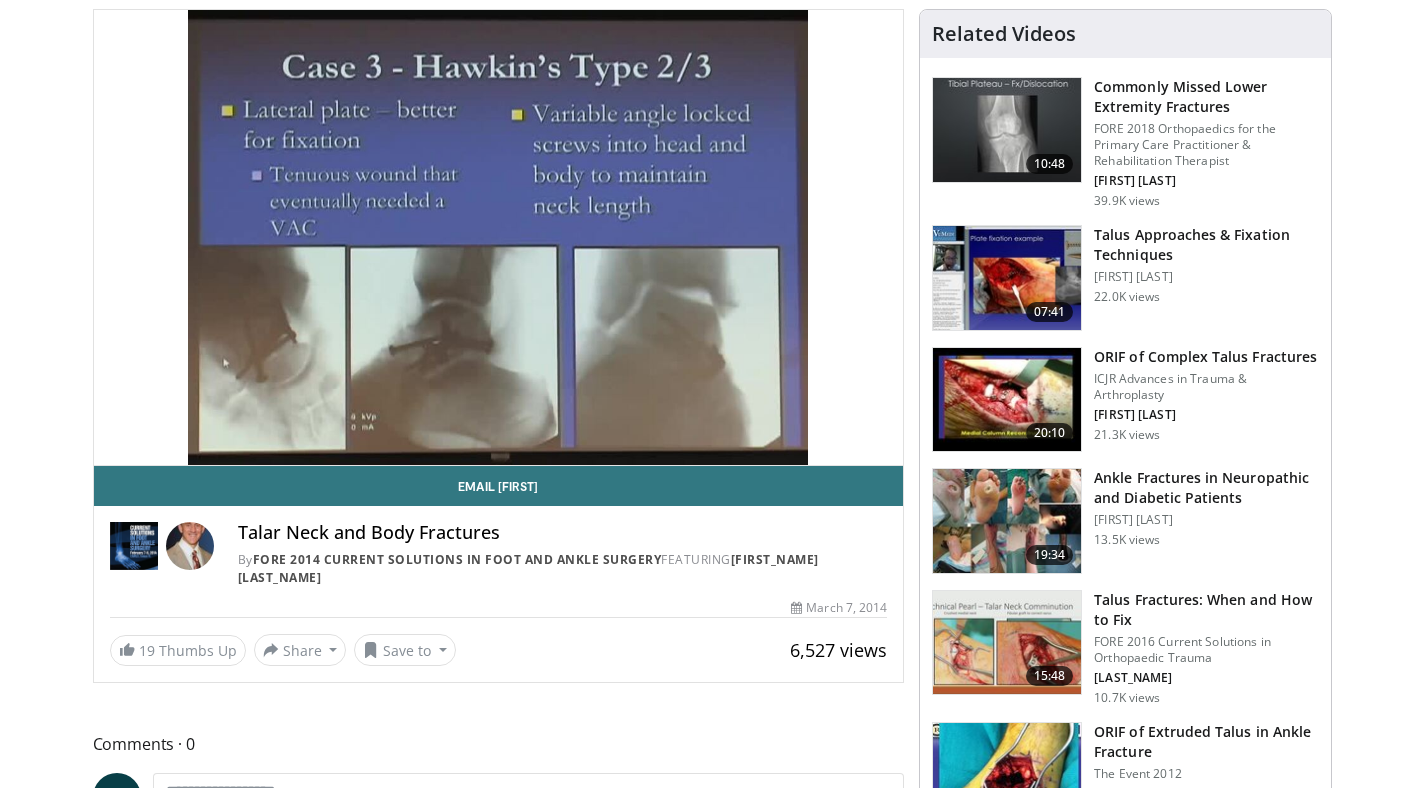 click at bounding box center (1007, 400) 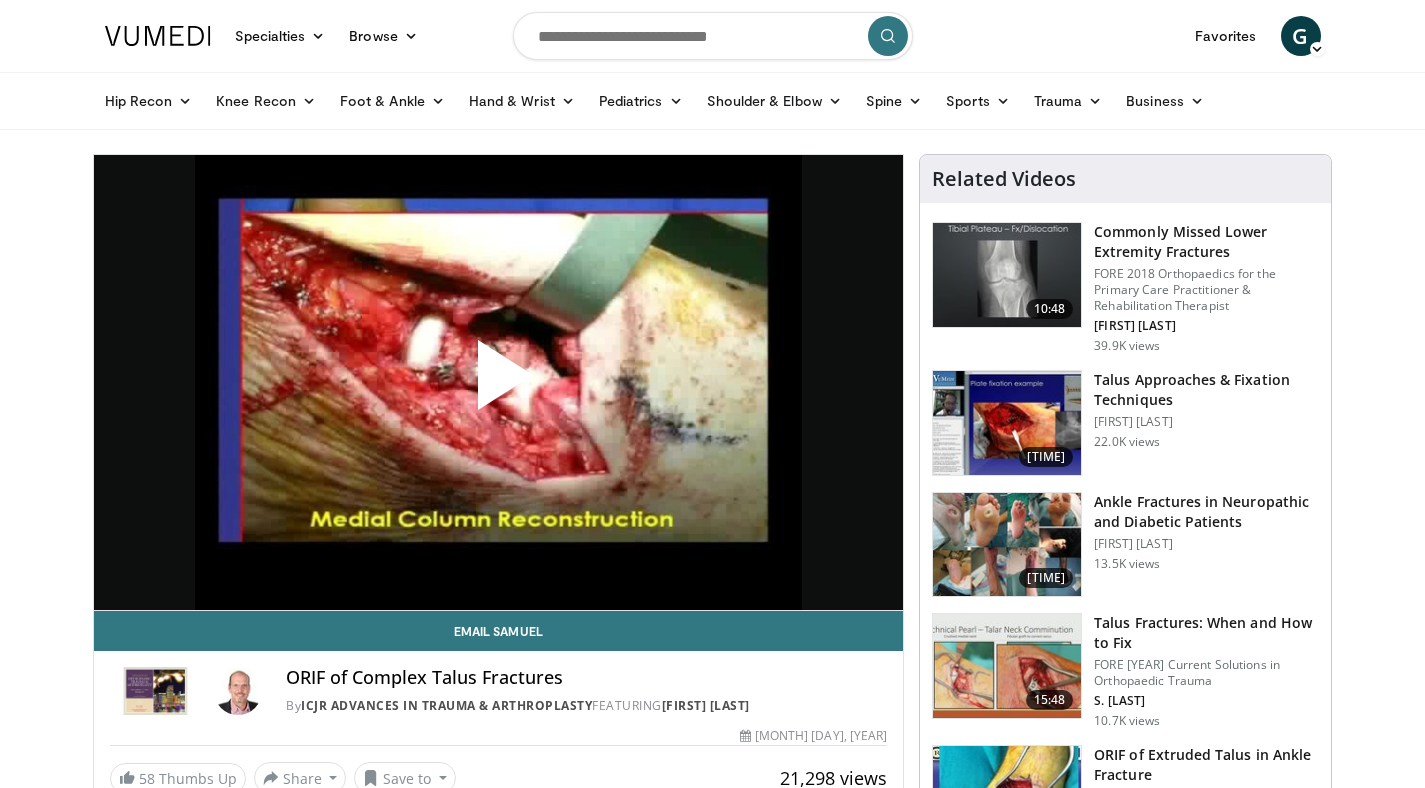 scroll, scrollTop: 0, scrollLeft: 0, axis: both 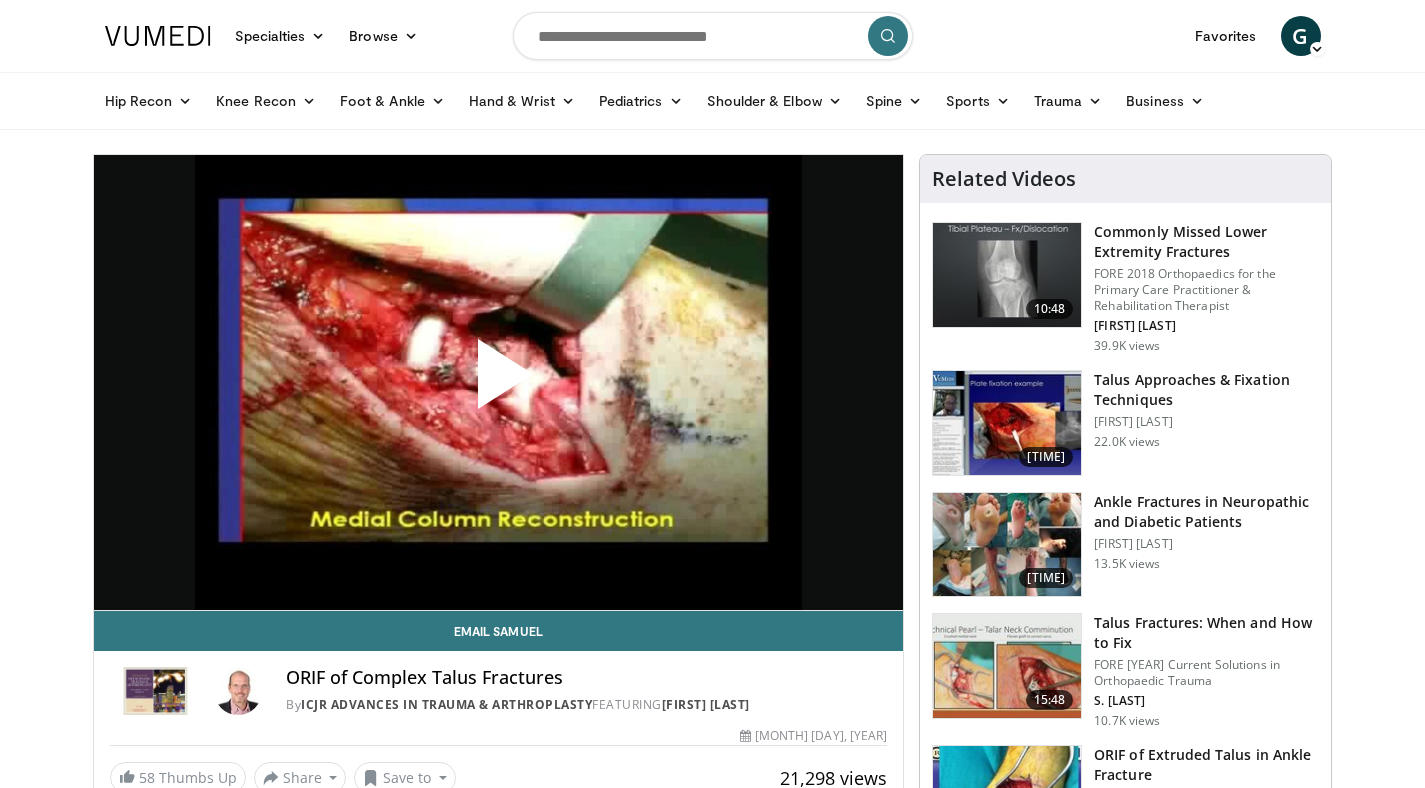 click at bounding box center [498, 382] 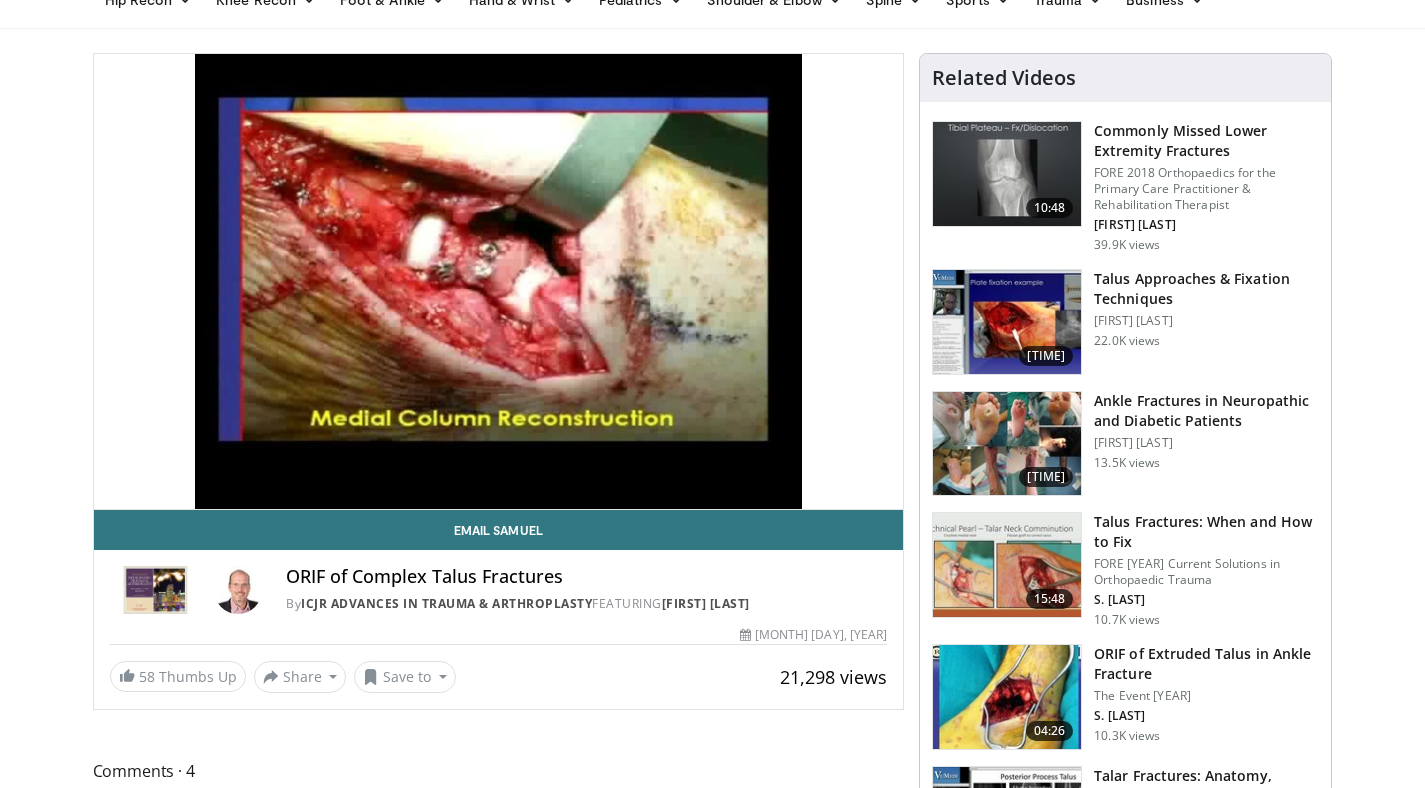 scroll, scrollTop: 109, scrollLeft: 0, axis: vertical 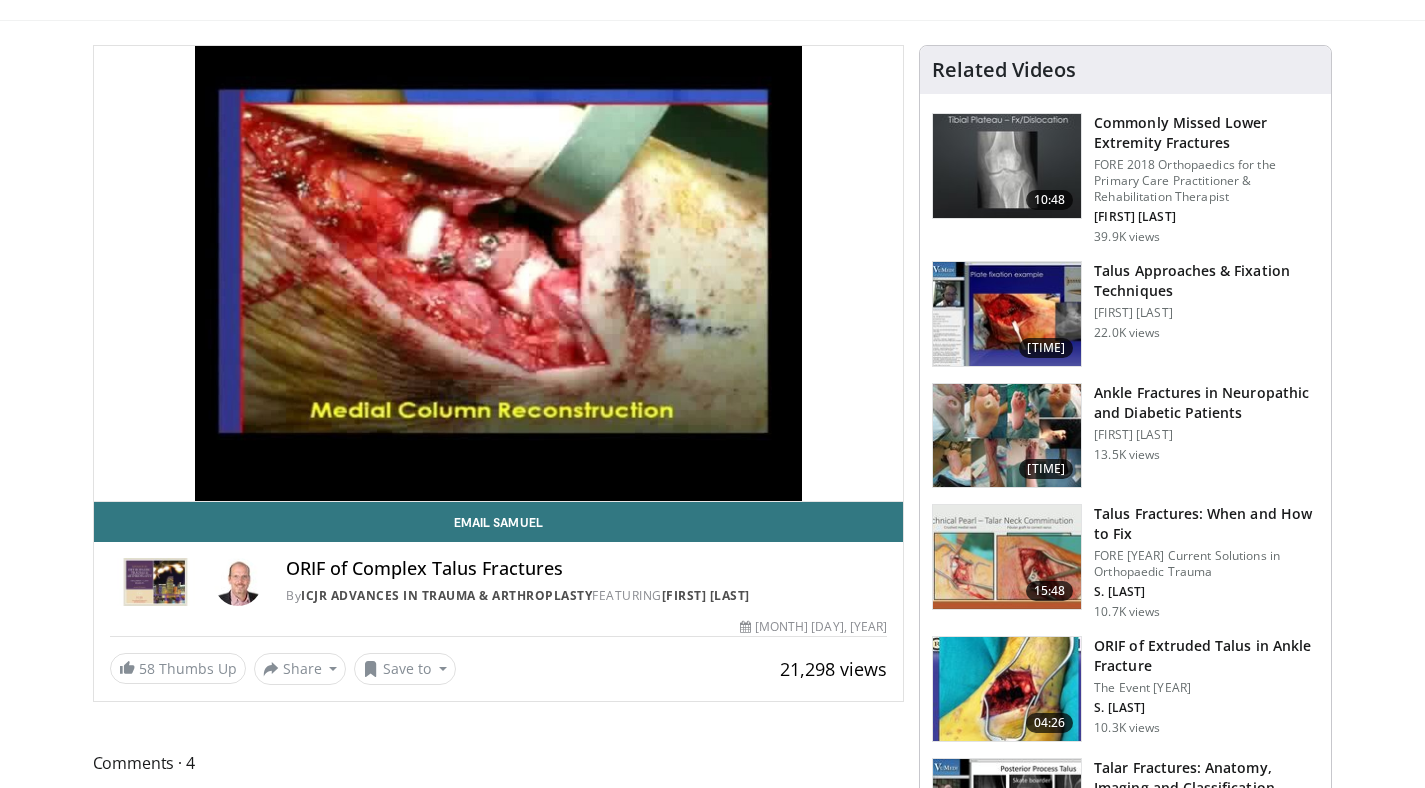 click at bounding box center [1007, 314] 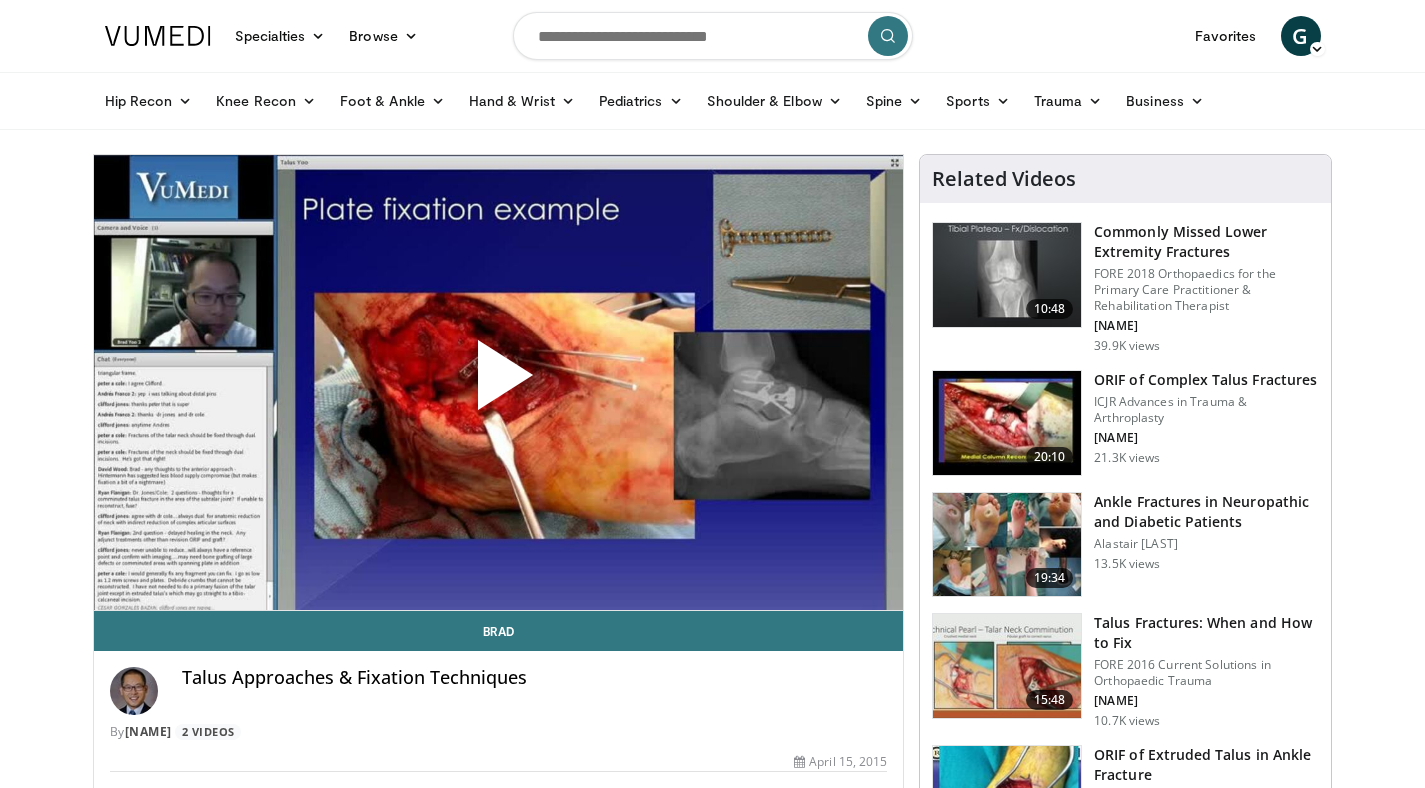 scroll, scrollTop: 0, scrollLeft: 0, axis: both 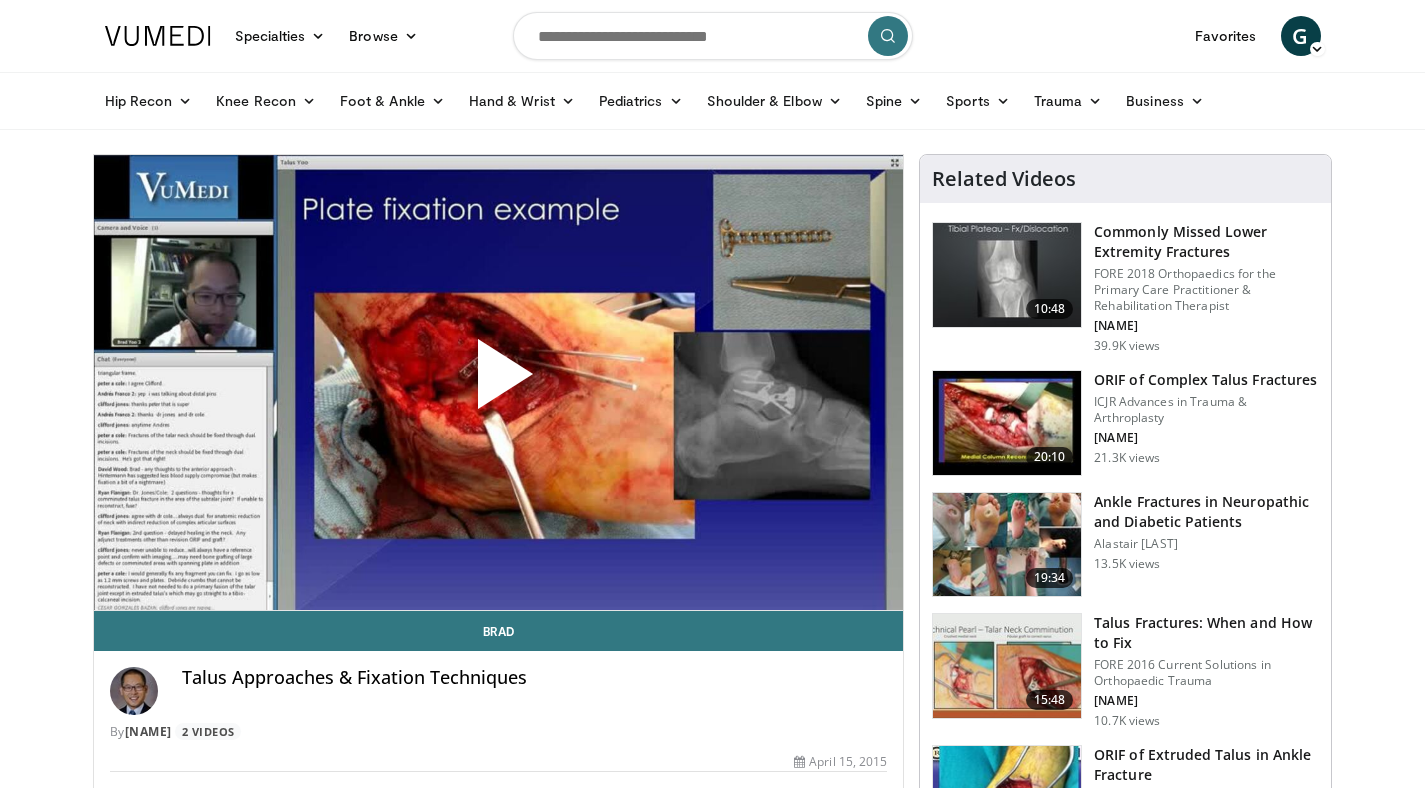 click at bounding box center [498, 382] 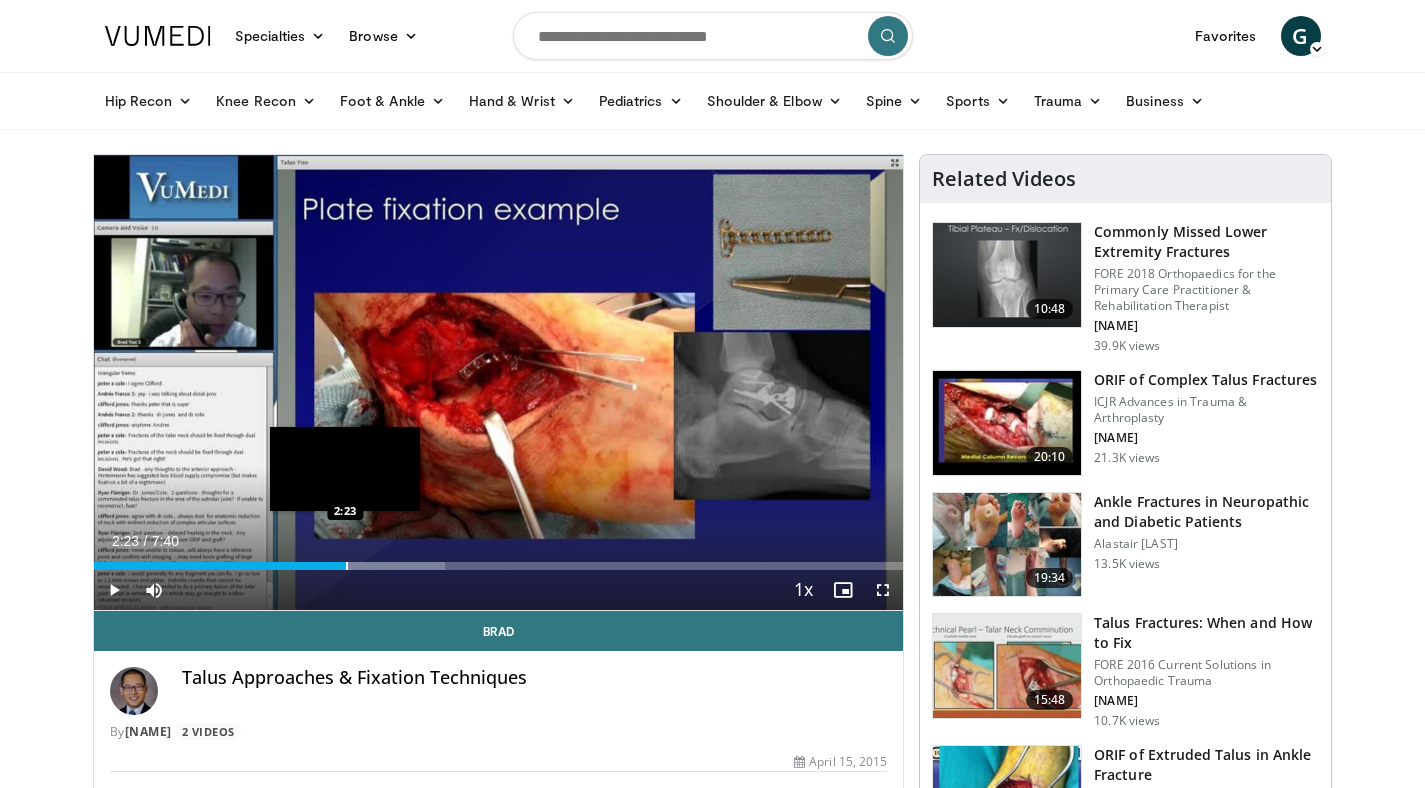 click at bounding box center [347, 566] 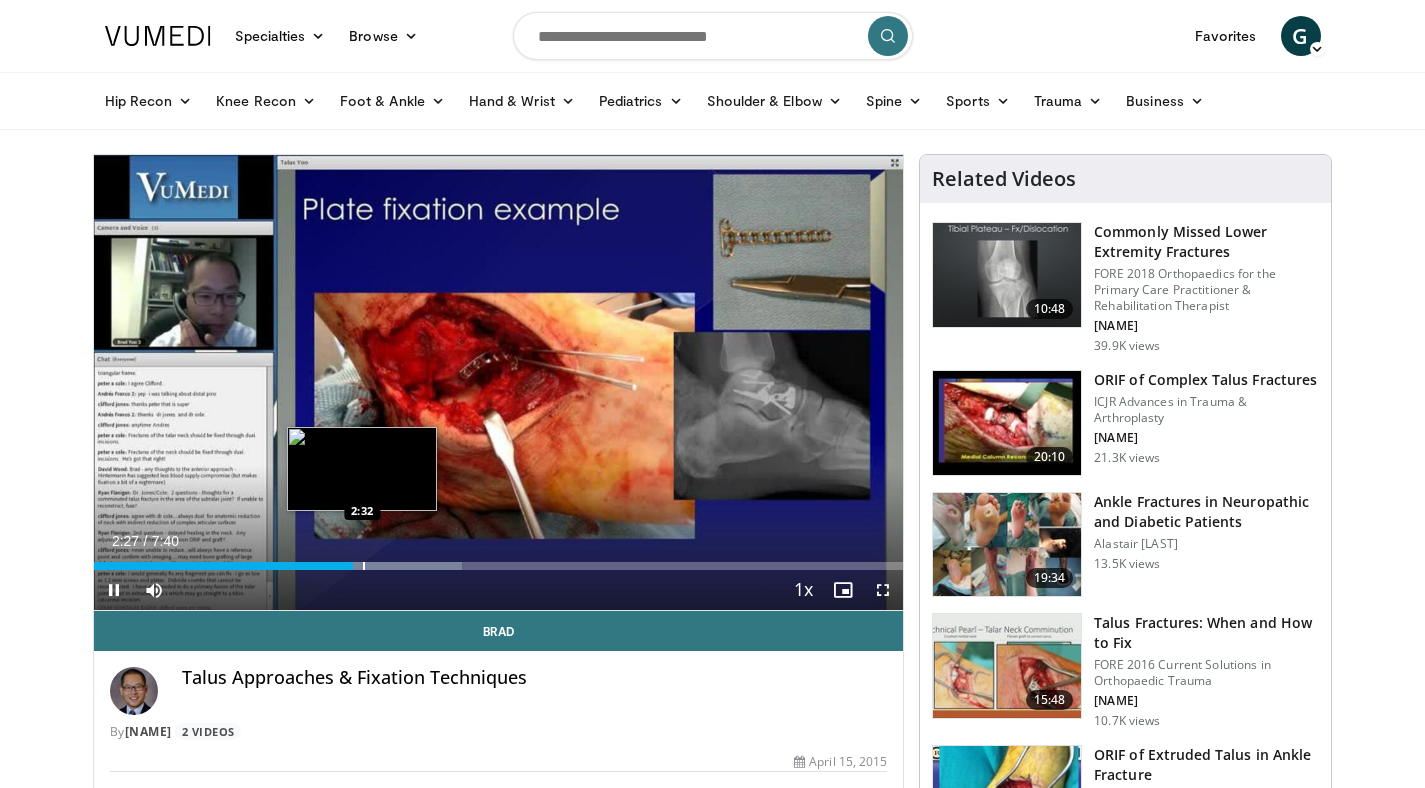 click at bounding box center (364, 566) 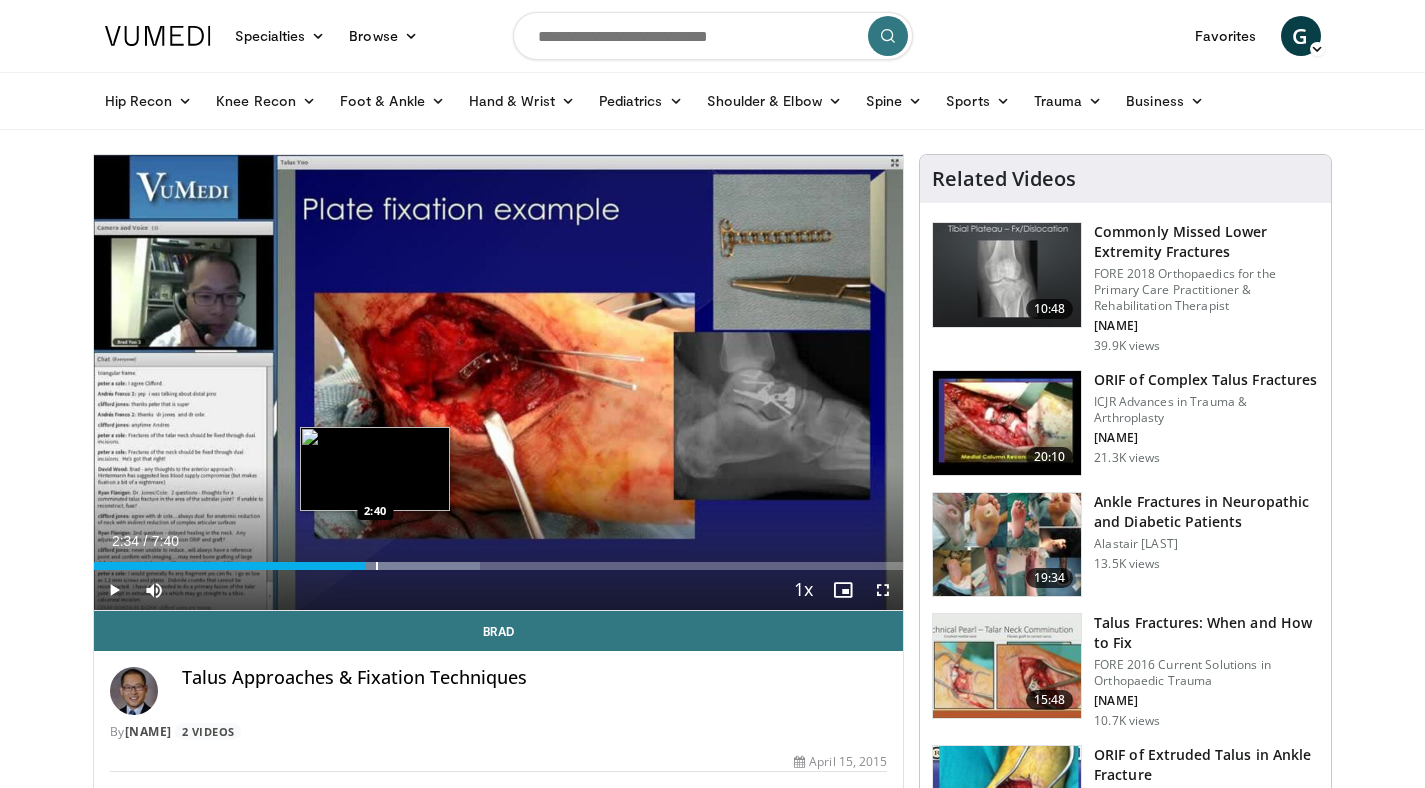 click at bounding box center [395, 566] 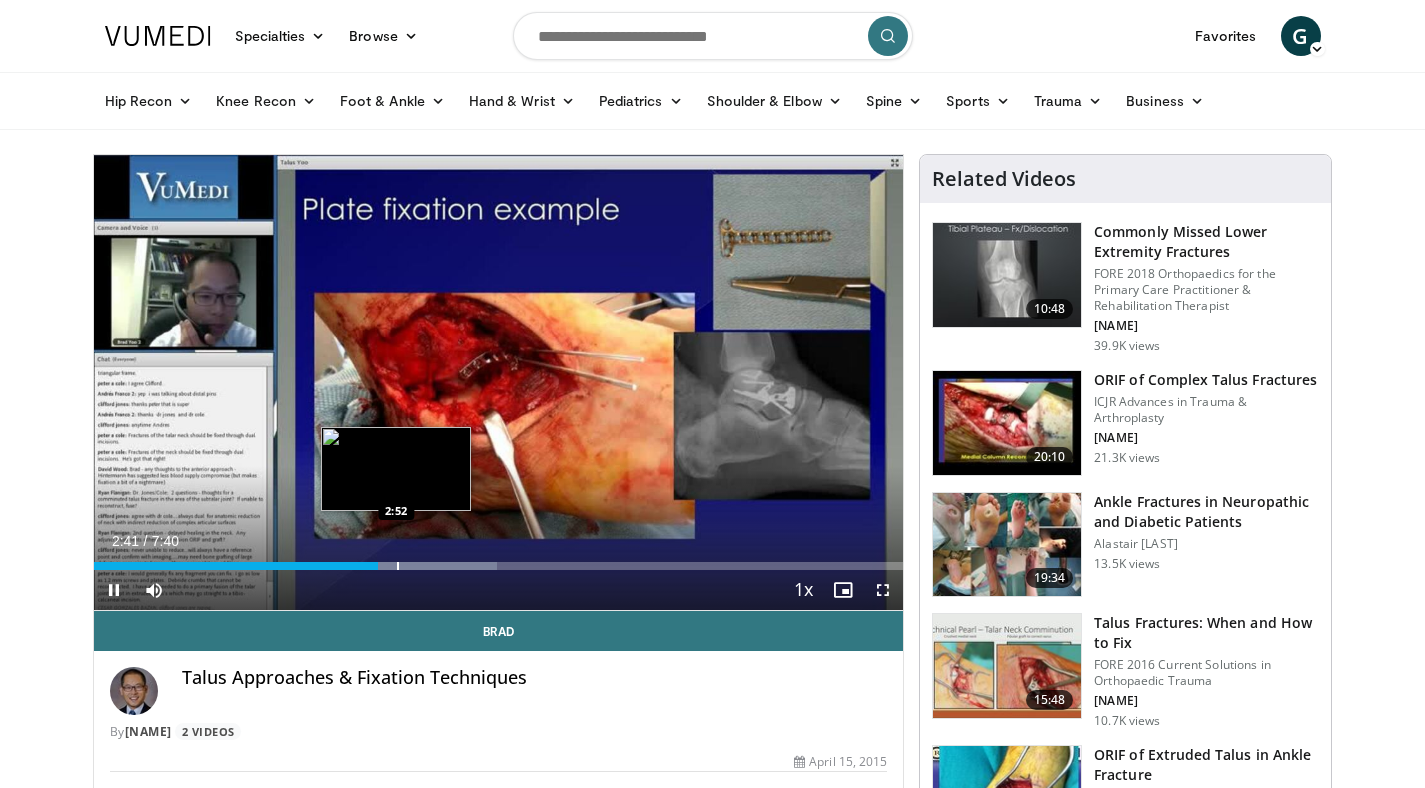 click at bounding box center [398, 566] 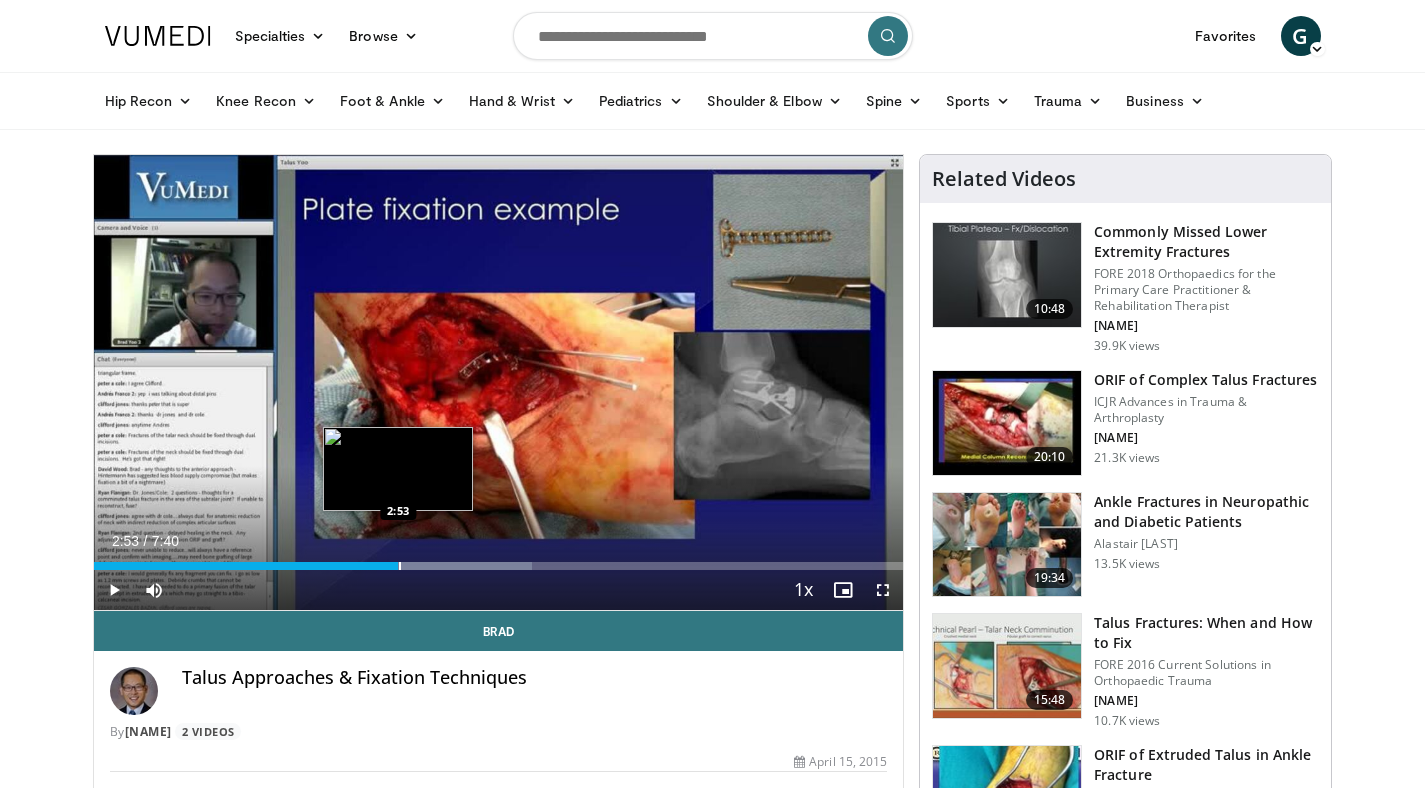 click at bounding box center (400, 566) 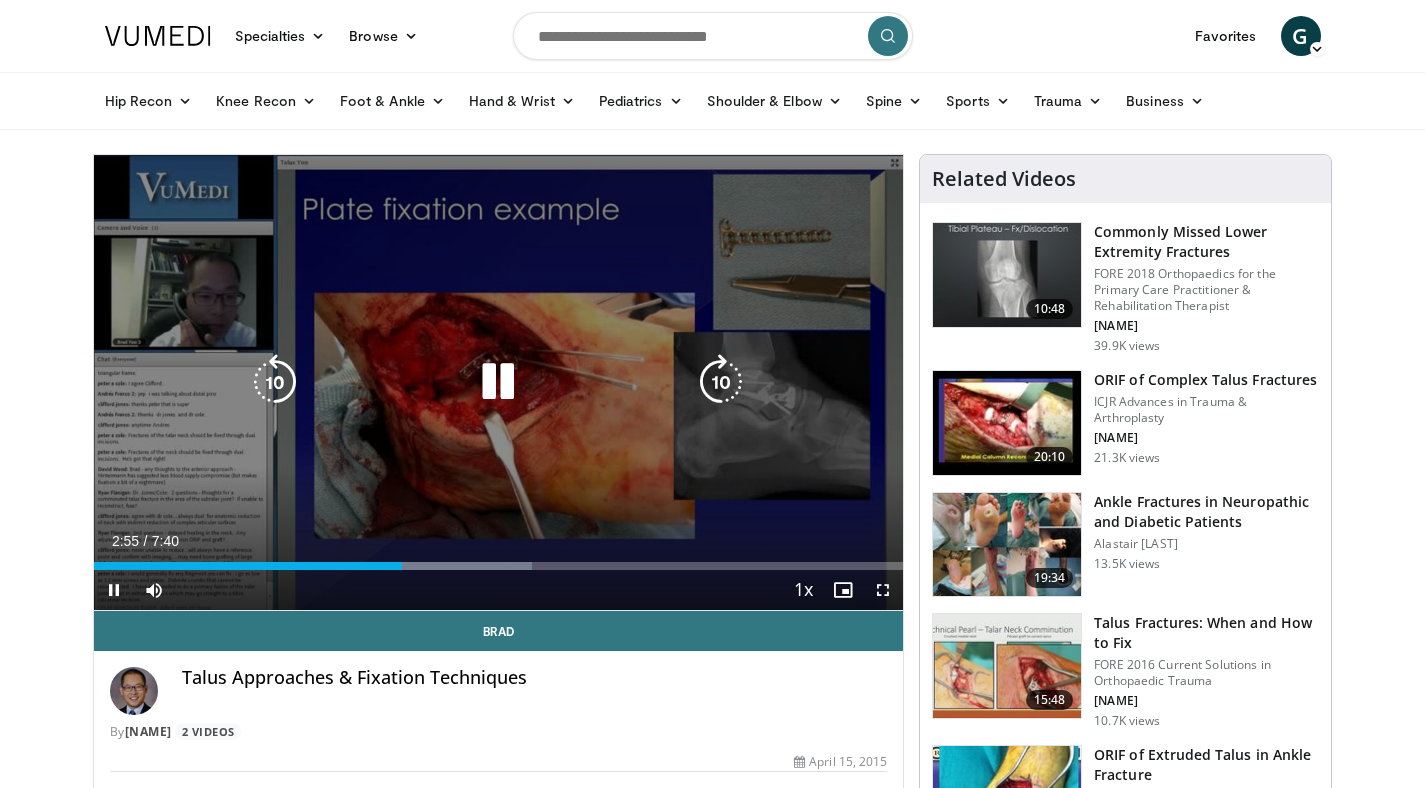 click on "2:55" at bounding box center (248, 566) 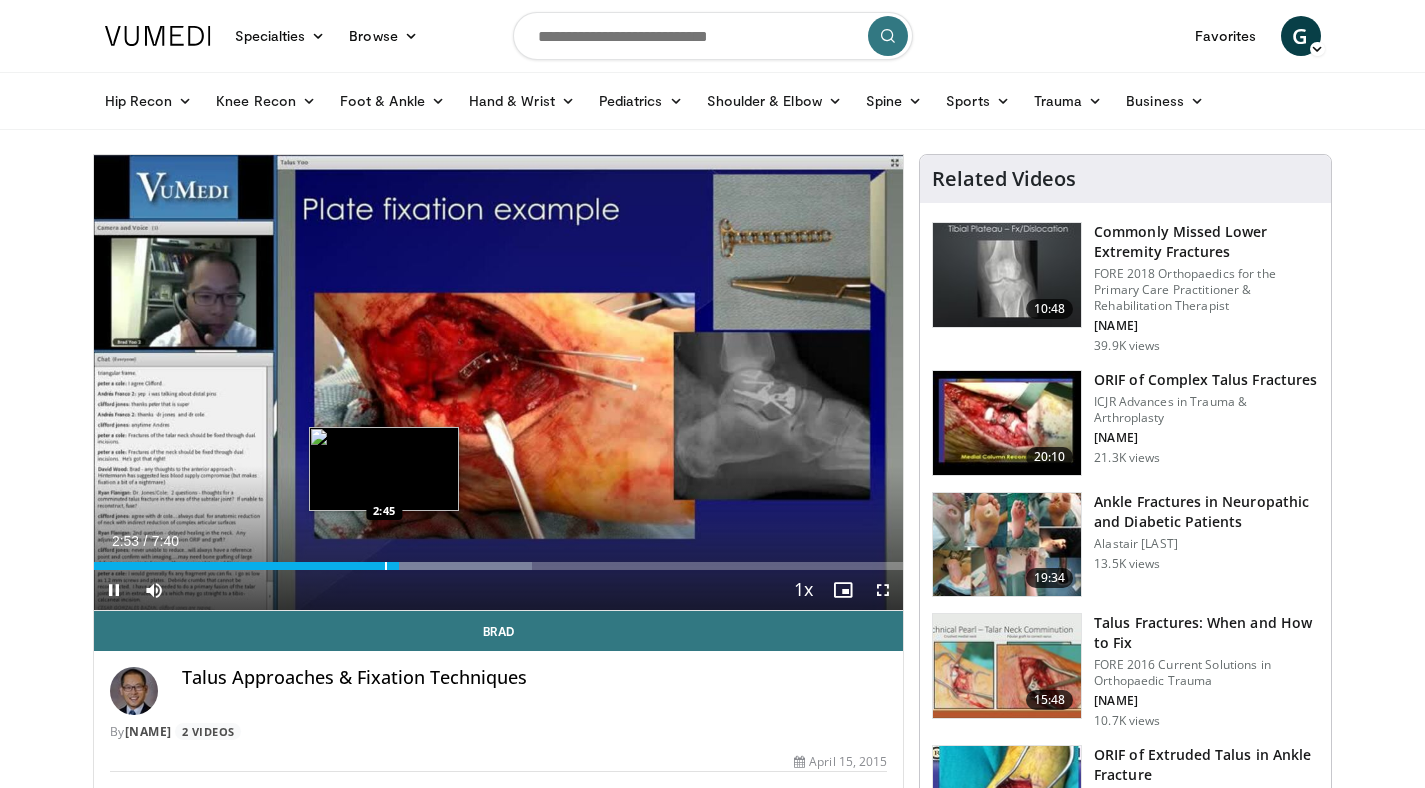 click on "2:53" at bounding box center (246, 566) 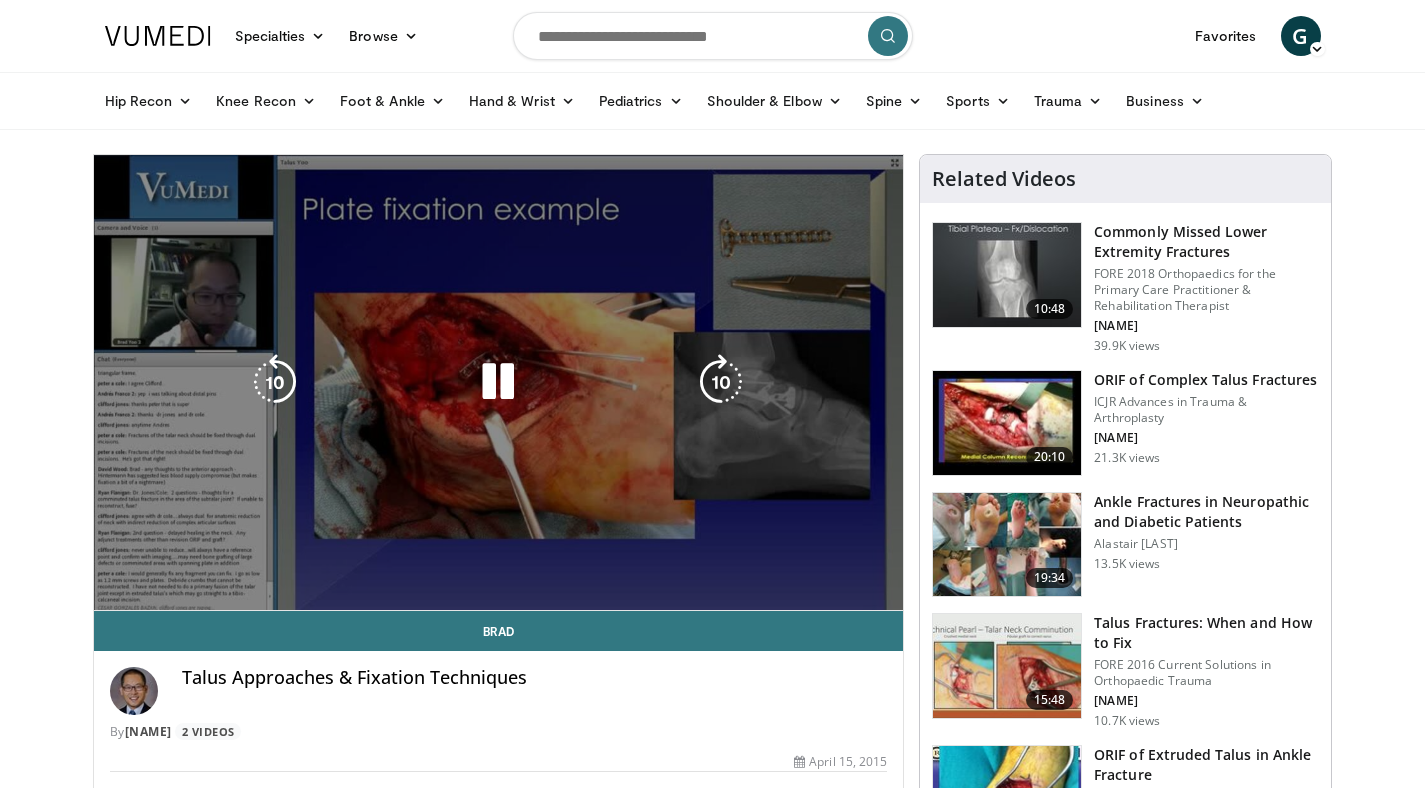 click on "10 seconds
Tap to unmute" at bounding box center [499, 382] 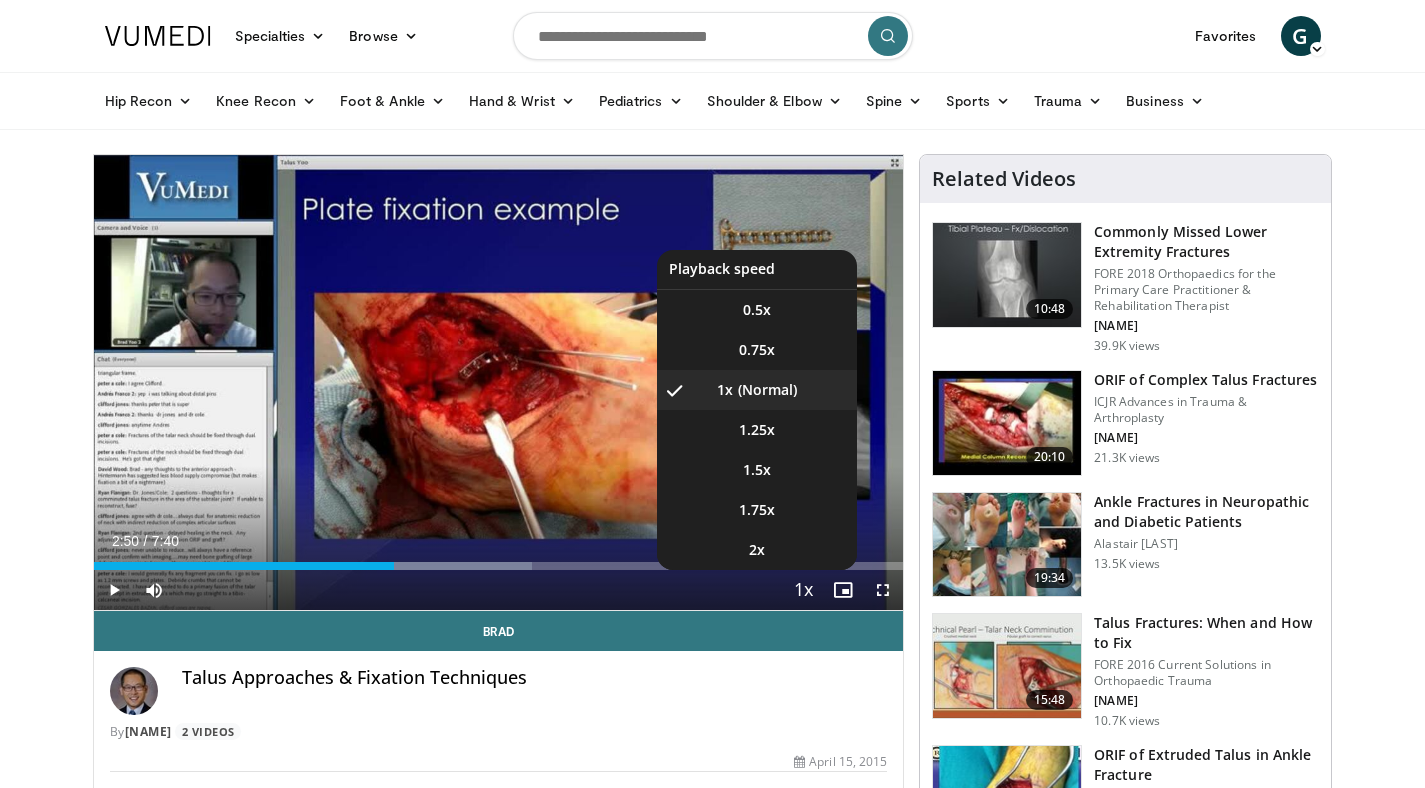 click at bounding box center [803, 591] 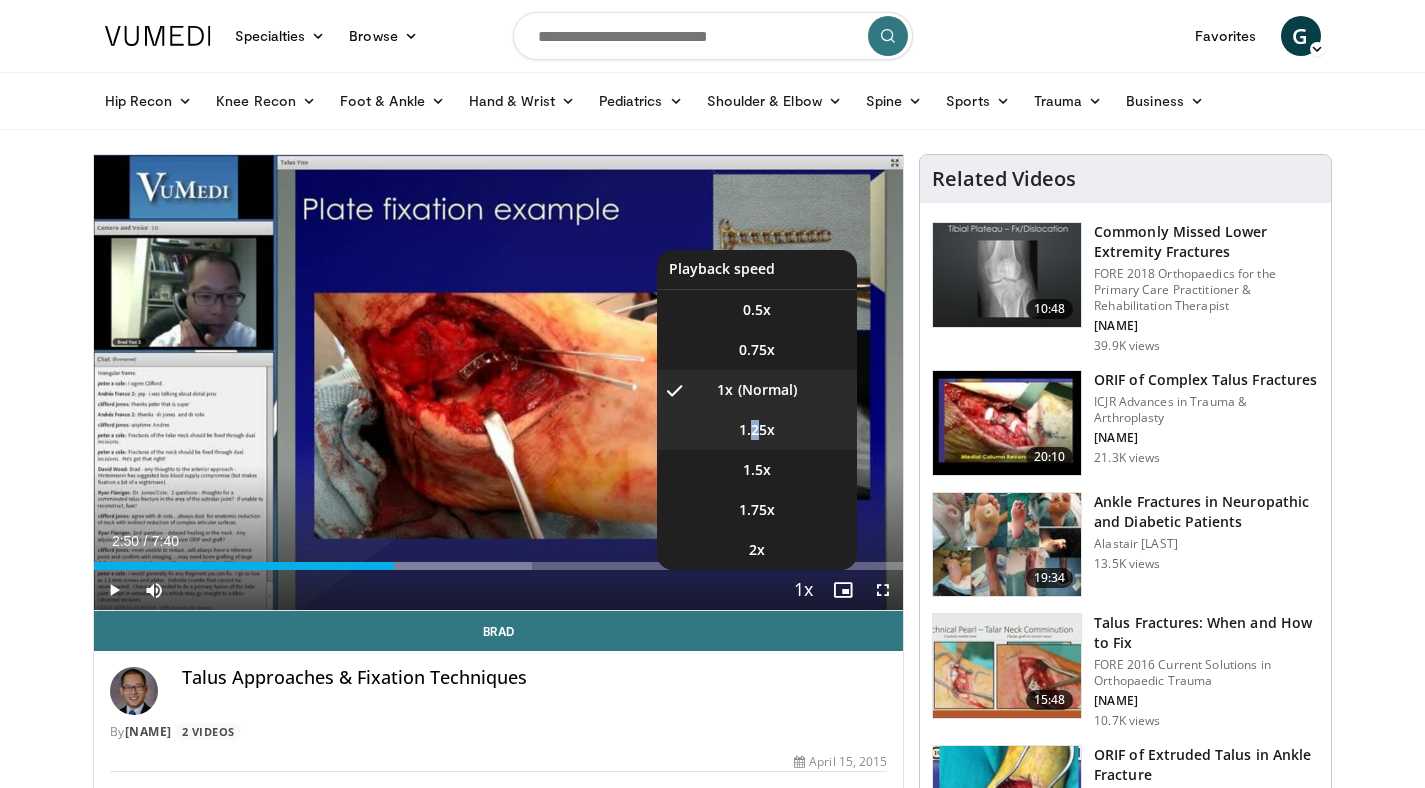 click on "1.25x" at bounding box center (757, 310) 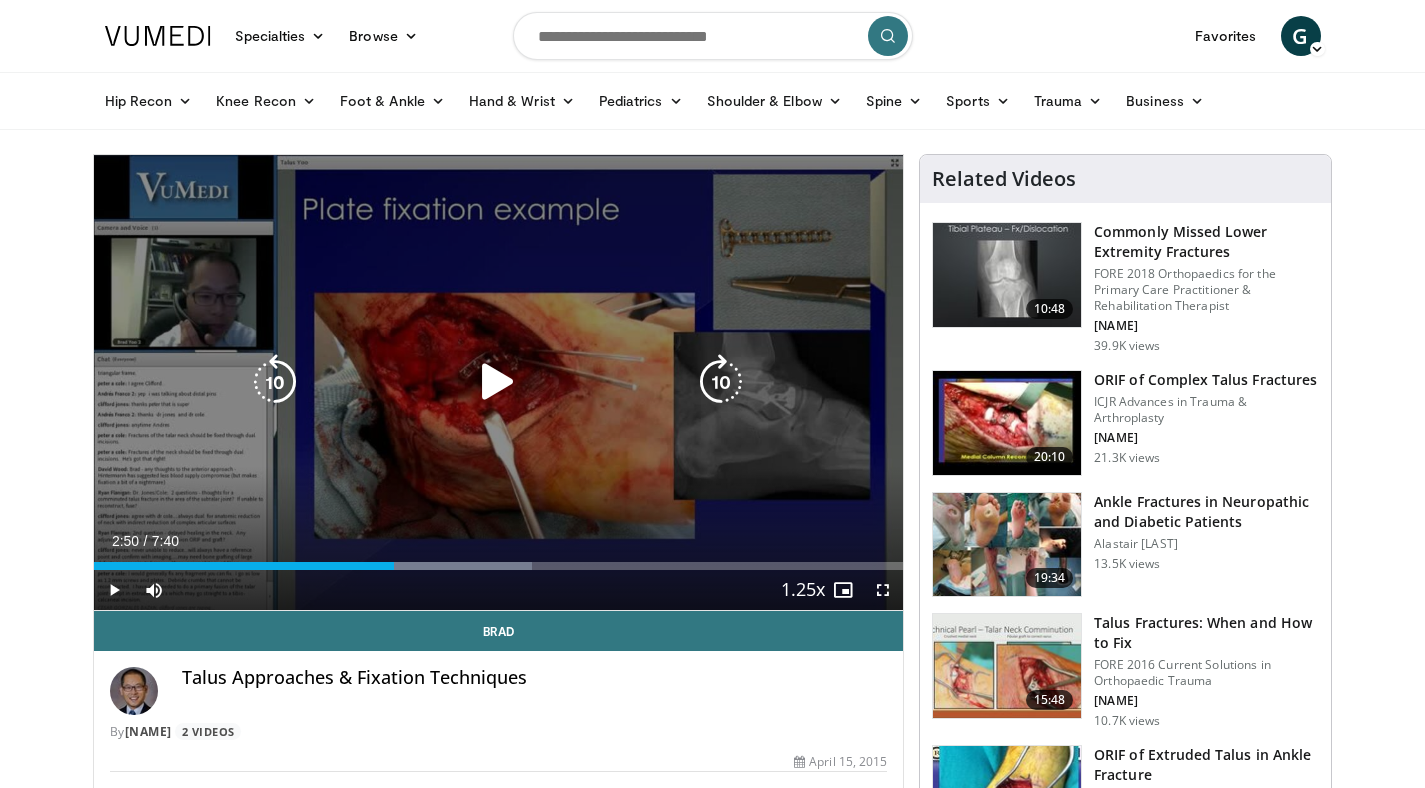click at bounding box center (498, 382) 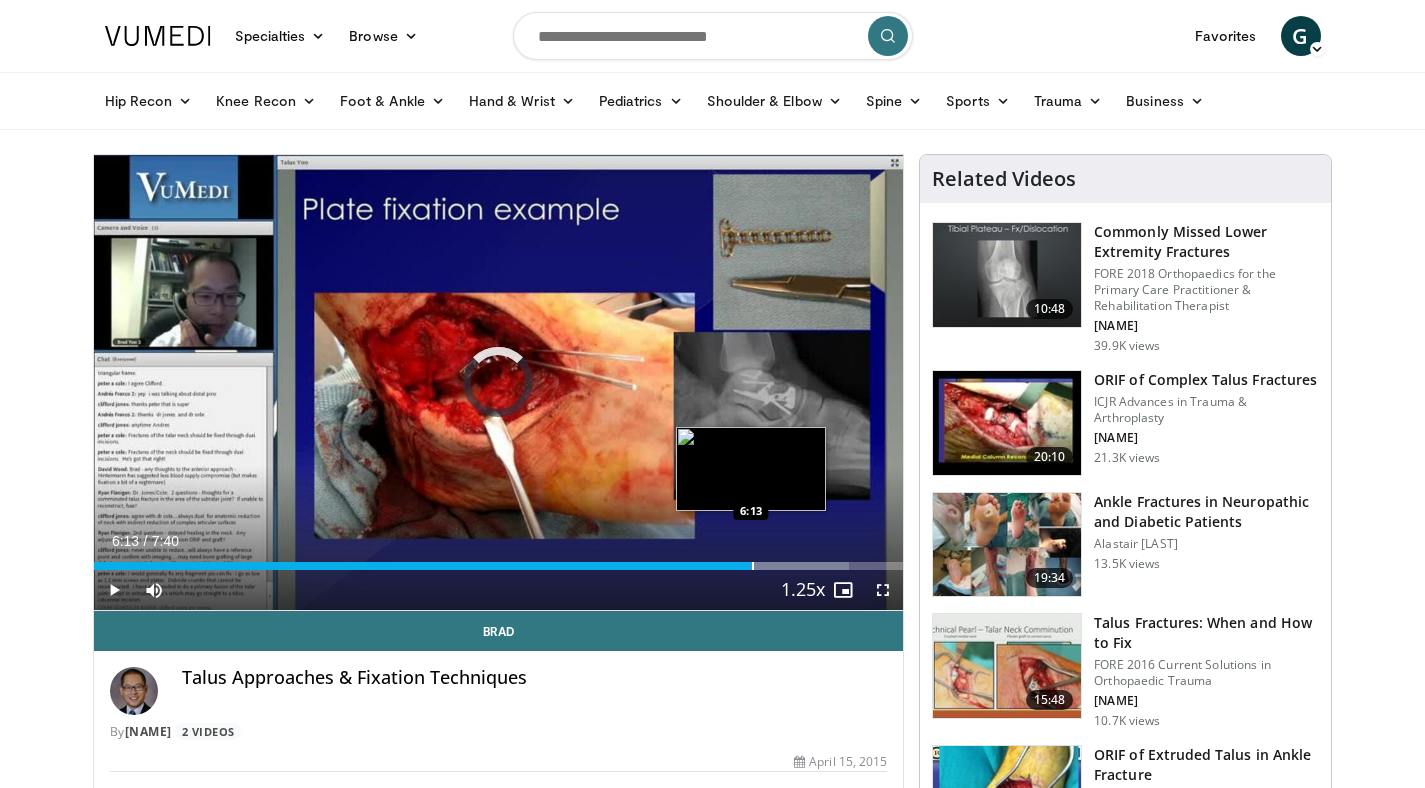 click on "Loaded :  93.27% 6:13 6:13" at bounding box center [499, 566] 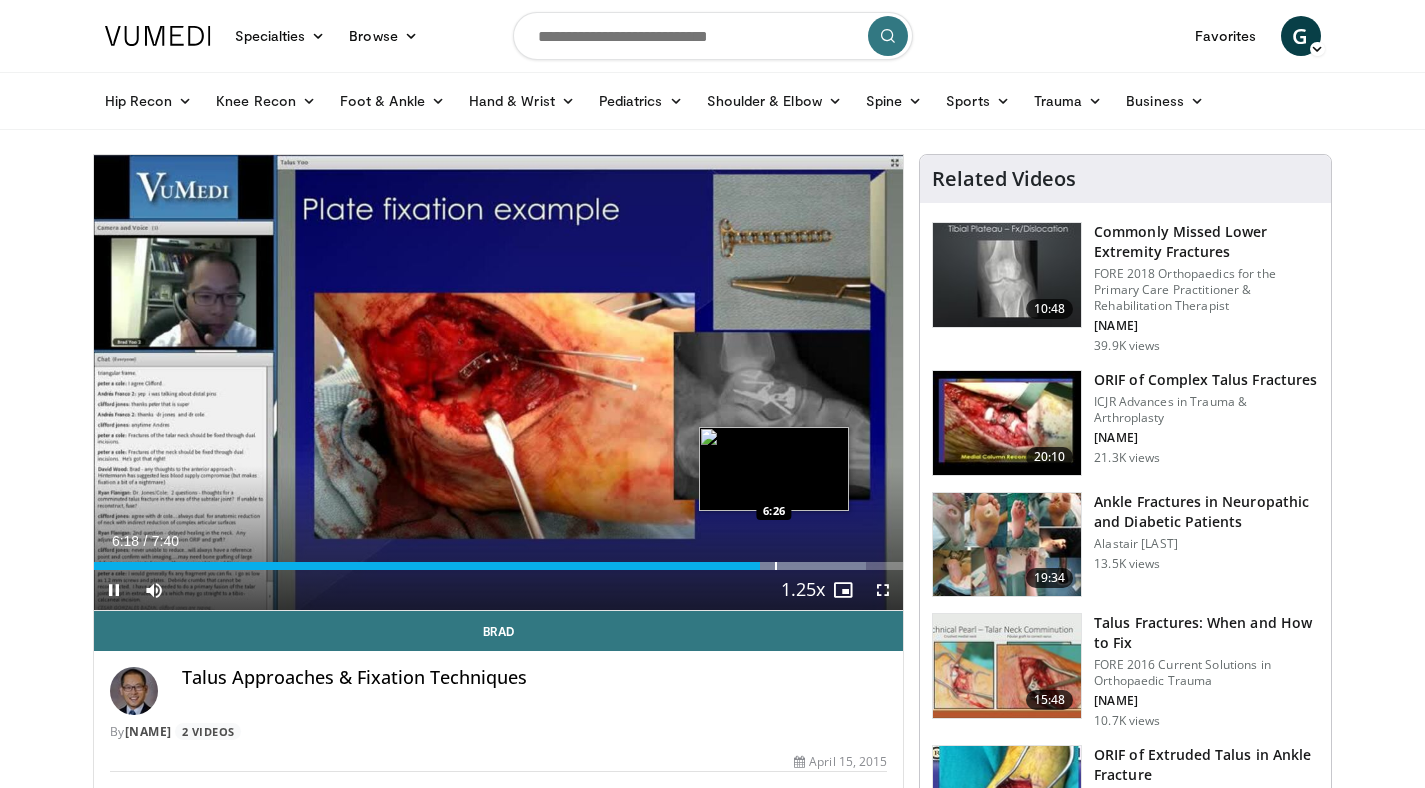 click on "10 seconds
Tap to unmute" at bounding box center (499, 382) 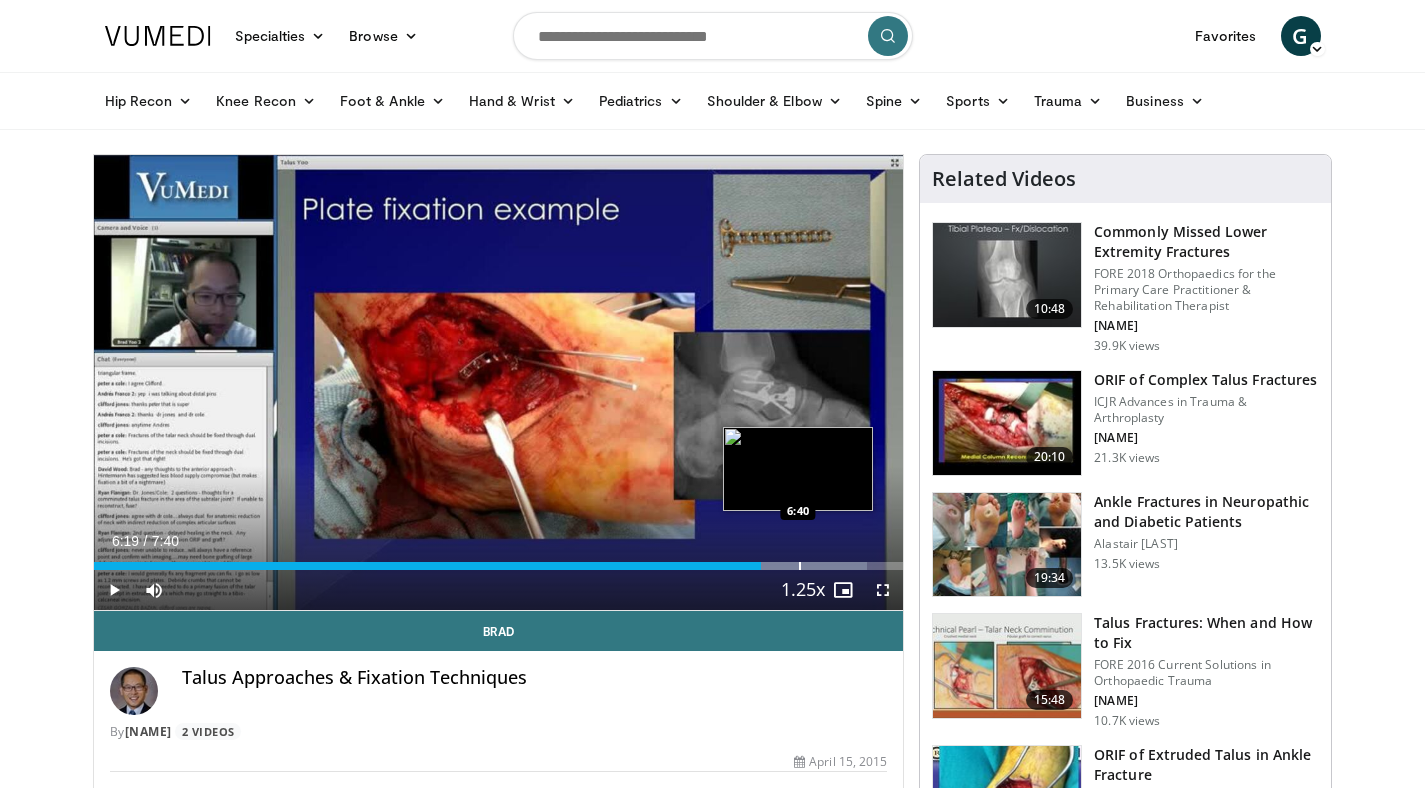 click at bounding box center [788, 566] 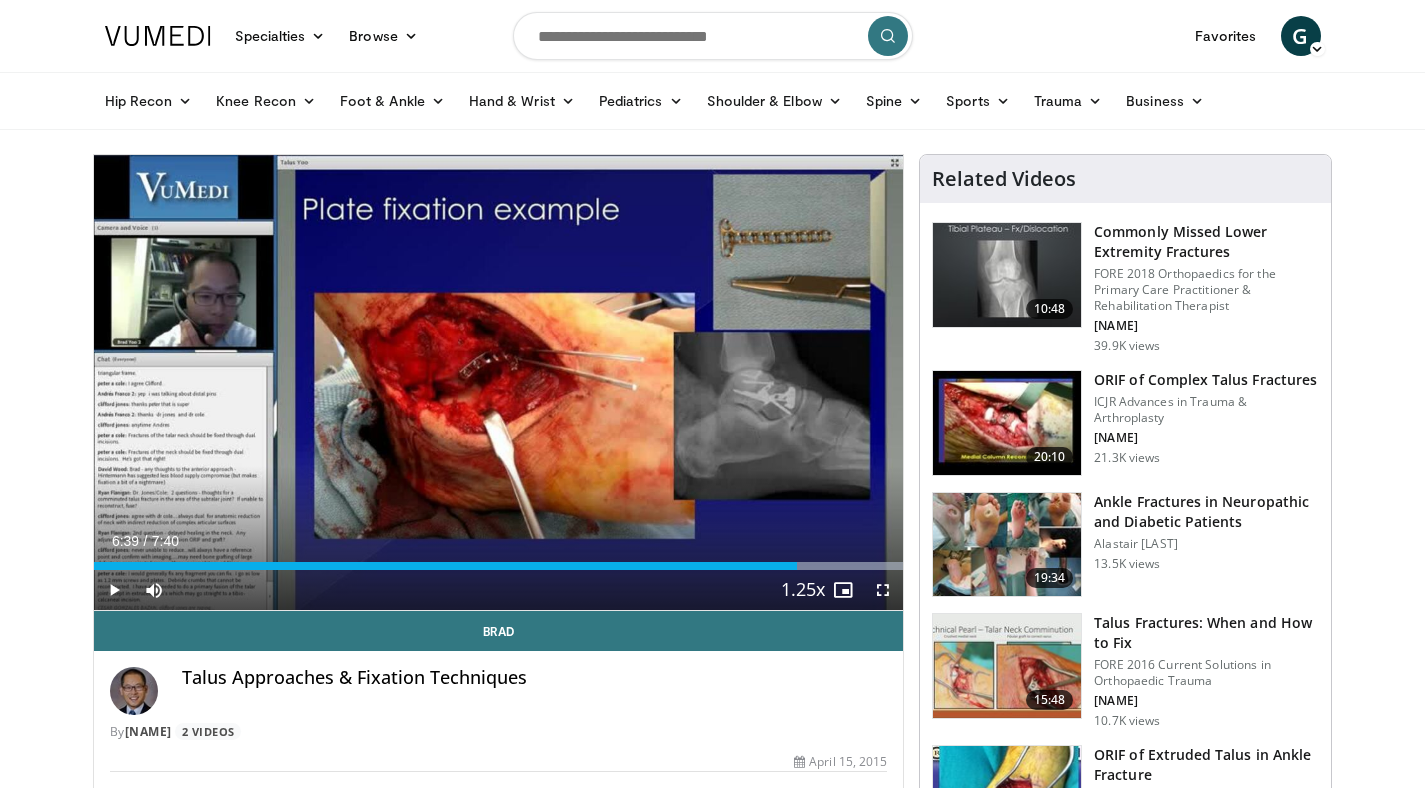 click at bounding box center [1007, 666] 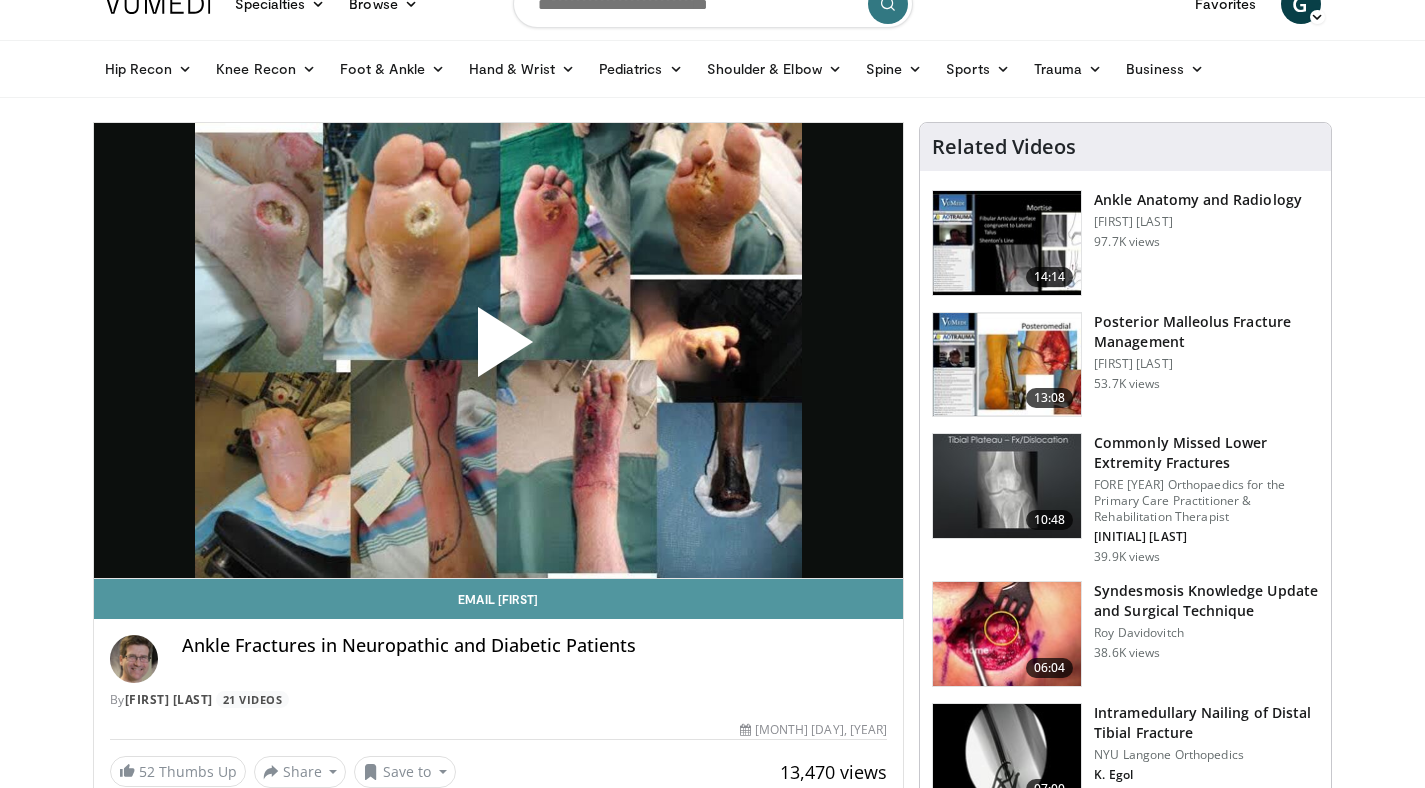 scroll, scrollTop: 34, scrollLeft: 0, axis: vertical 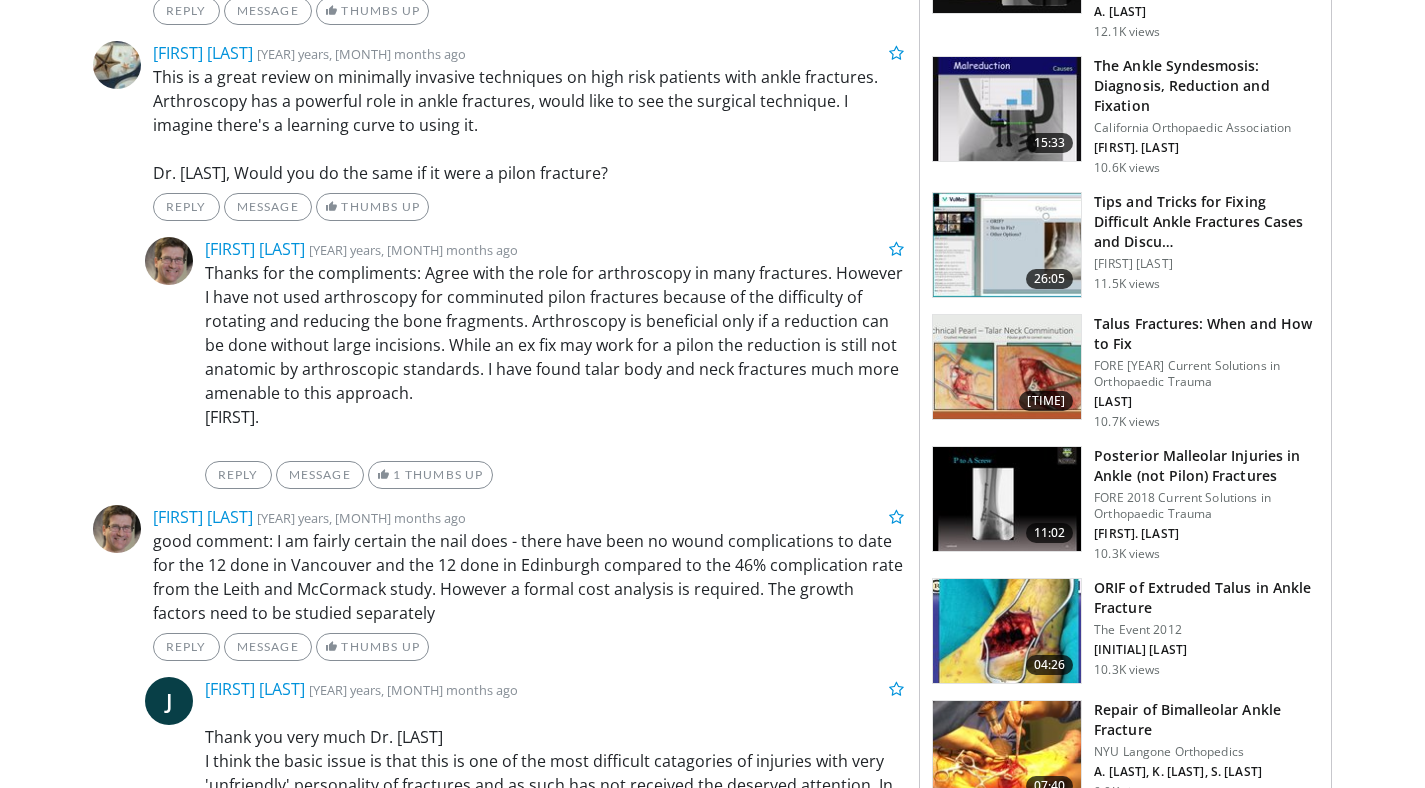 click at bounding box center [1007, 367] 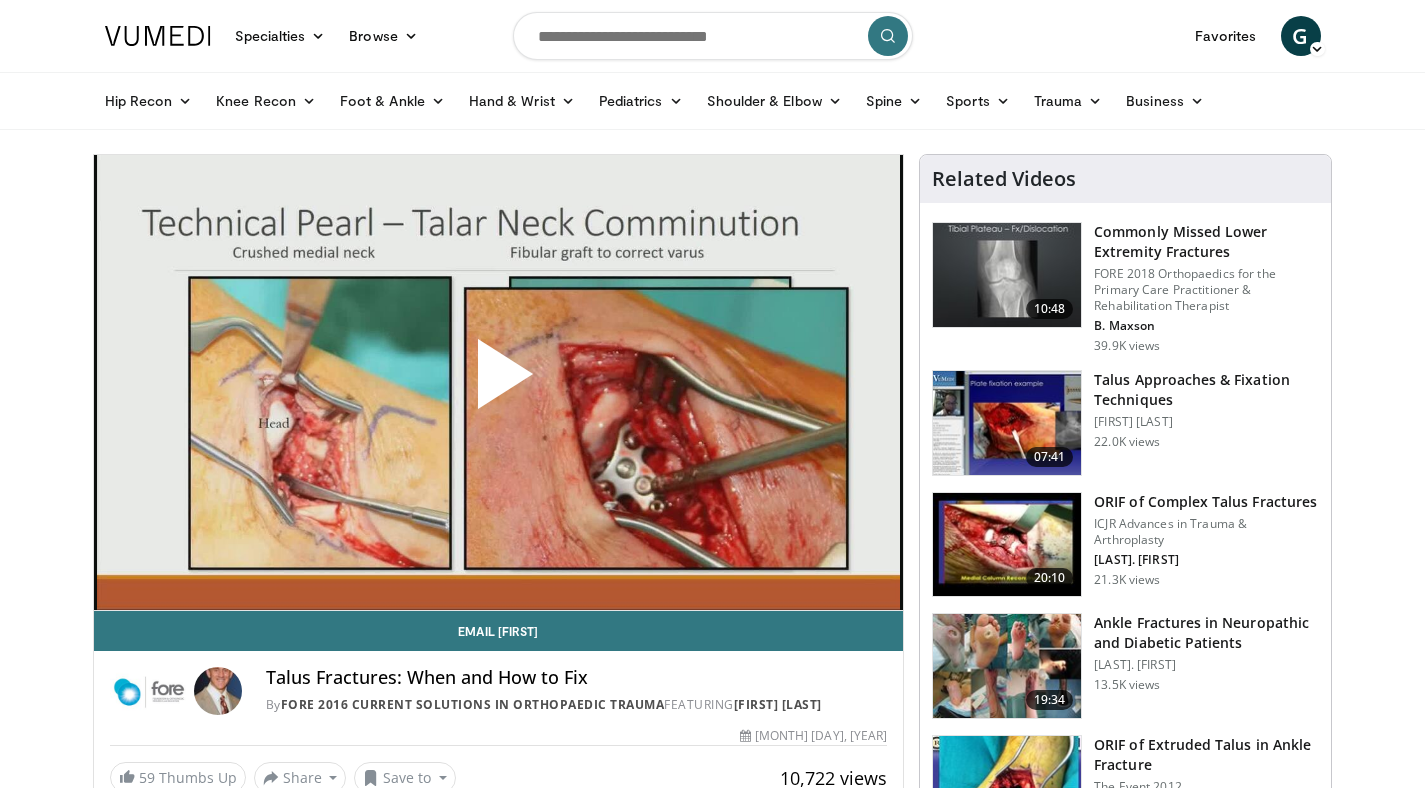 scroll, scrollTop: 0, scrollLeft: 0, axis: both 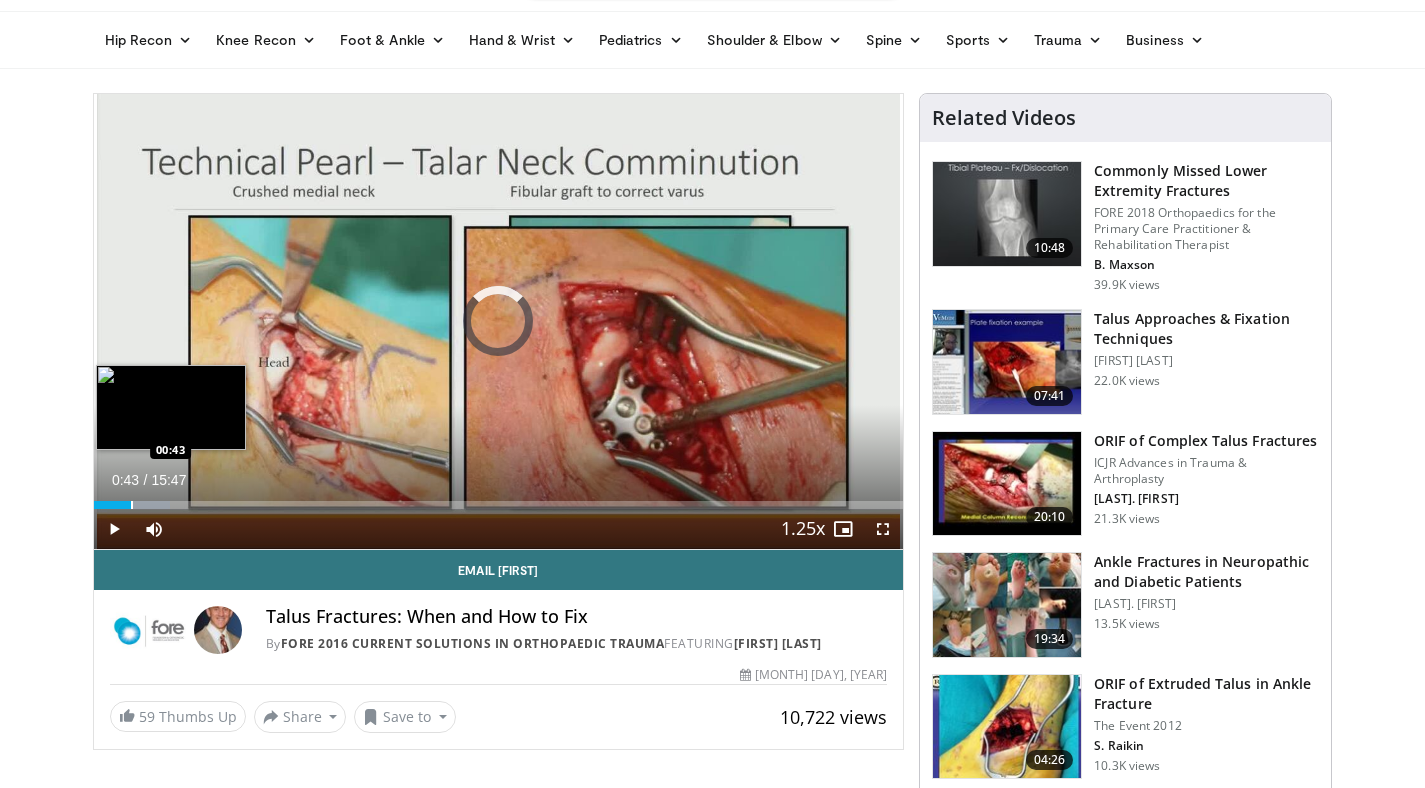 click on "Loaded :  9.48% 00:26 00:43" at bounding box center [499, 505] 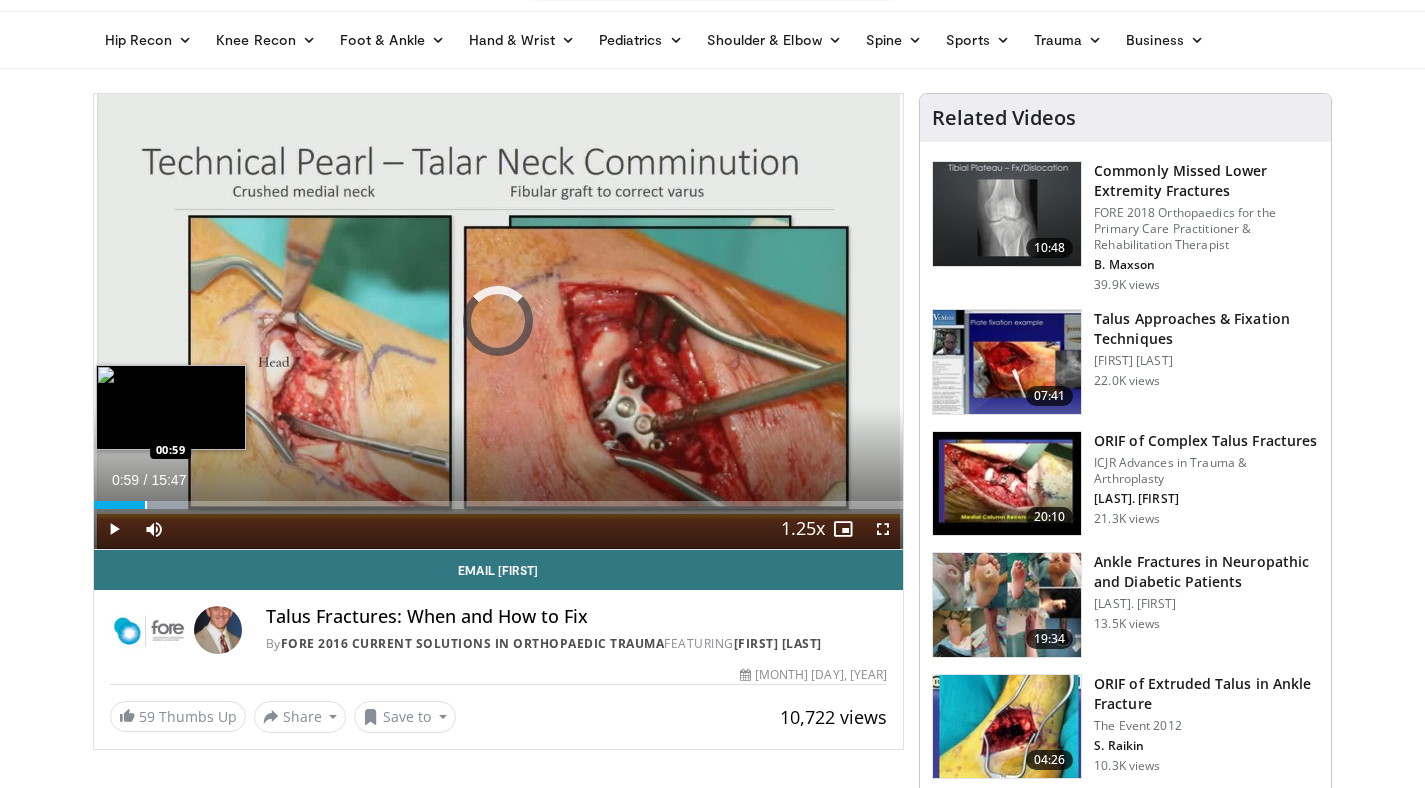 click at bounding box center [146, 505] 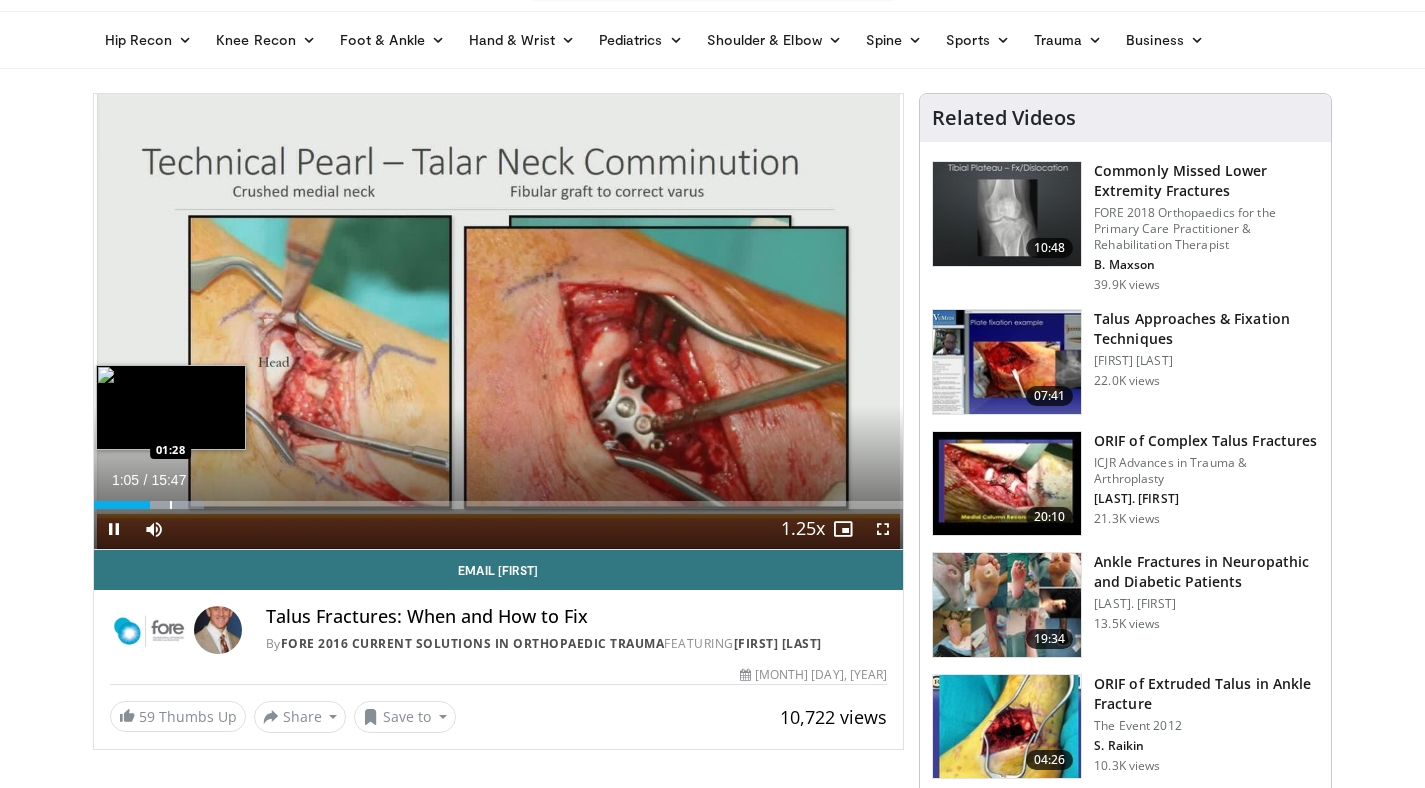 click at bounding box center [162, 505] 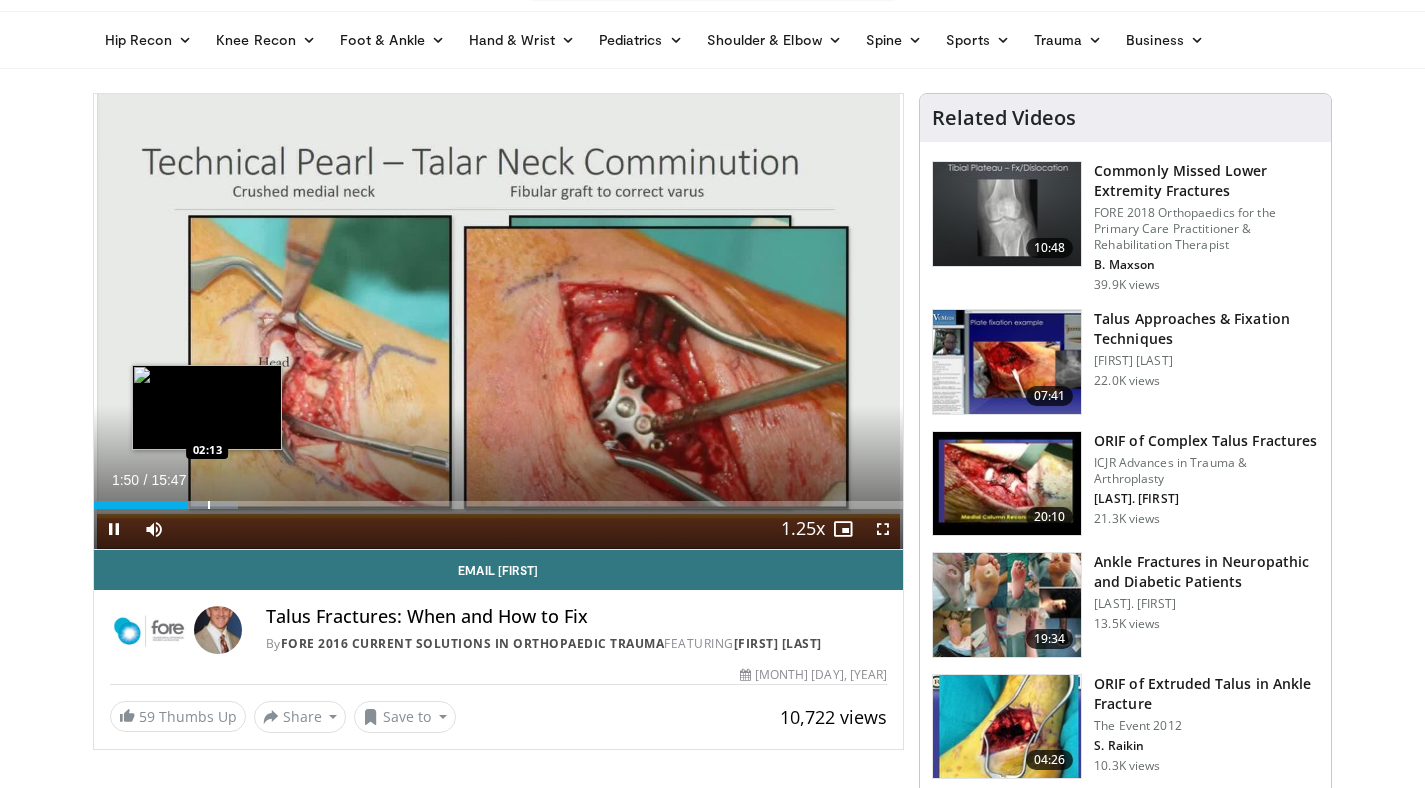 click on "Loaded :  17.90% 01:50 02:13" at bounding box center (499, 505) 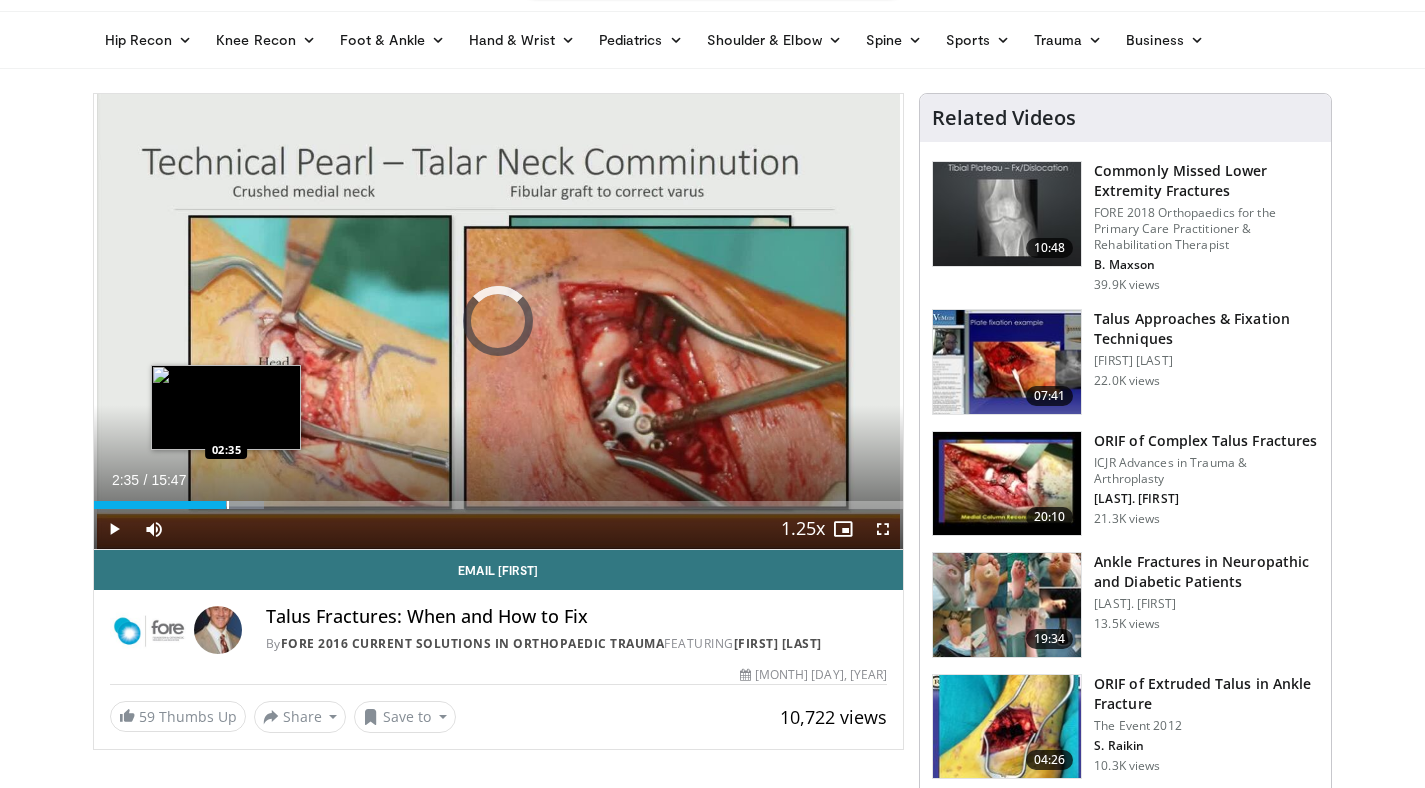 click at bounding box center (228, 505) 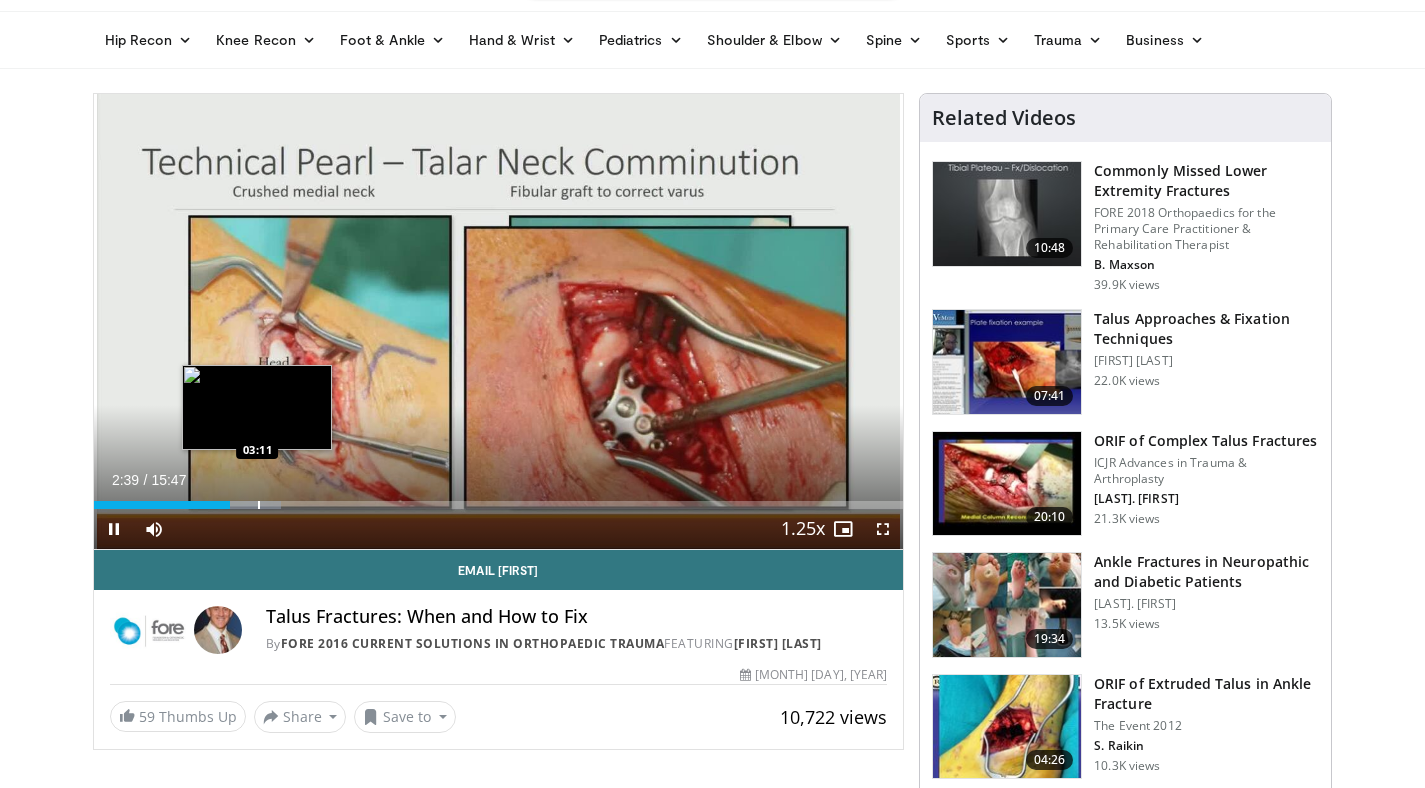 click at bounding box center [259, 505] 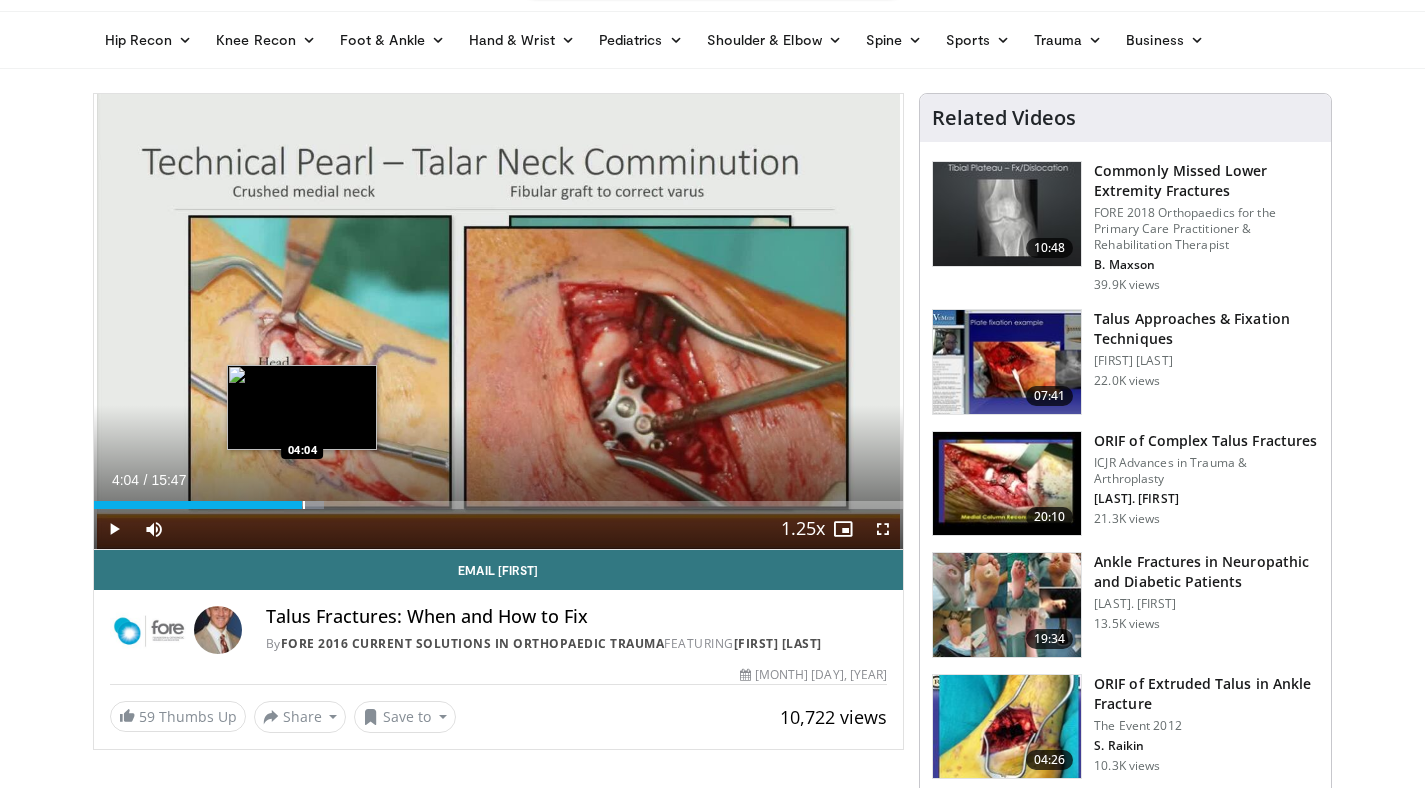 click at bounding box center [304, 505] 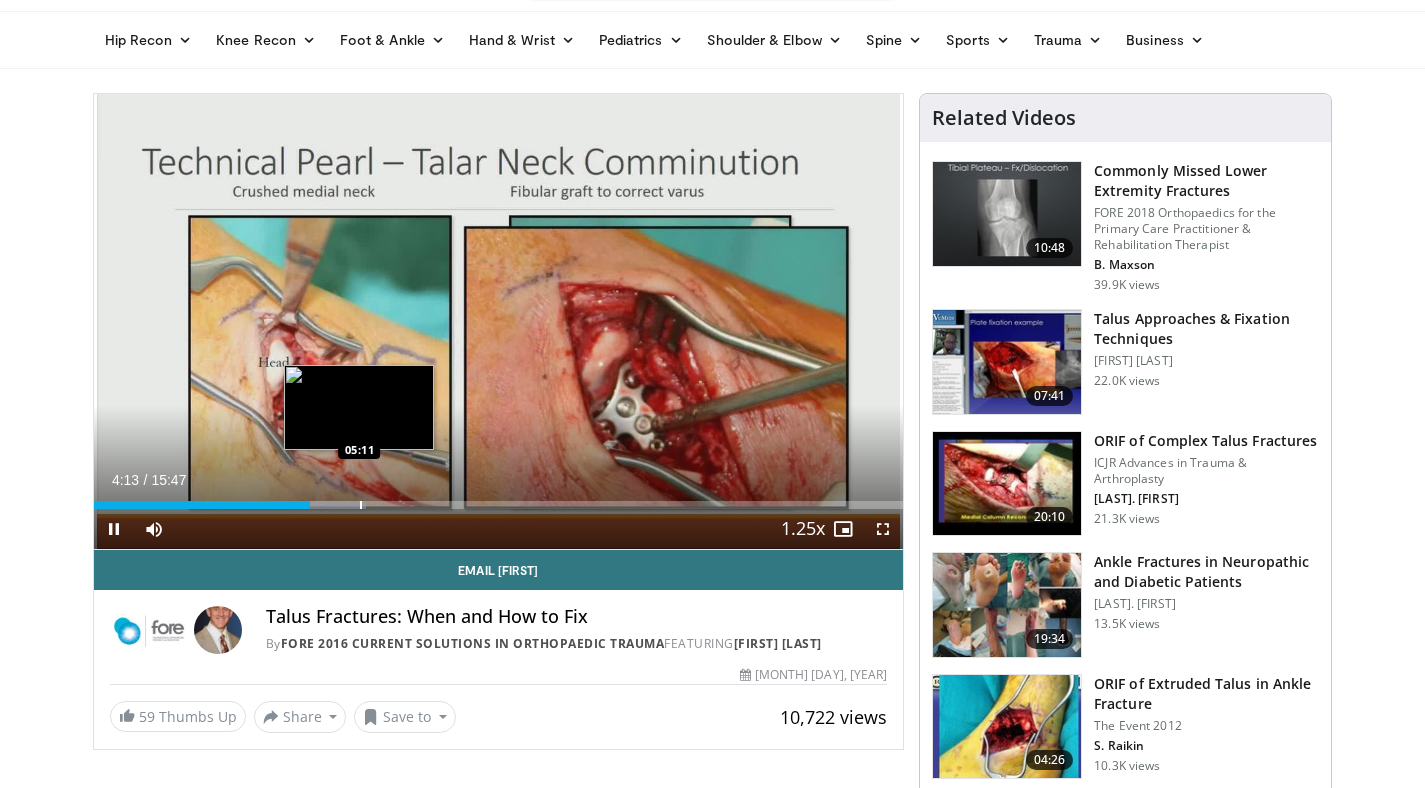 click on "**********" at bounding box center (499, 322) 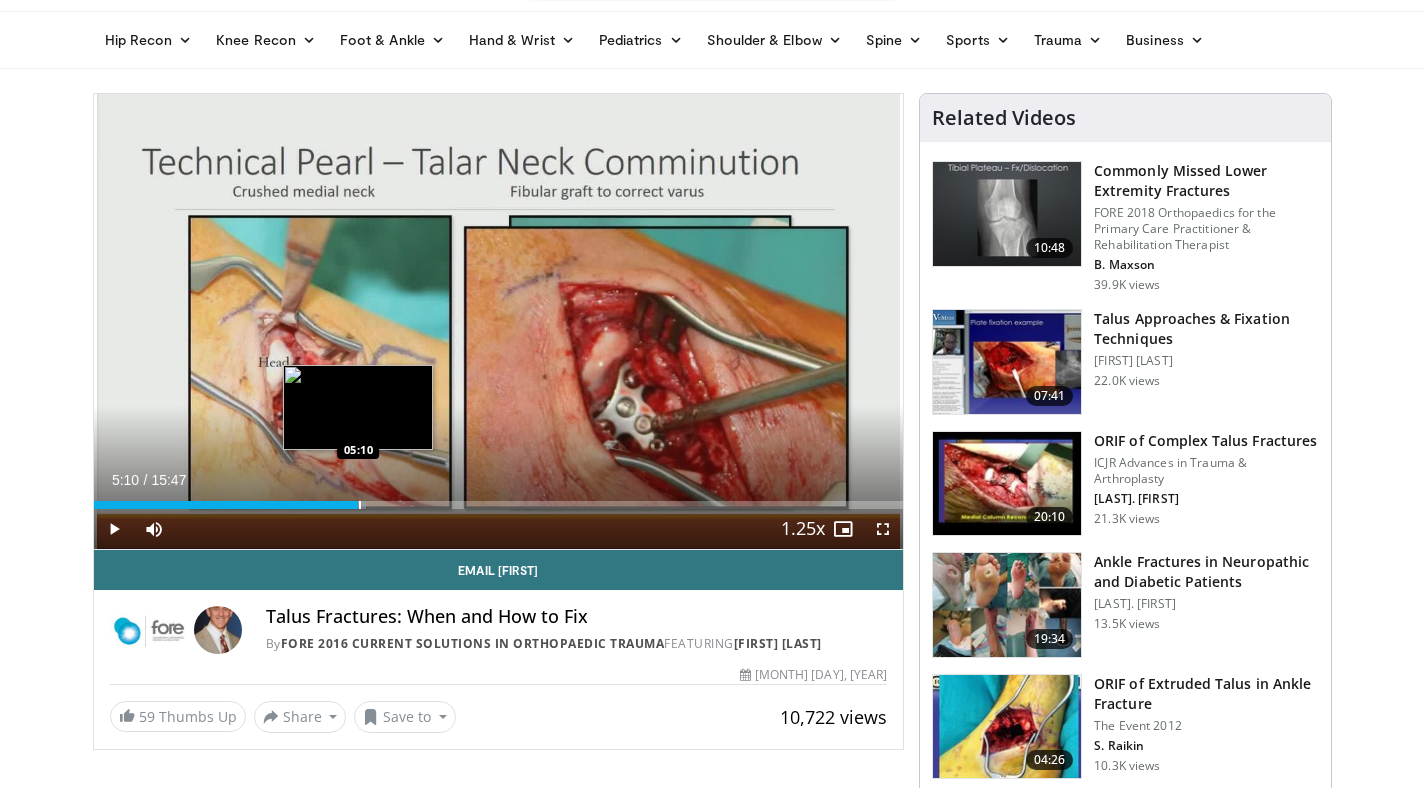 click on "Loaded :  33.71% 05:10 05:10" at bounding box center [499, 505] 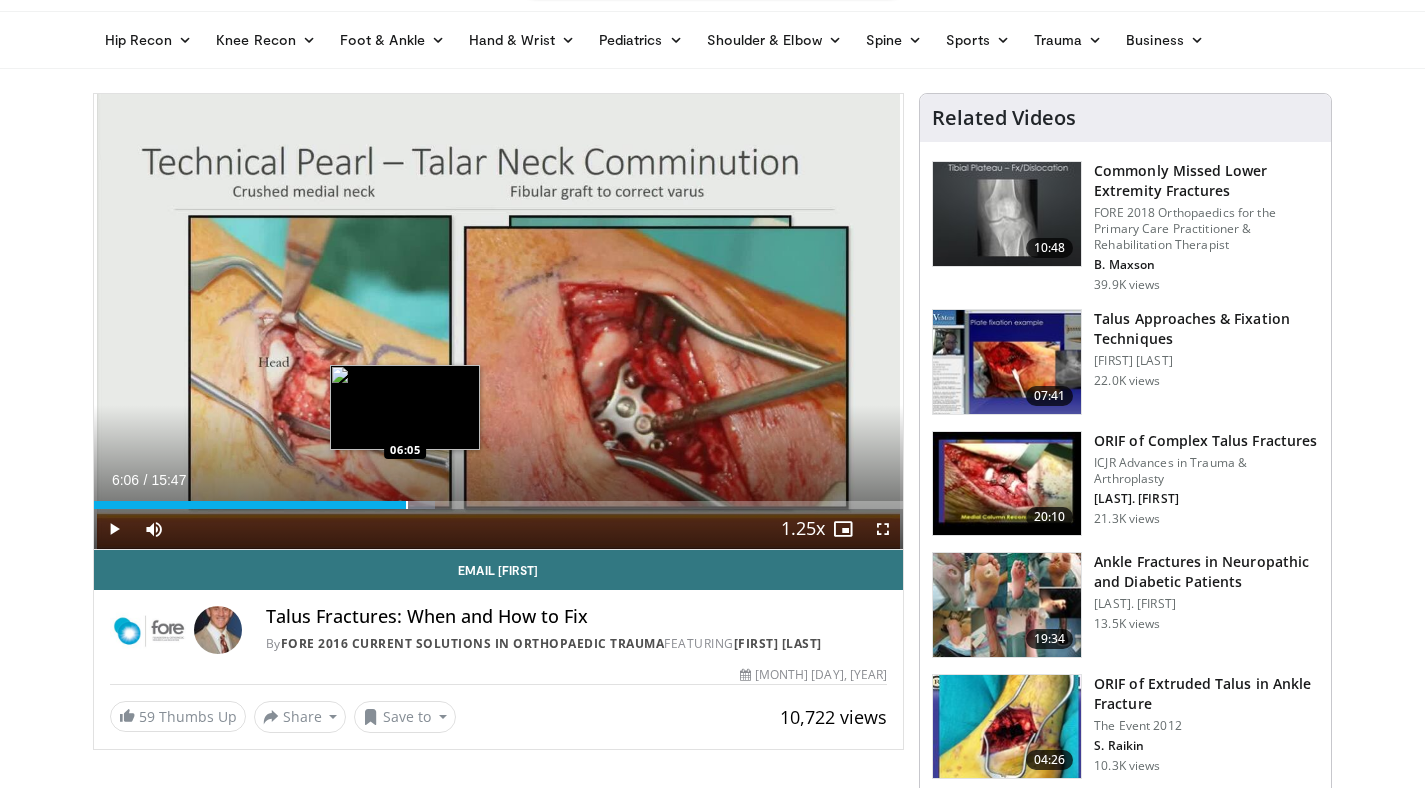 click on "Loaded :  42.13% 05:33 06:05" at bounding box center [499, 499] 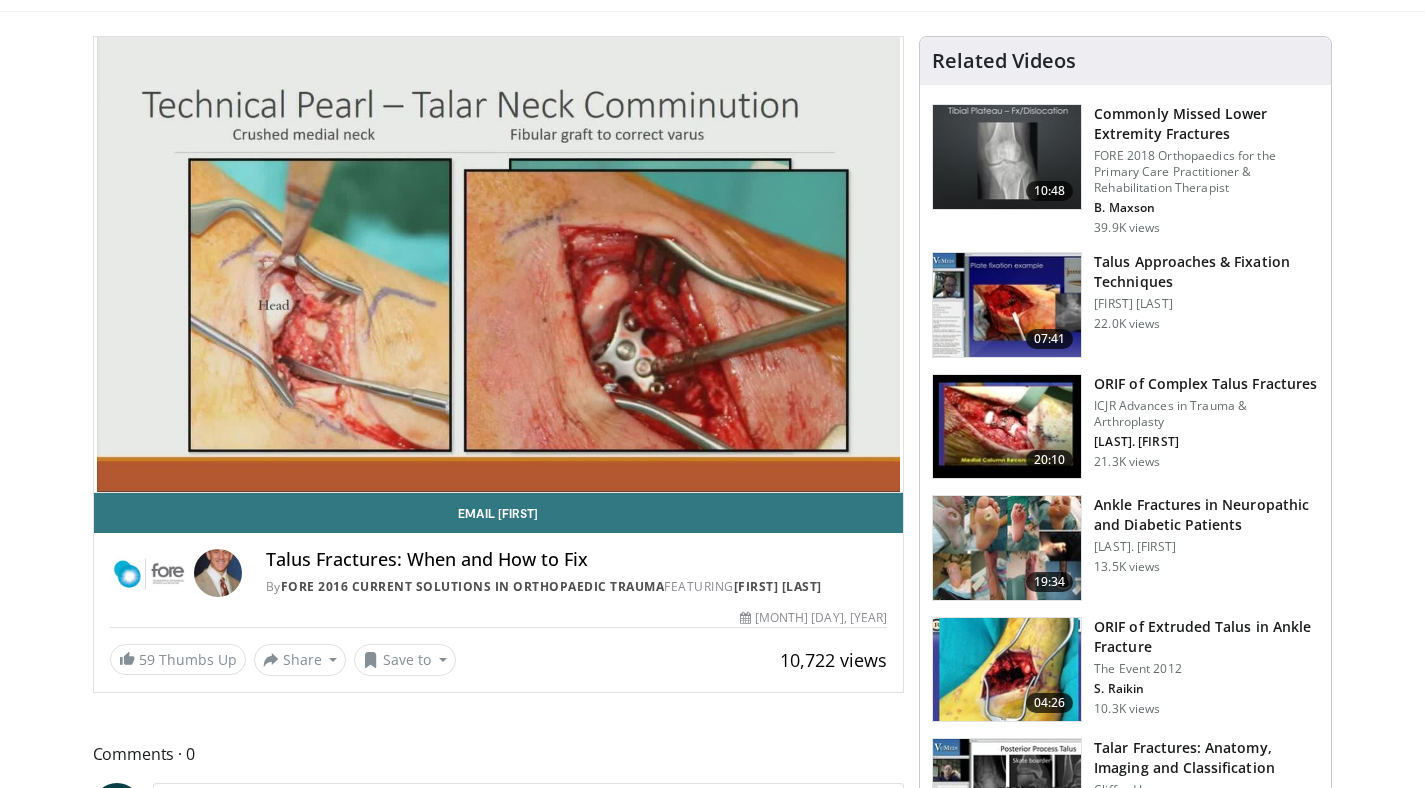 scroll, scrollTop: 123, scrollLeft: 0, axis: vertical 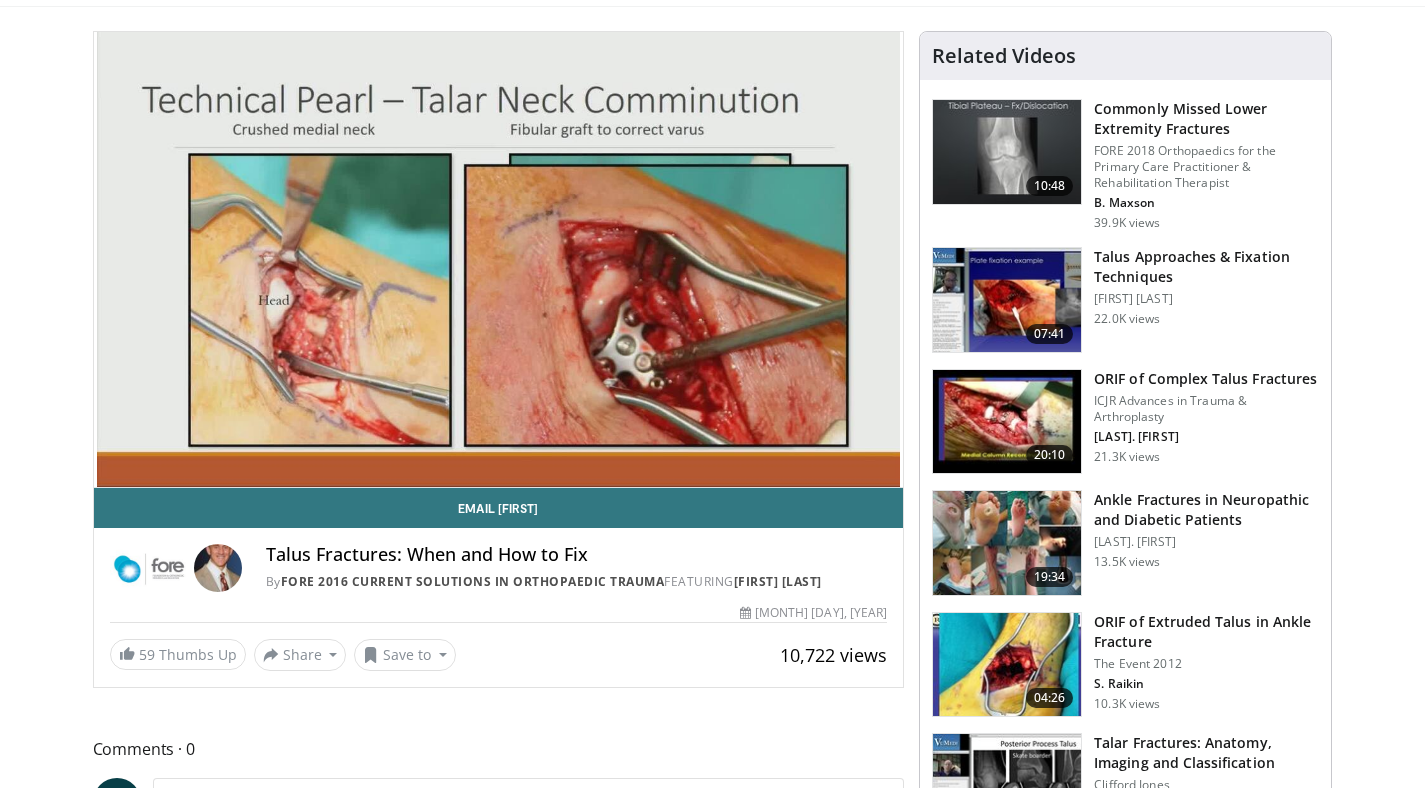 click at bounding box center [1007, 300] 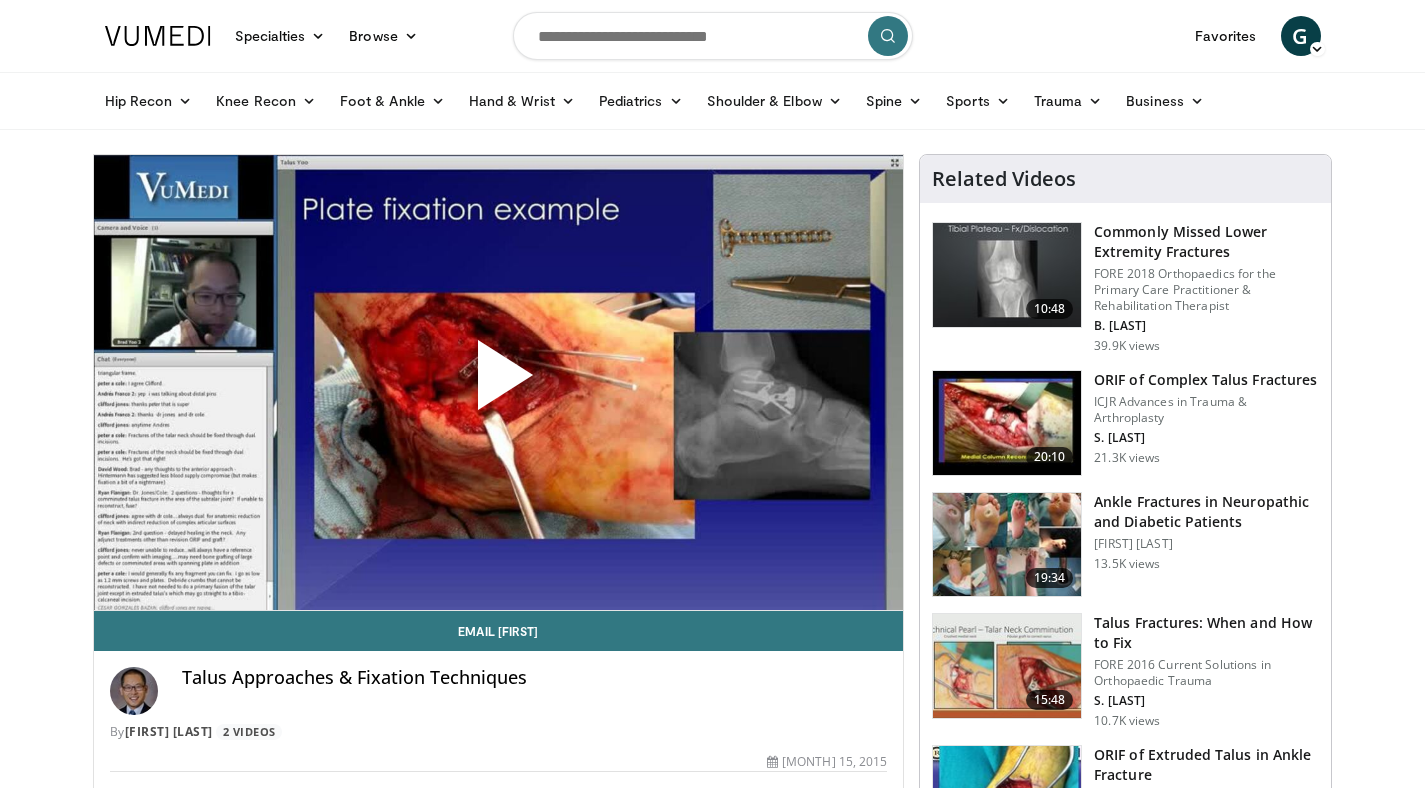 scroll, scrollTop: 0, scrollLeft: 0, axis: both 